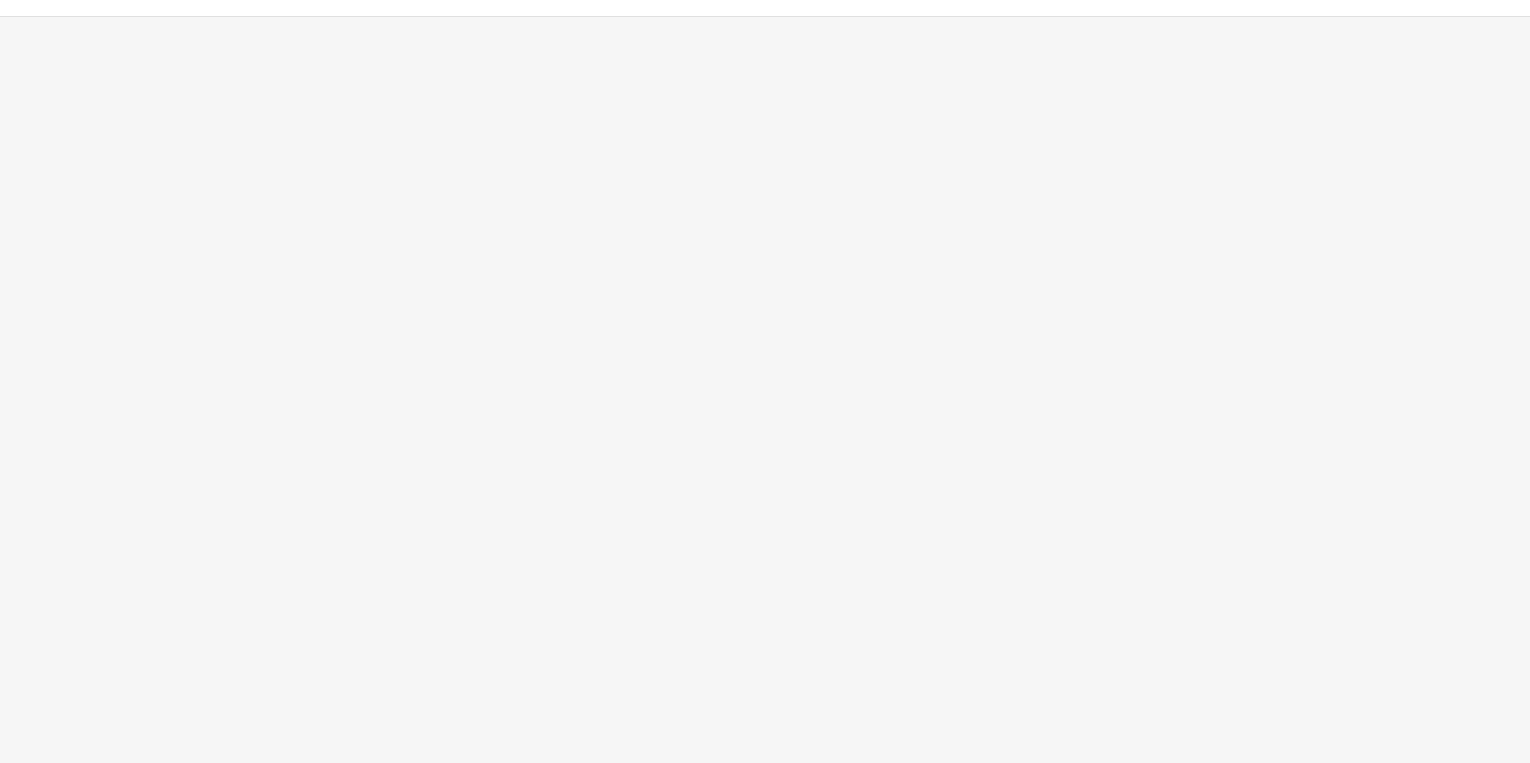 scroll, scrollTop: 0, scrollLeft: 0, axis: both 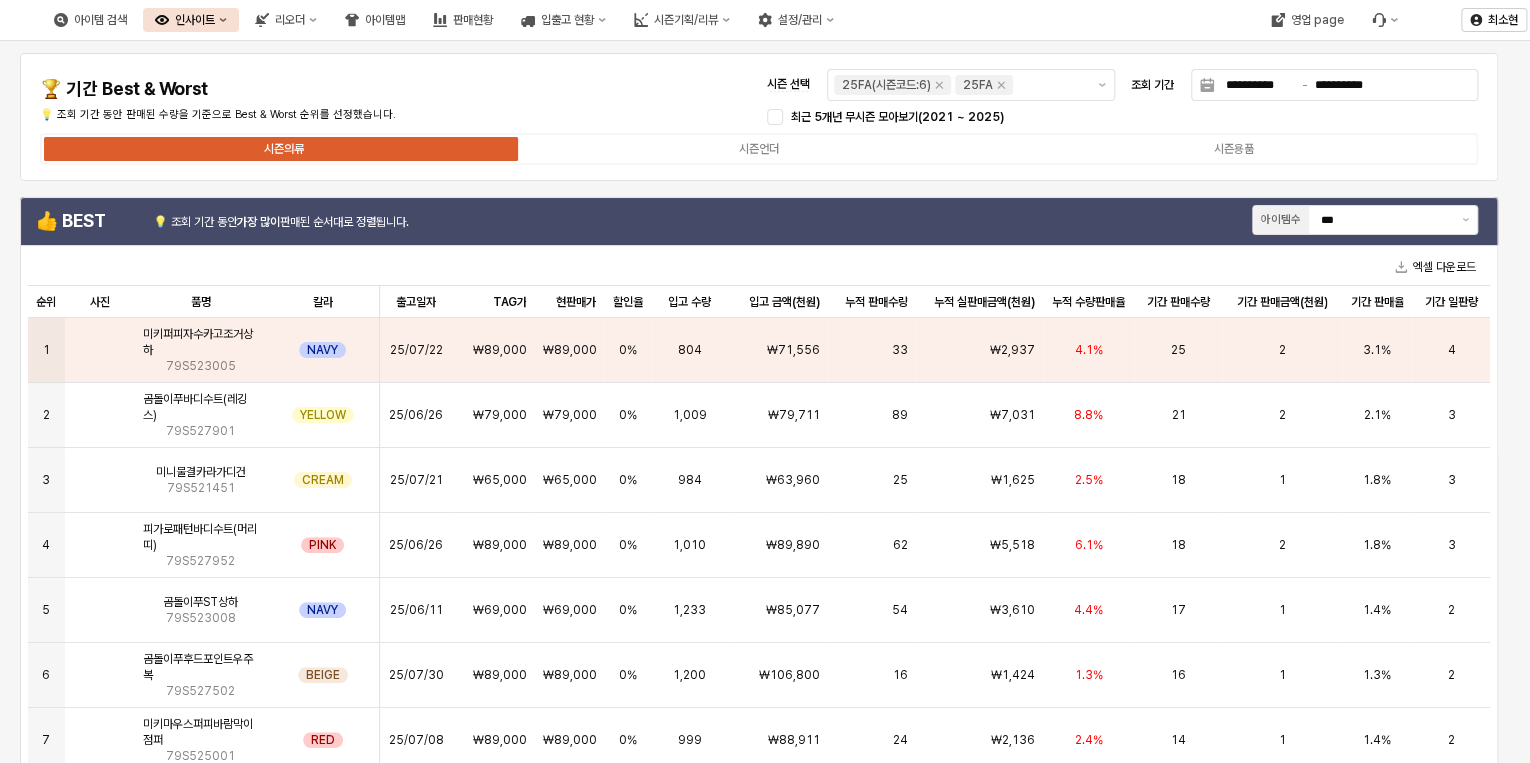 click on "**********" at bounding box center [759, 117] 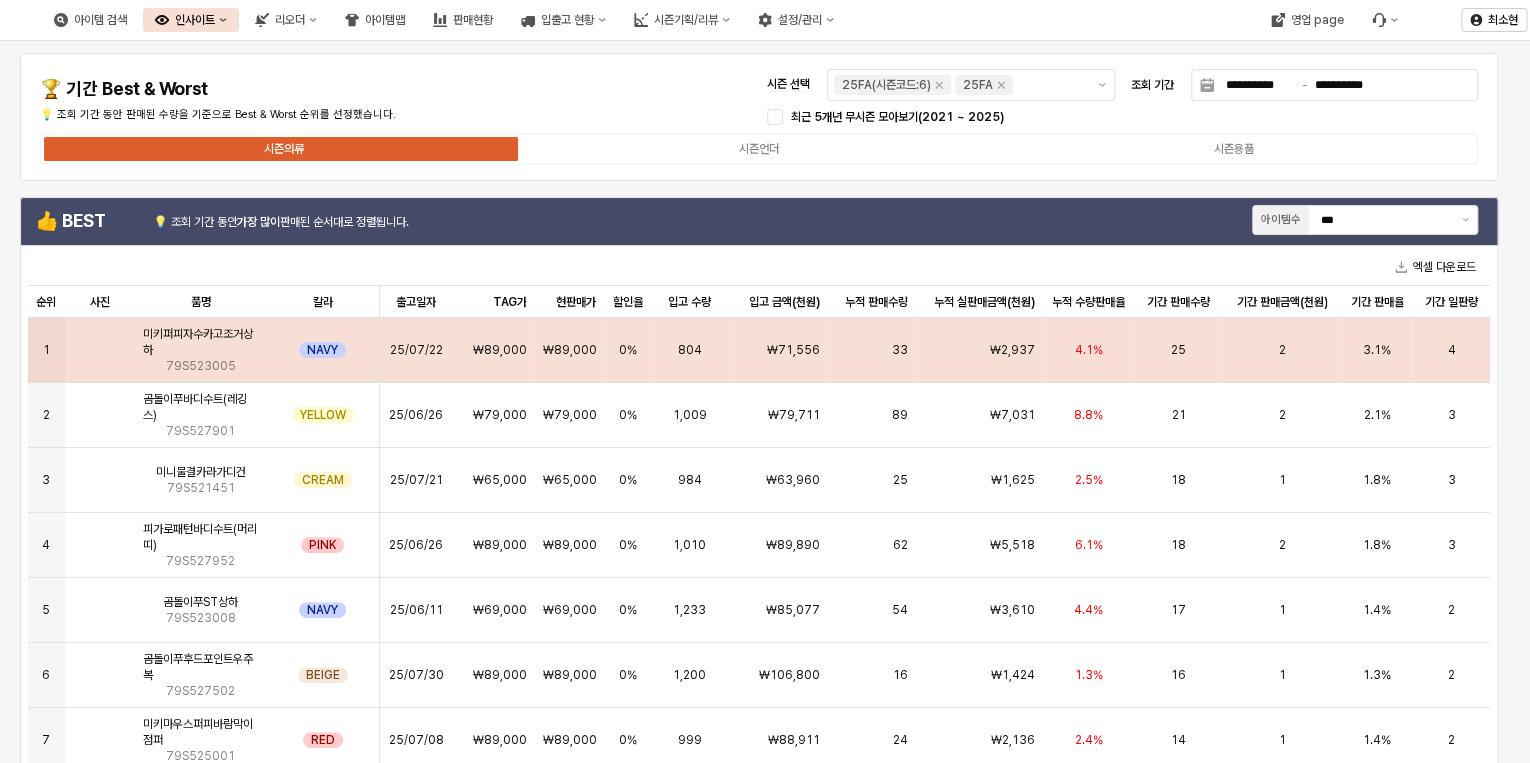 click on "4.1%" at bounding box center (1089, 350) 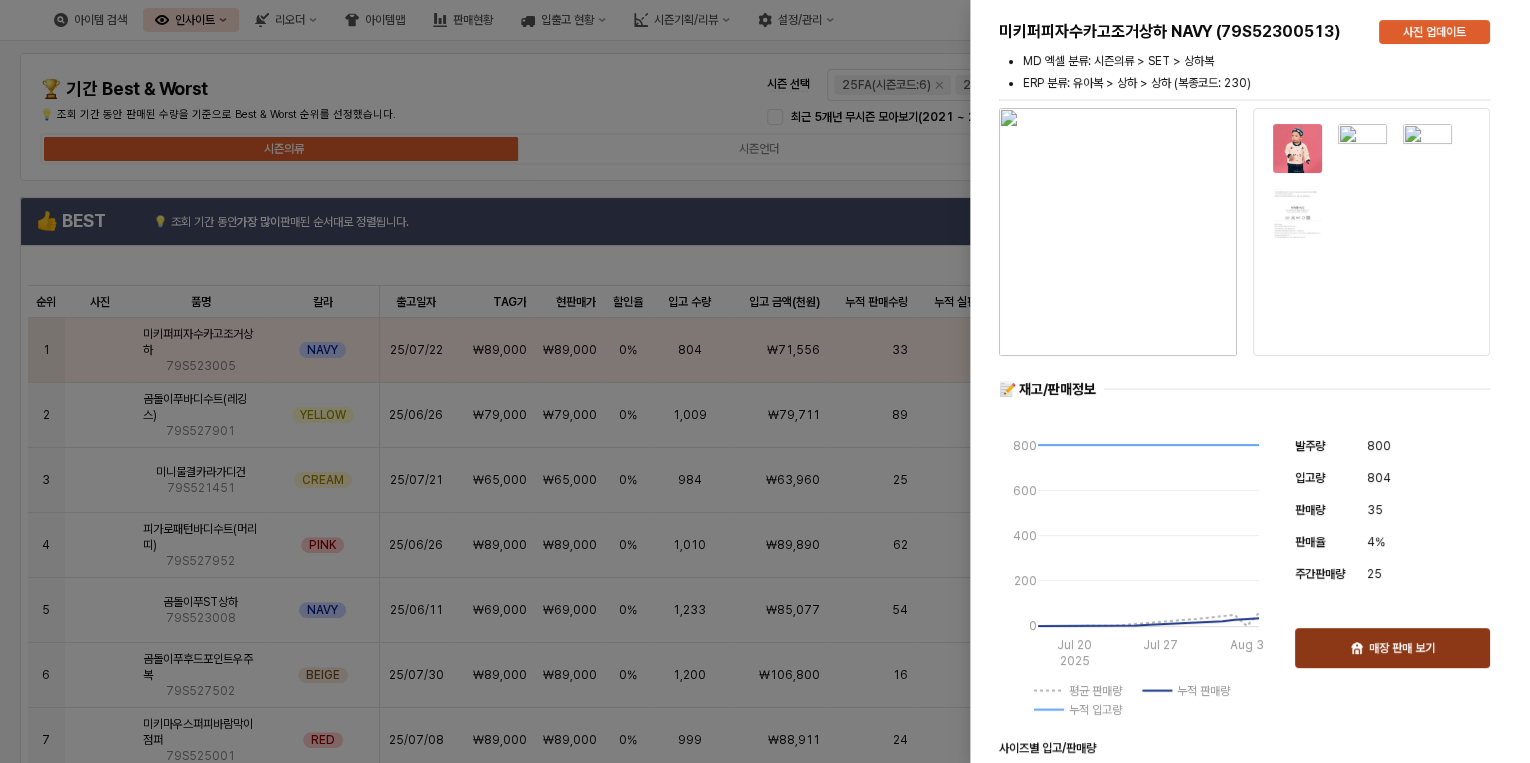 click on "매장 판매 보기" at bounding box center (1402, 648) 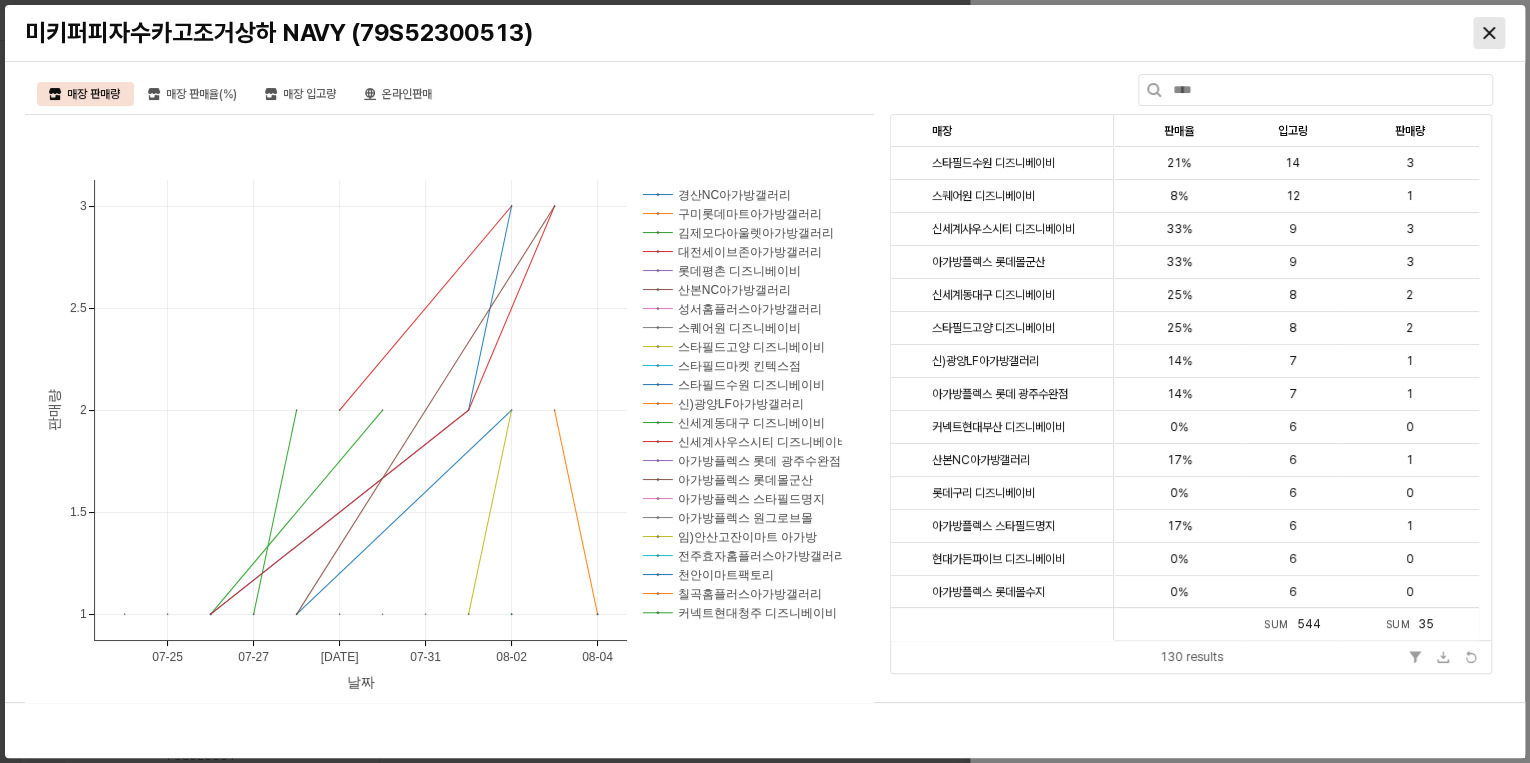 click 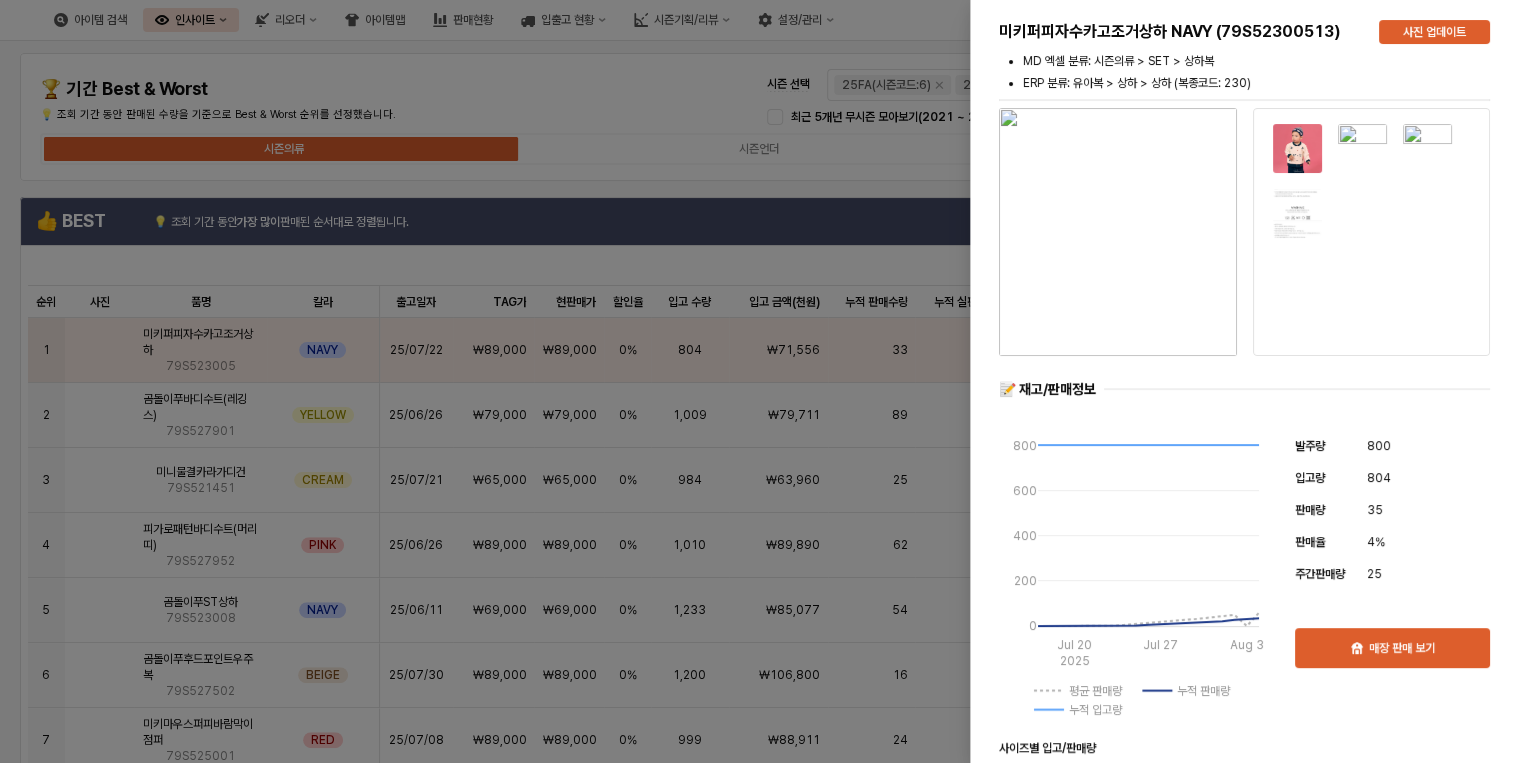 click at bounding box center (765, 381) 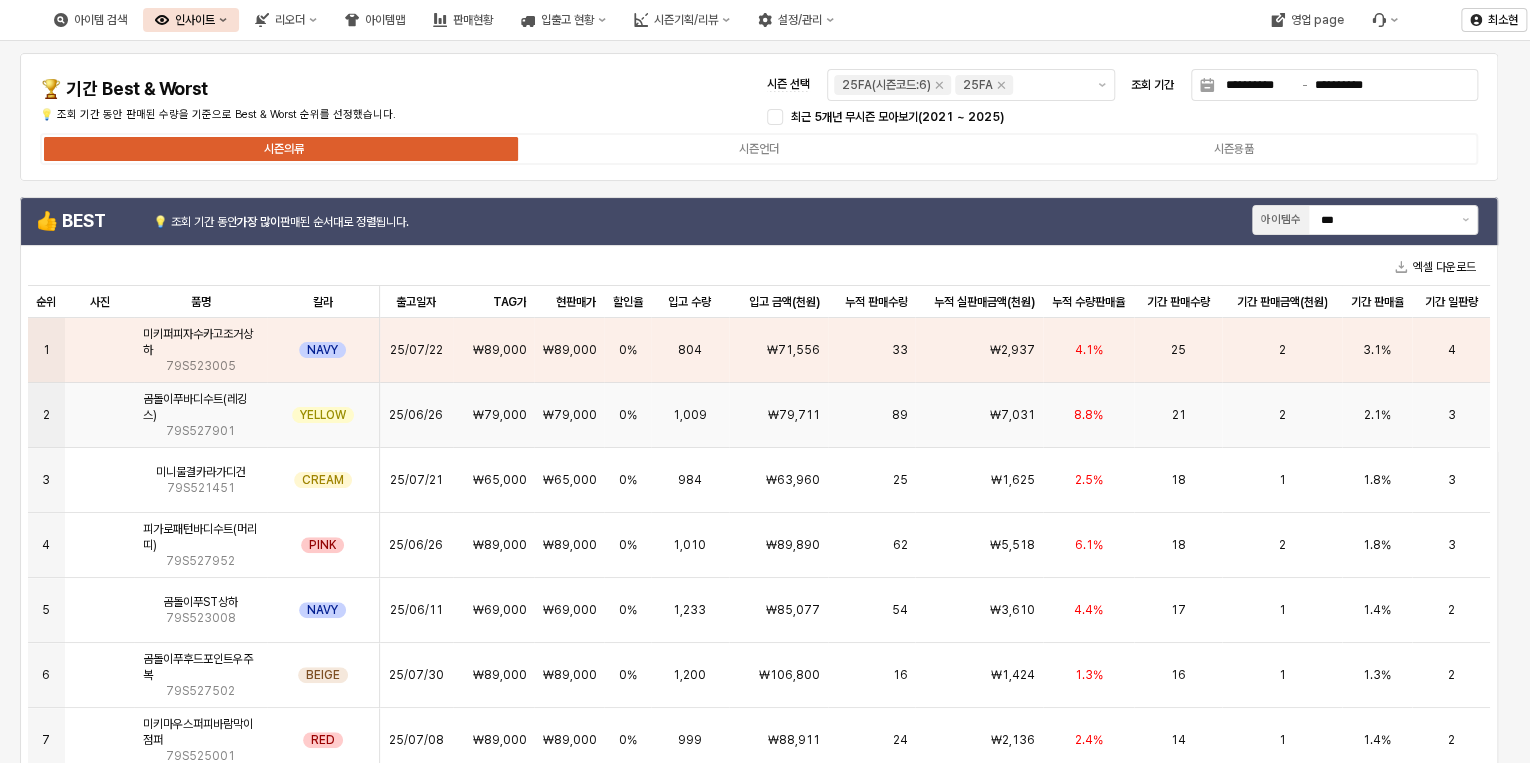 click on "₩7,031" at bounding box center (979, 415) 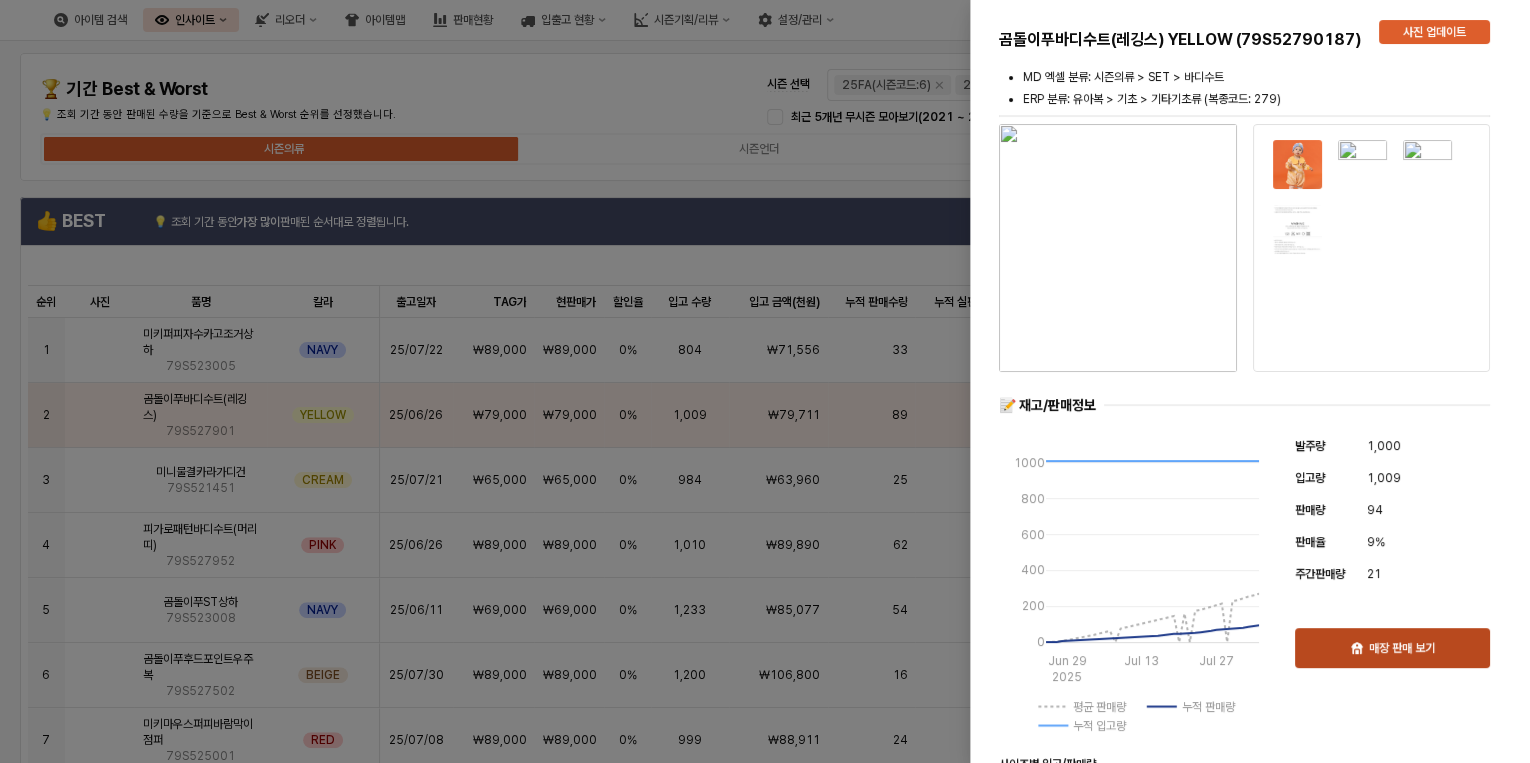 click on "매장 판매 보기" at bounding box center [1402, 648] 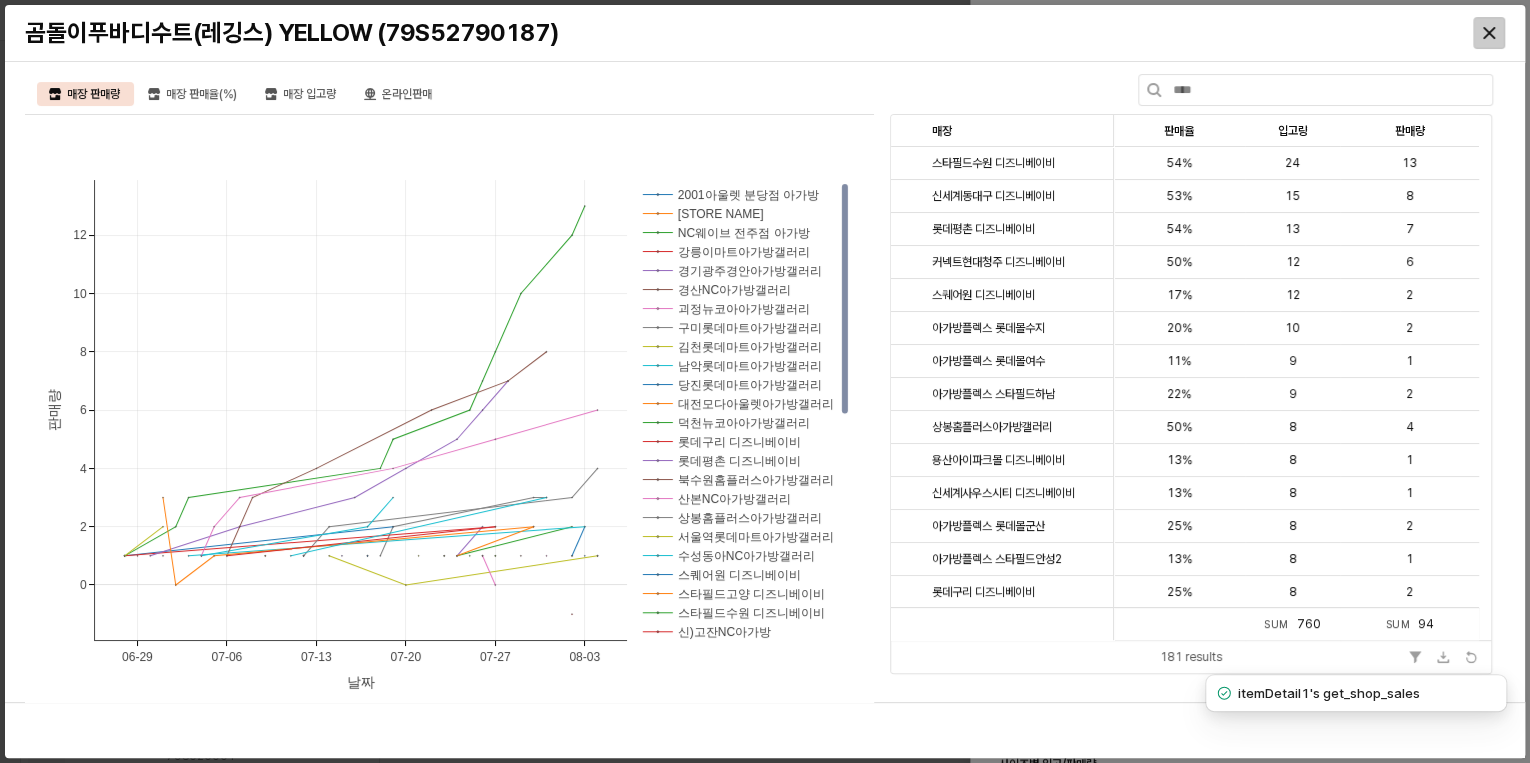 click 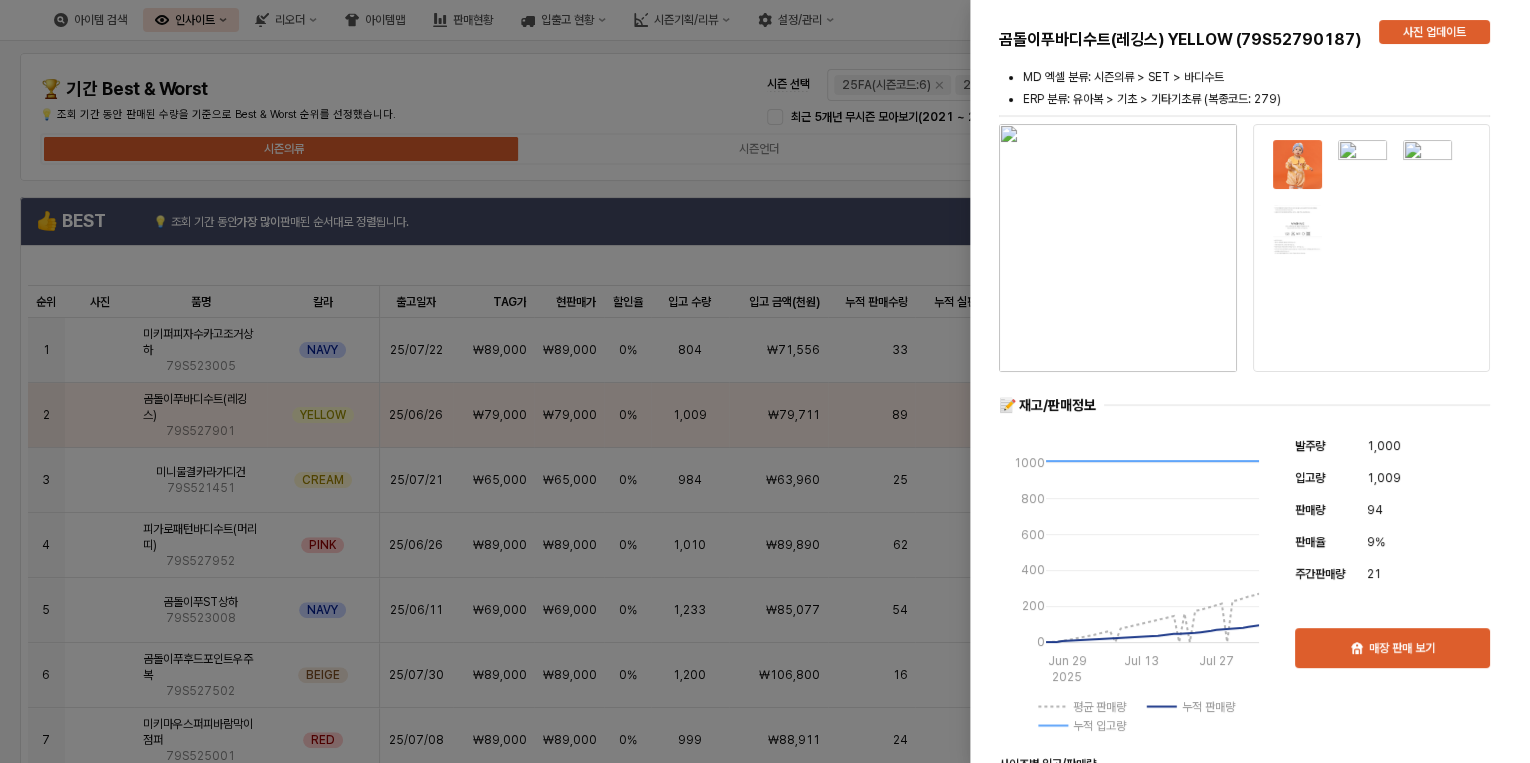 click at bounding box center (765, 381) 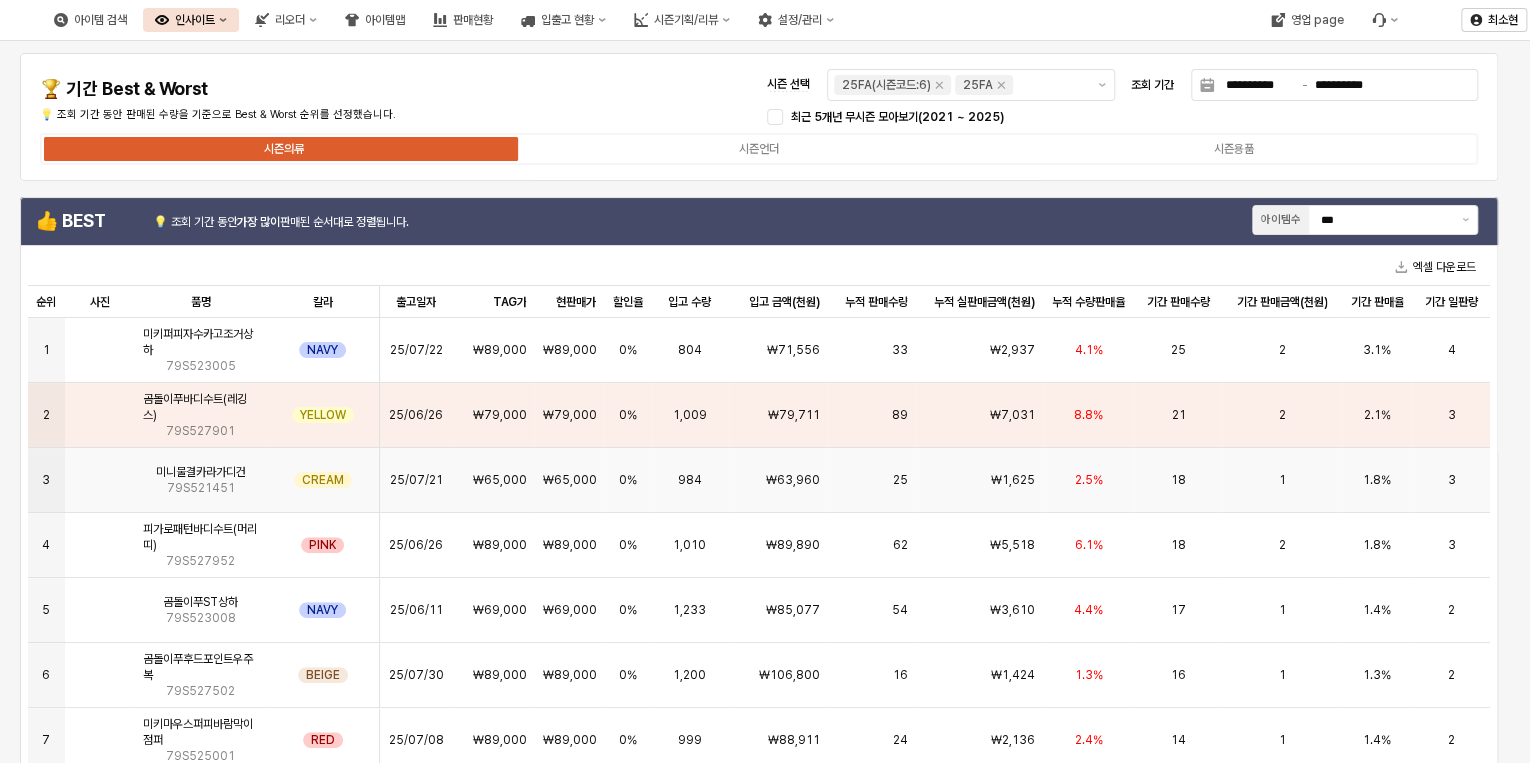 click on "2.5%" at bounding box center [1089, 480] 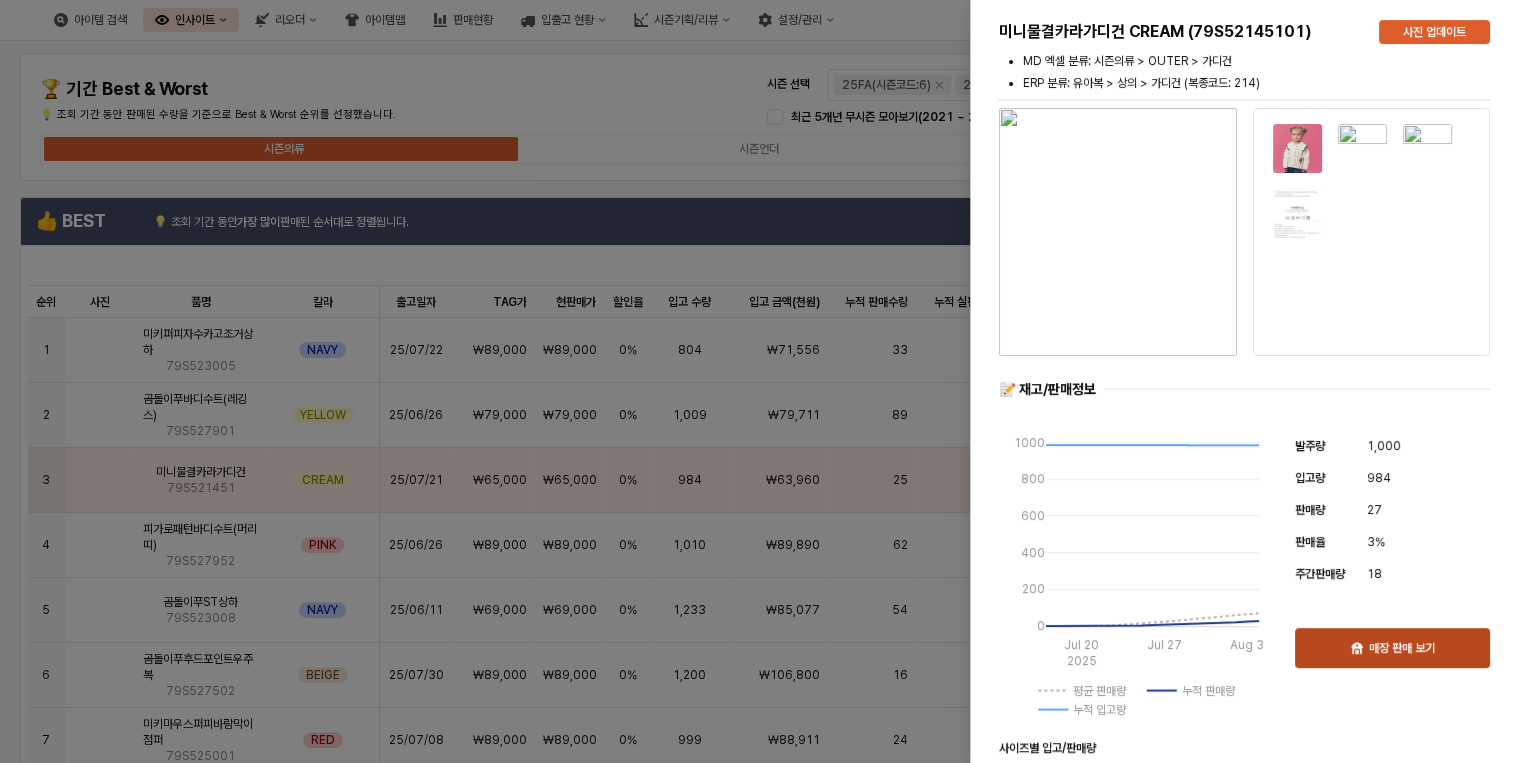 click on "매장 판매 보기" at bounding box center (1402, 648) 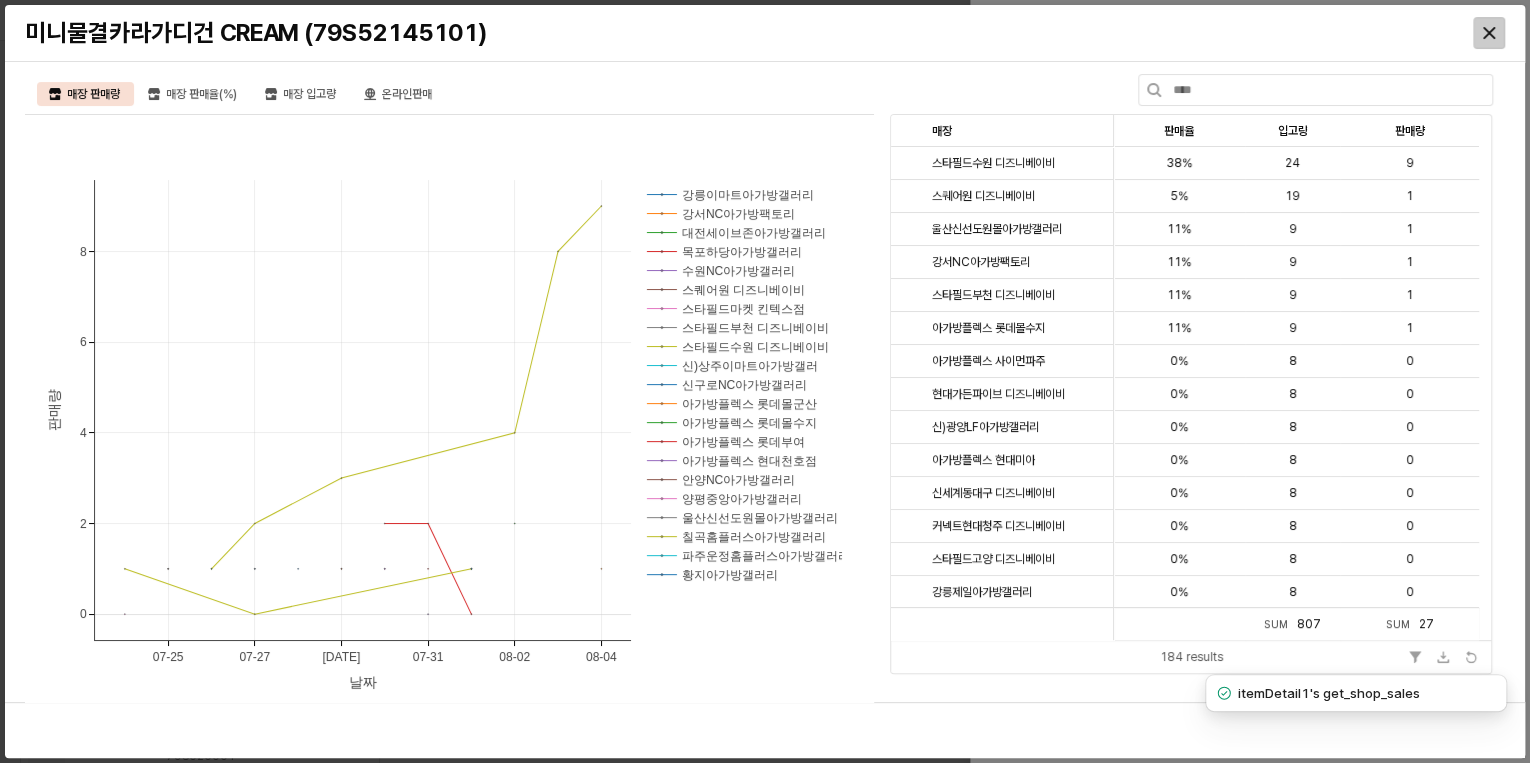 click 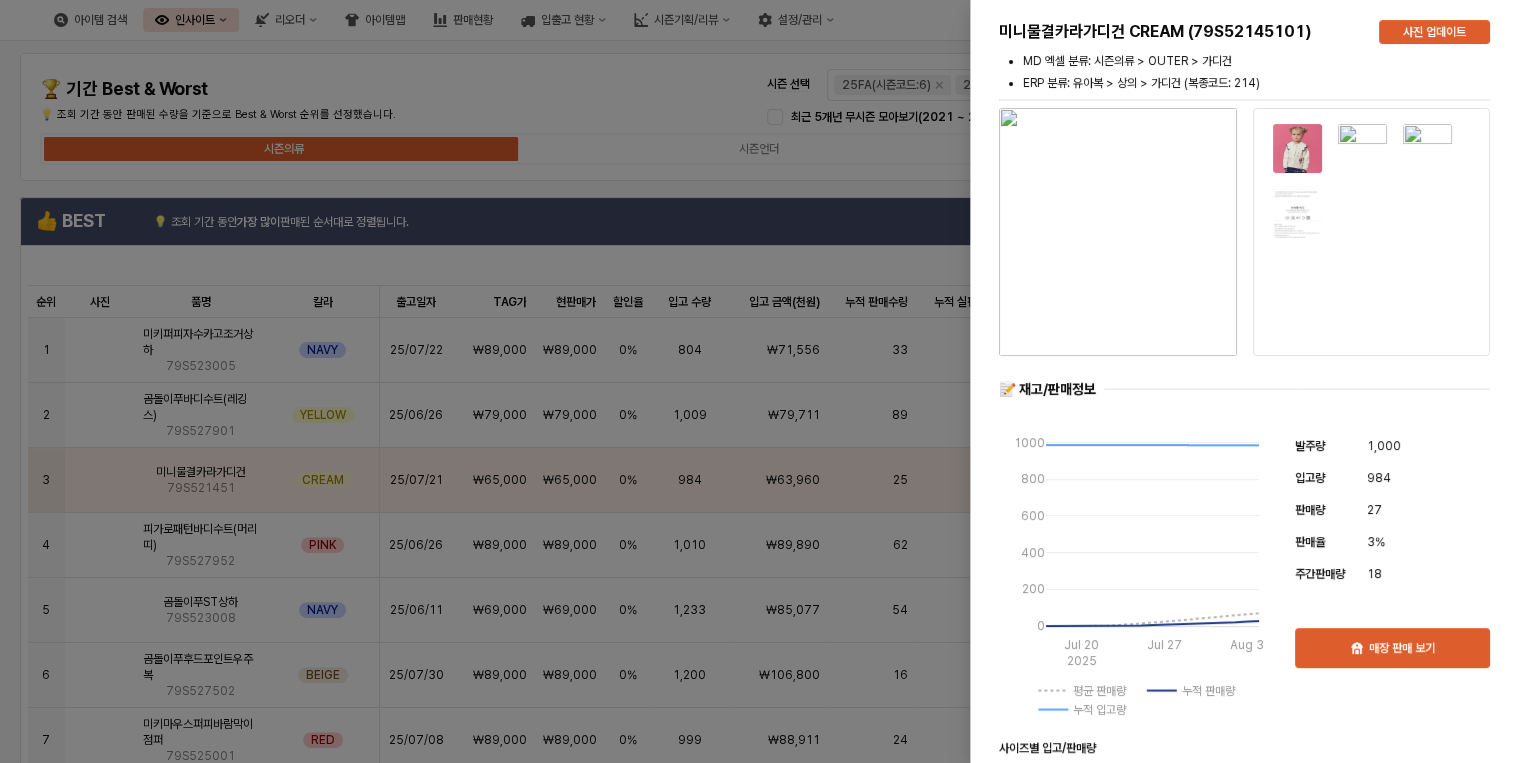 click at bounding box center [765, 381] 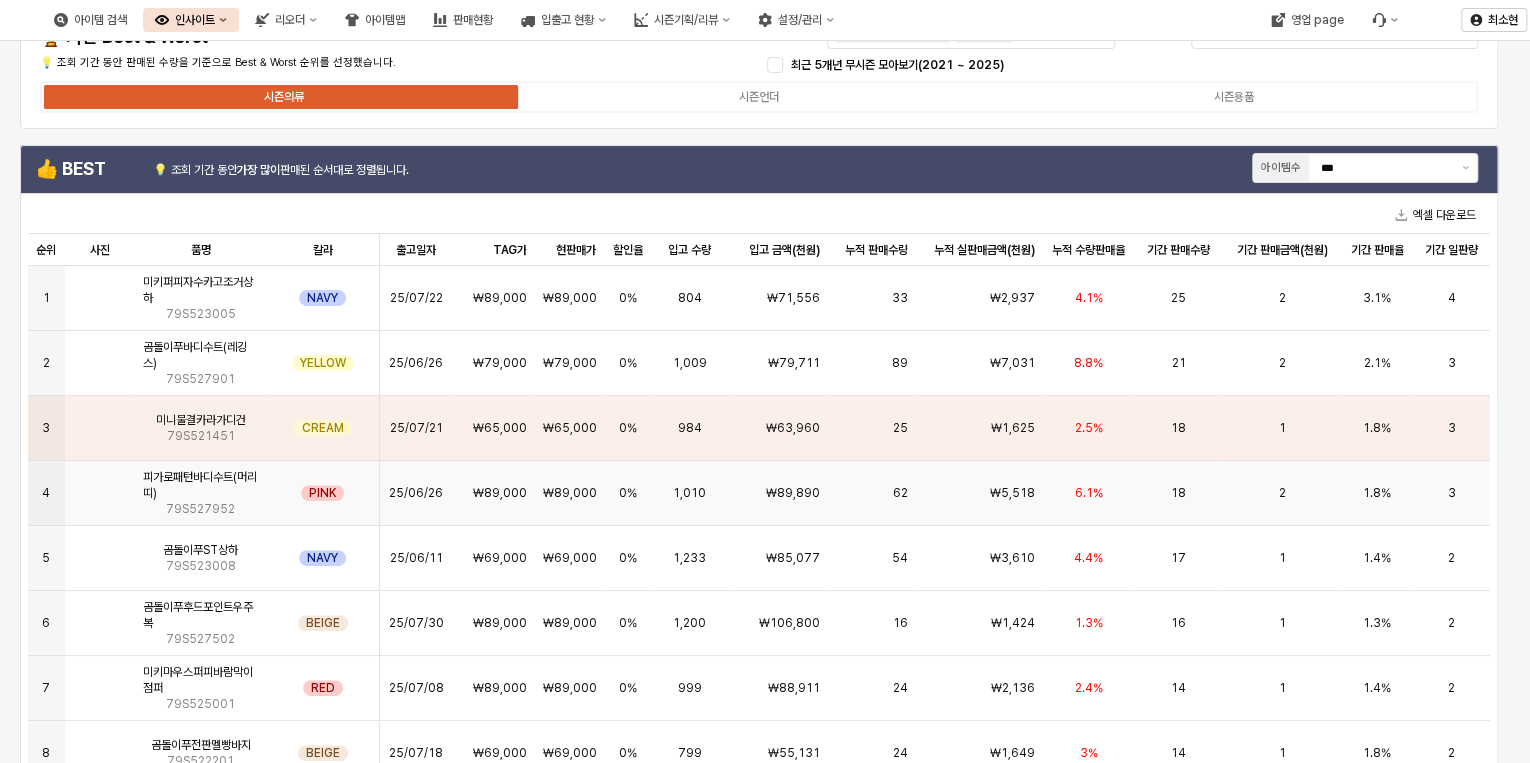 scroll, scrollTop: 80, scrollLeft: 0, axis: vertical 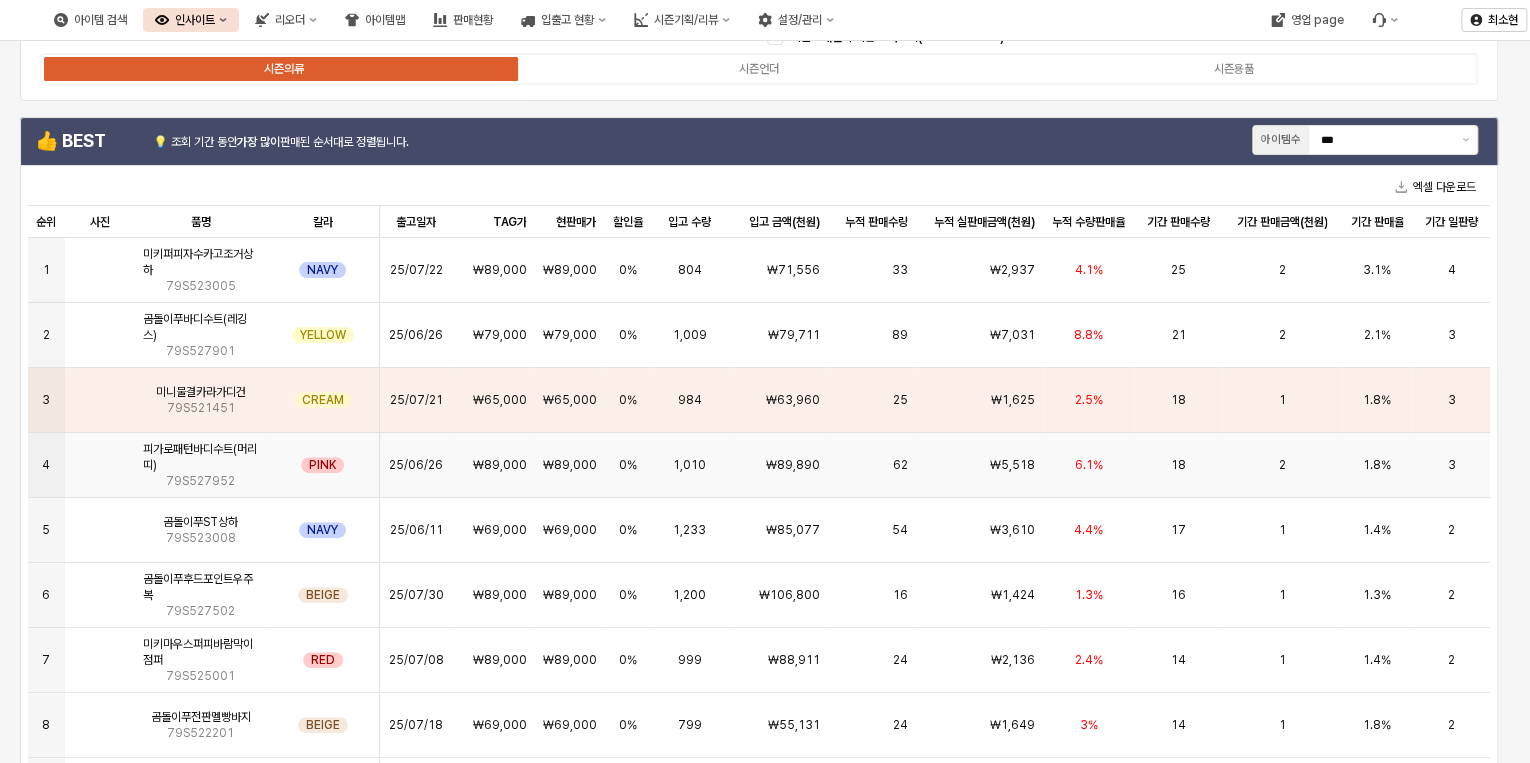 click on "18" at bounding box center [1178, 465] 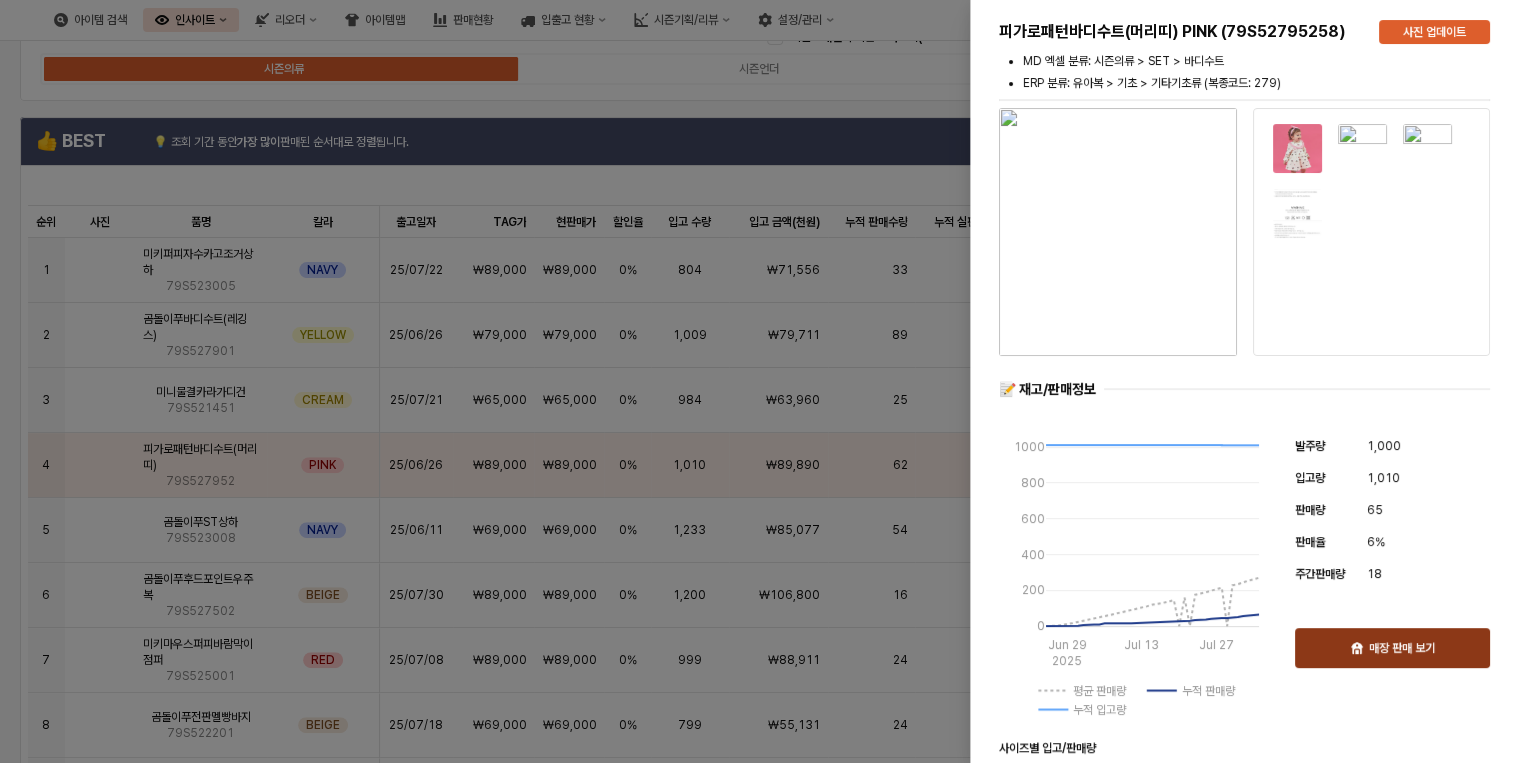 click on "매장 판매 보기" at bounding box center [1392, 648] 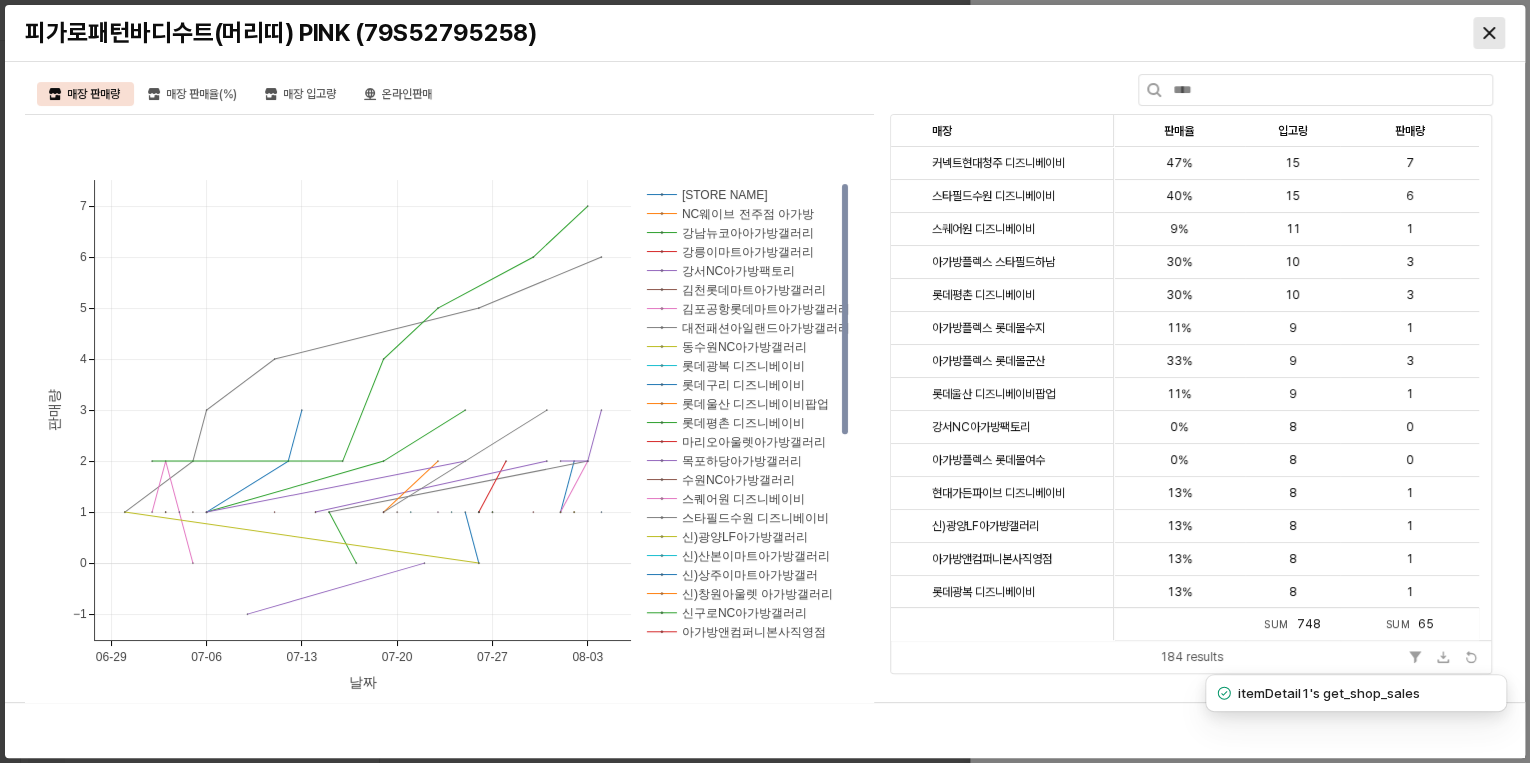 click 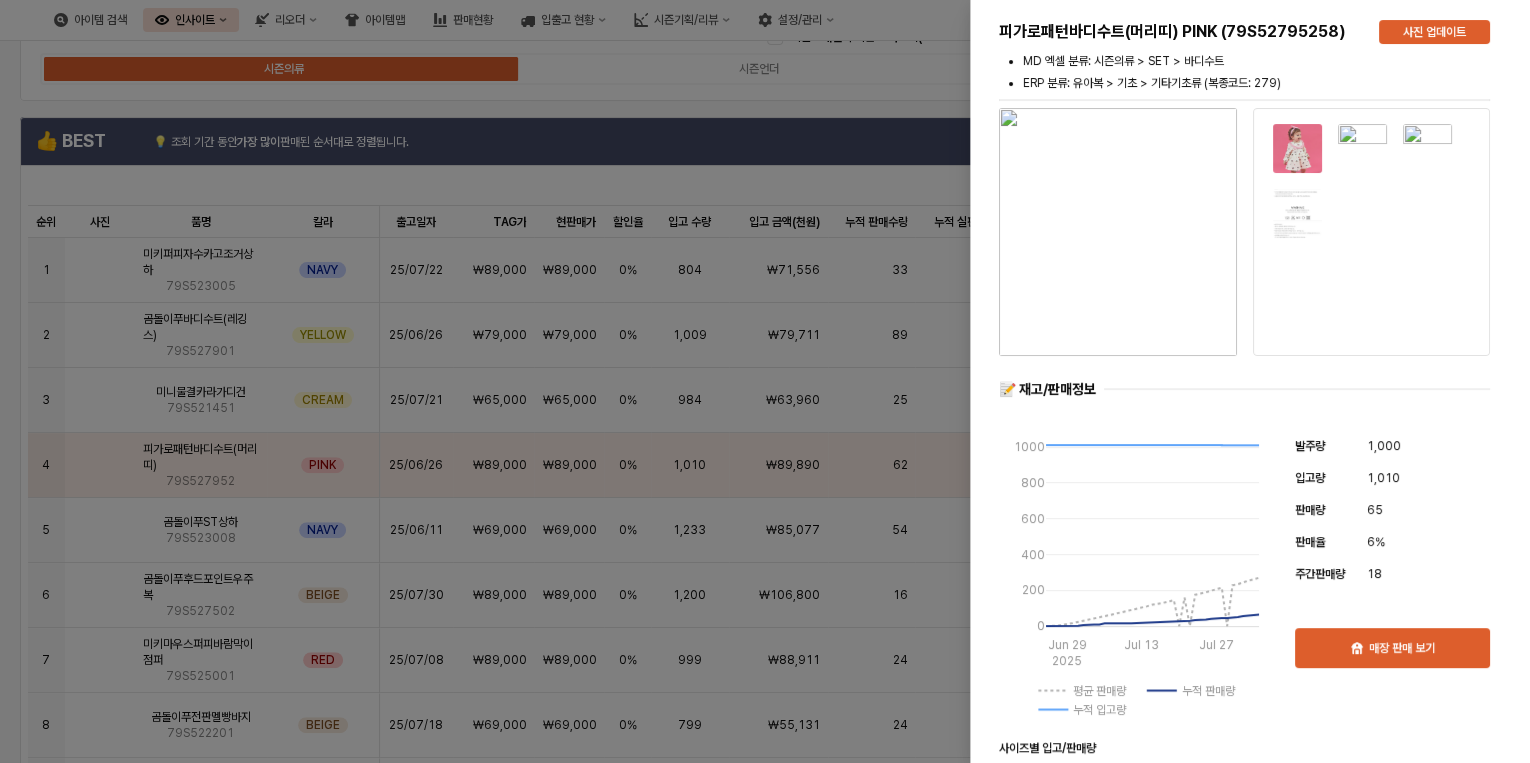 click at bounding box center (765, 381) 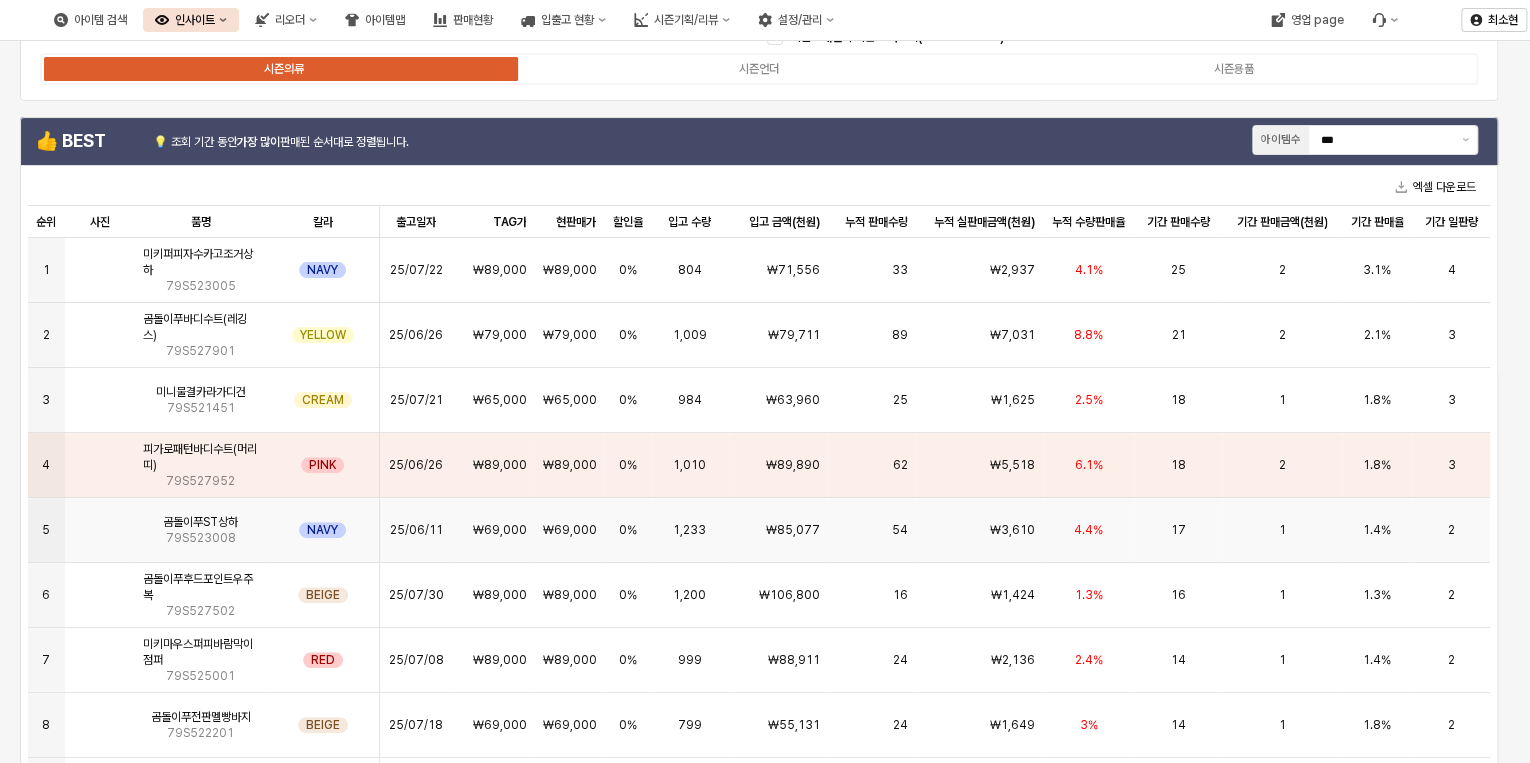 click on "4.4%" at bounding box center [1089, 530] 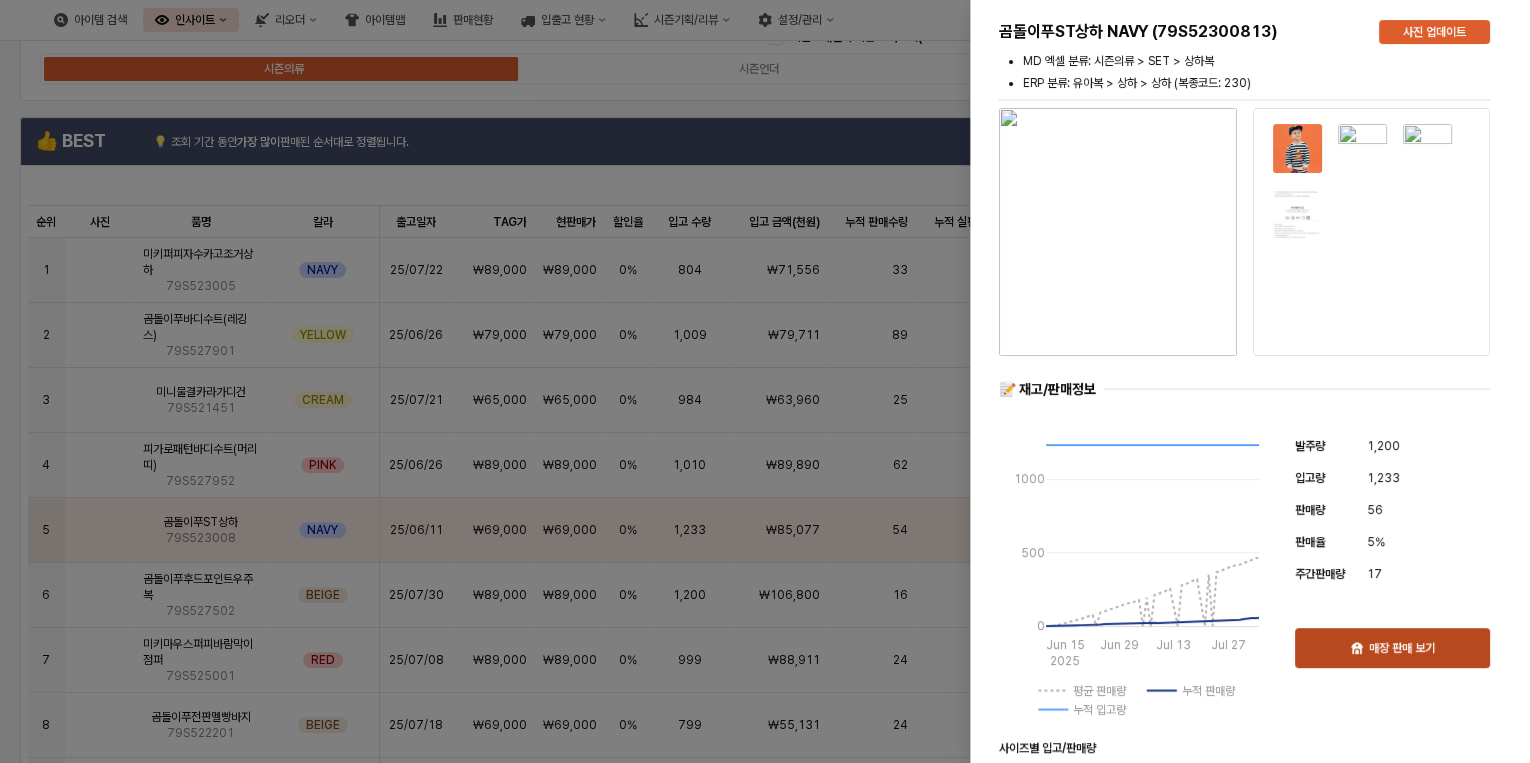 click on "매장 판매 보기" at bounding box center (1402, 648) 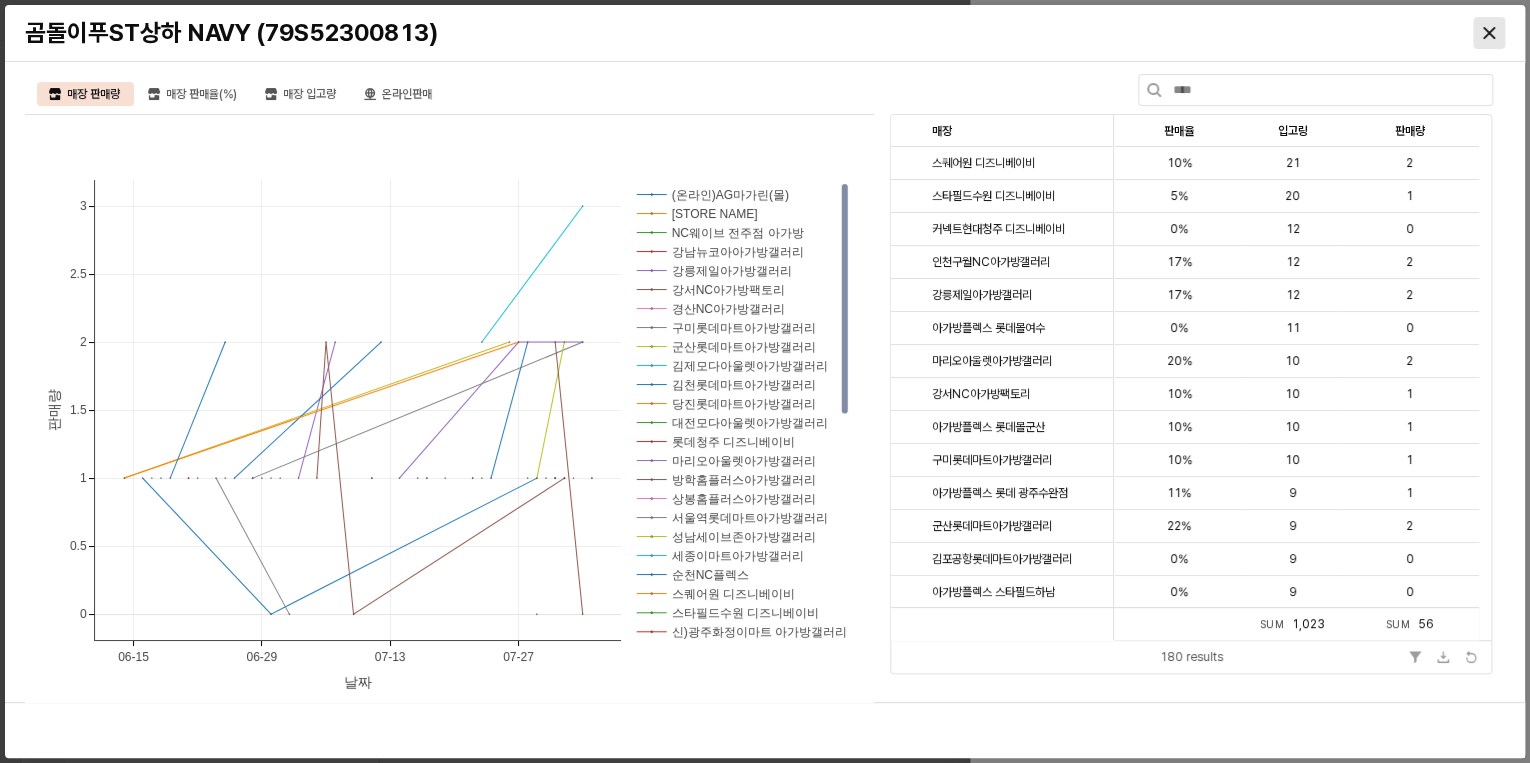 click 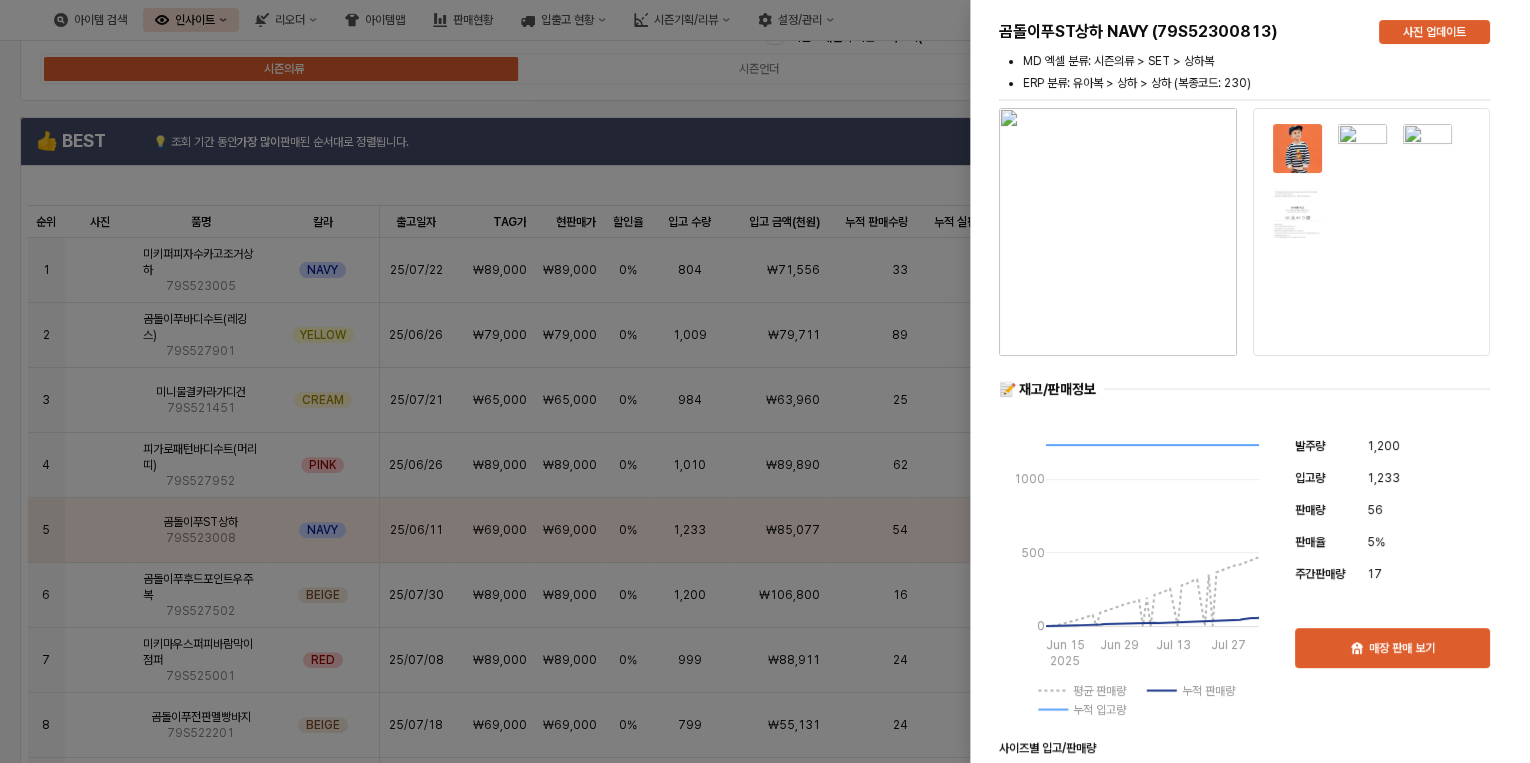 click at bounding box center (765, 381) 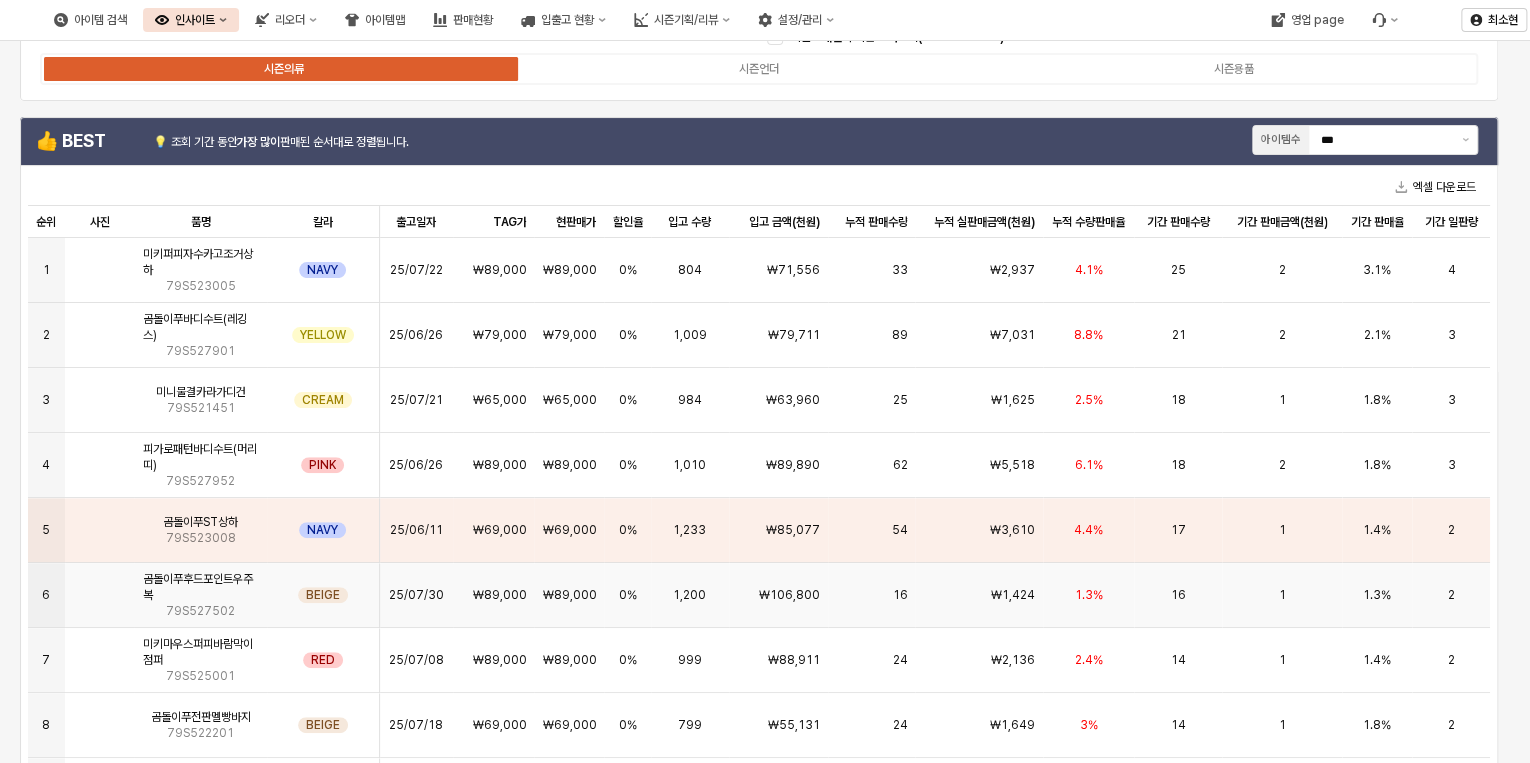 scroll, scrollTop: 160, scrollLeft: 0, axis: vertical 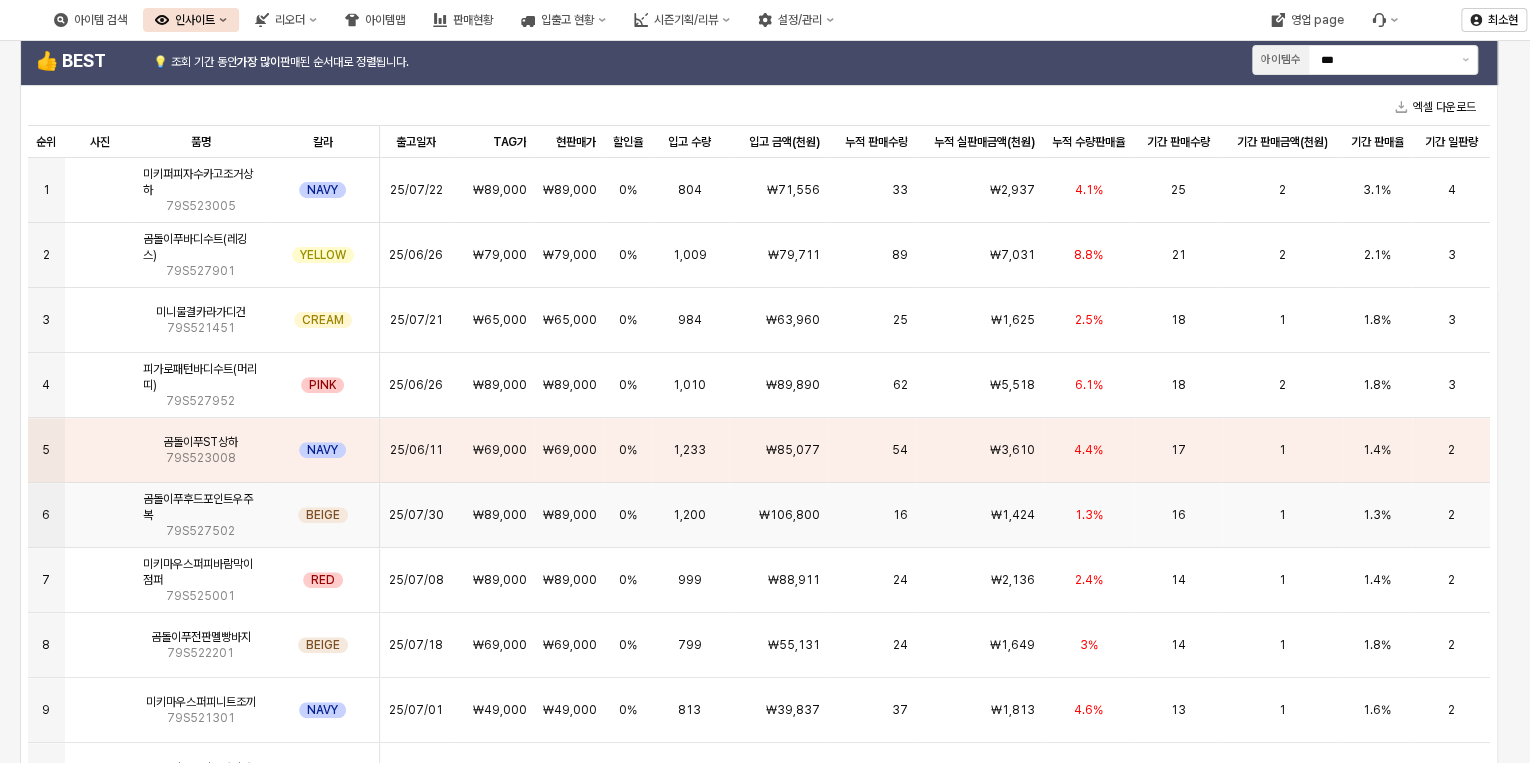 click on "₩89,000" at bounding box center [568, 515] 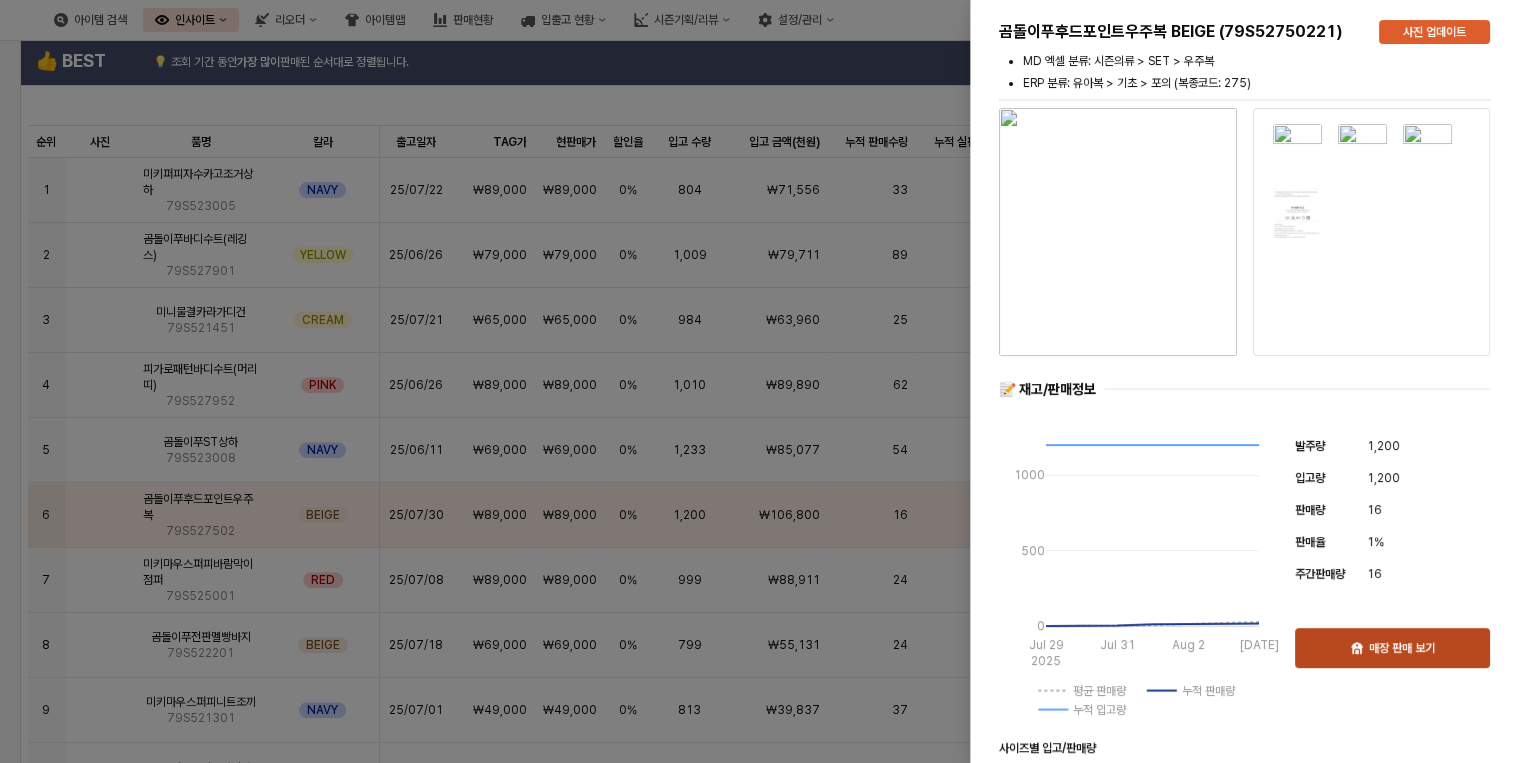 click on "매장 판매 보기" at bounding box center [1402, 648] 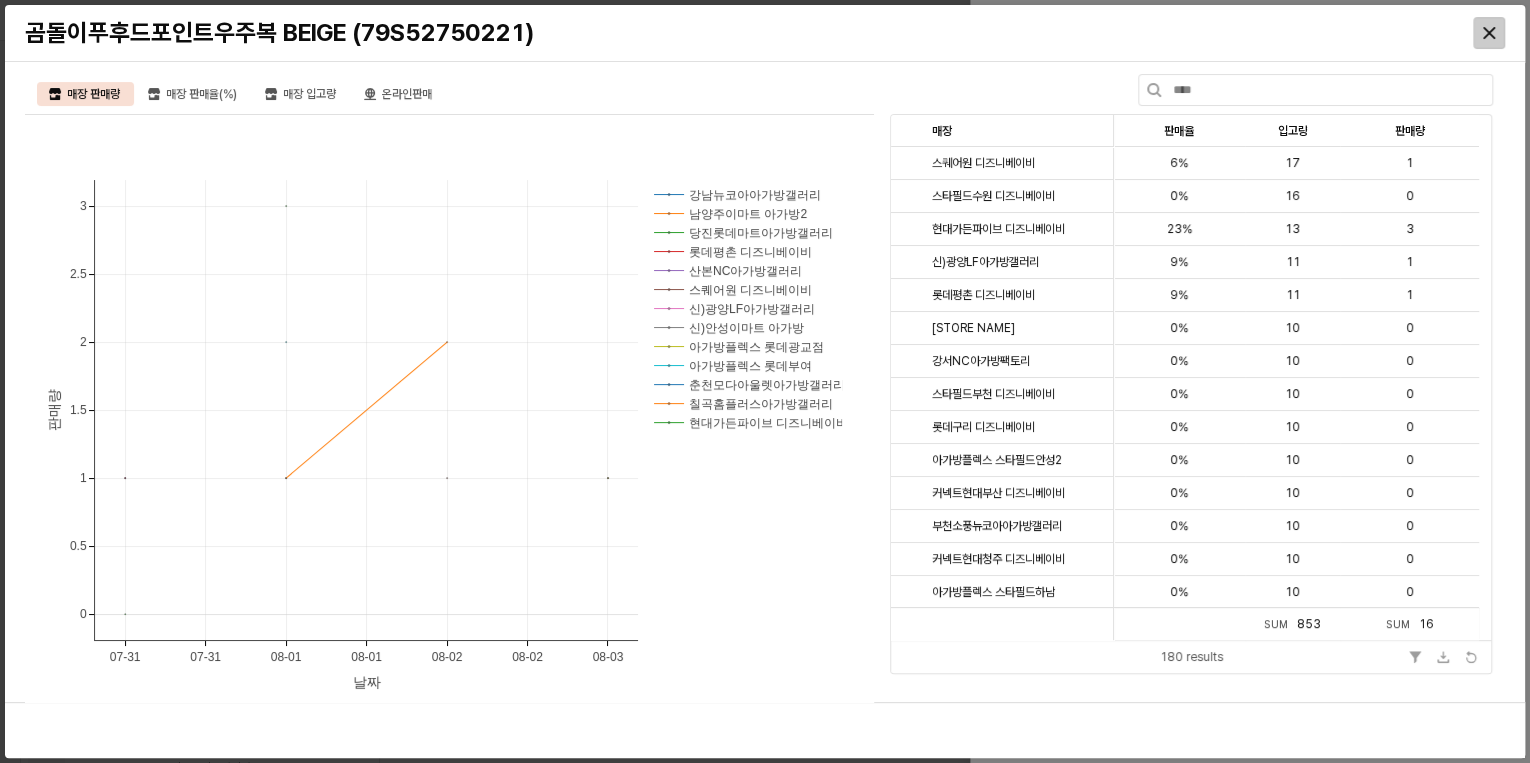 click at bounding box center [1489, 33] 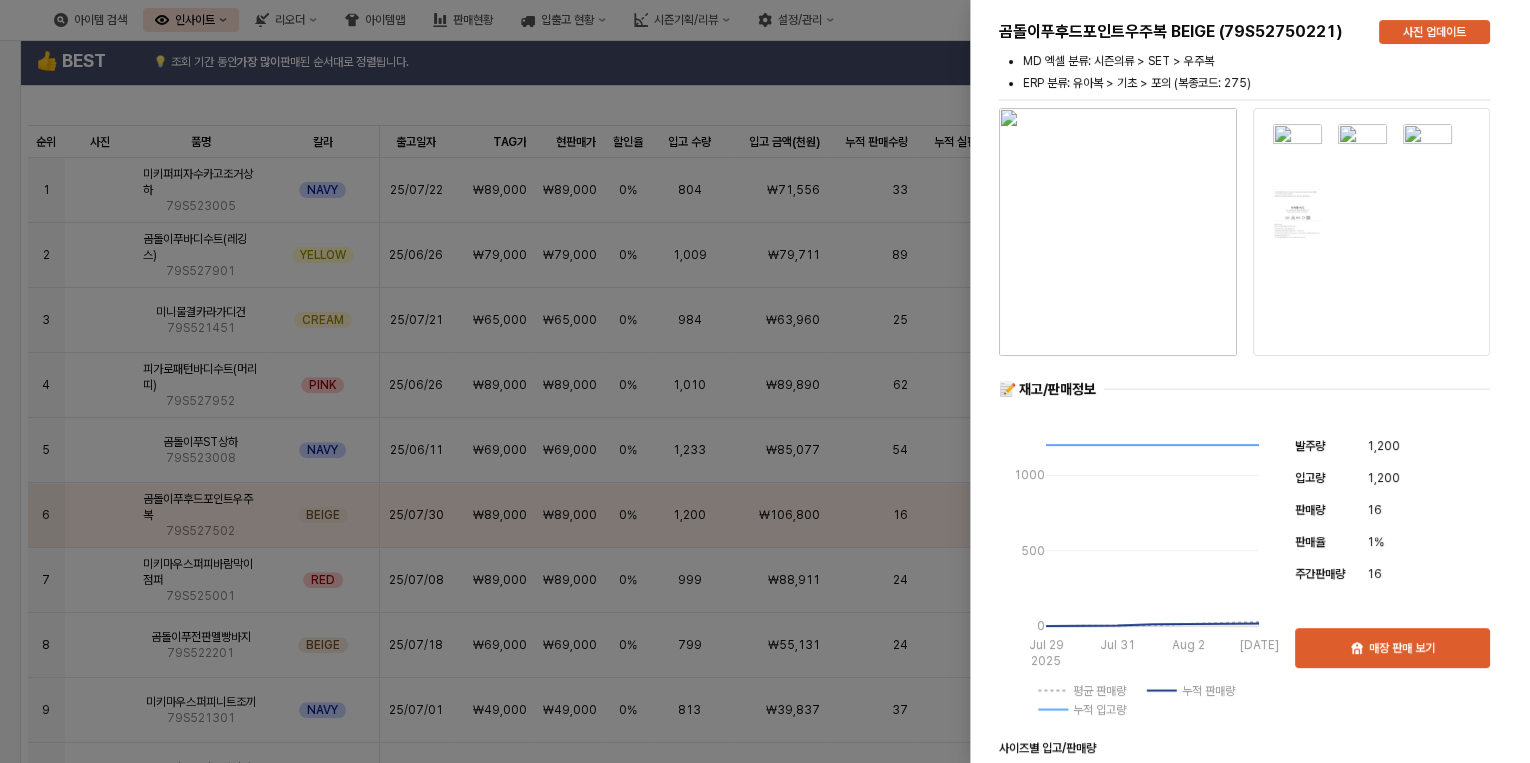 click at bounding box center (765, 381) 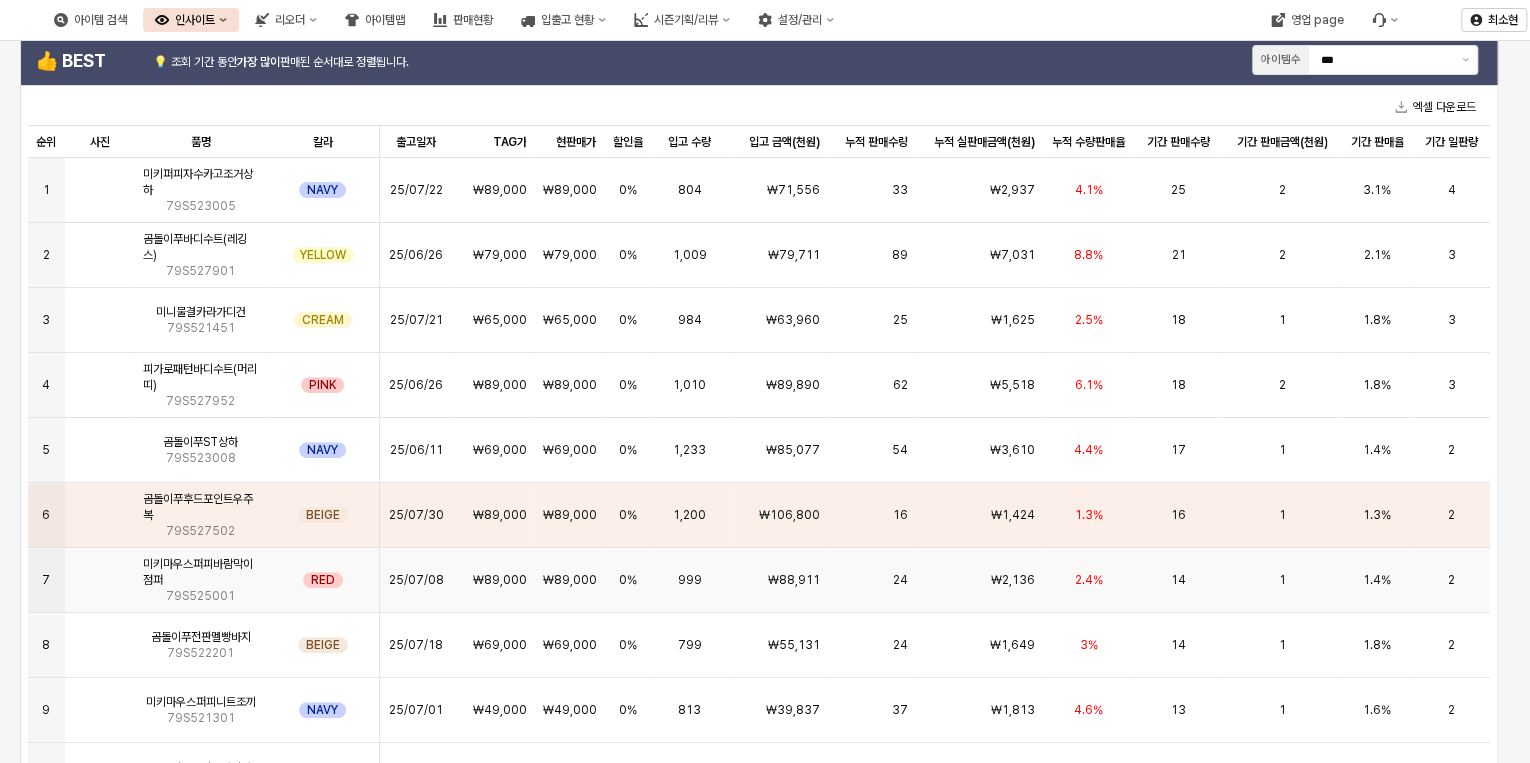 click on "14" at bounding box center (1178, 580) 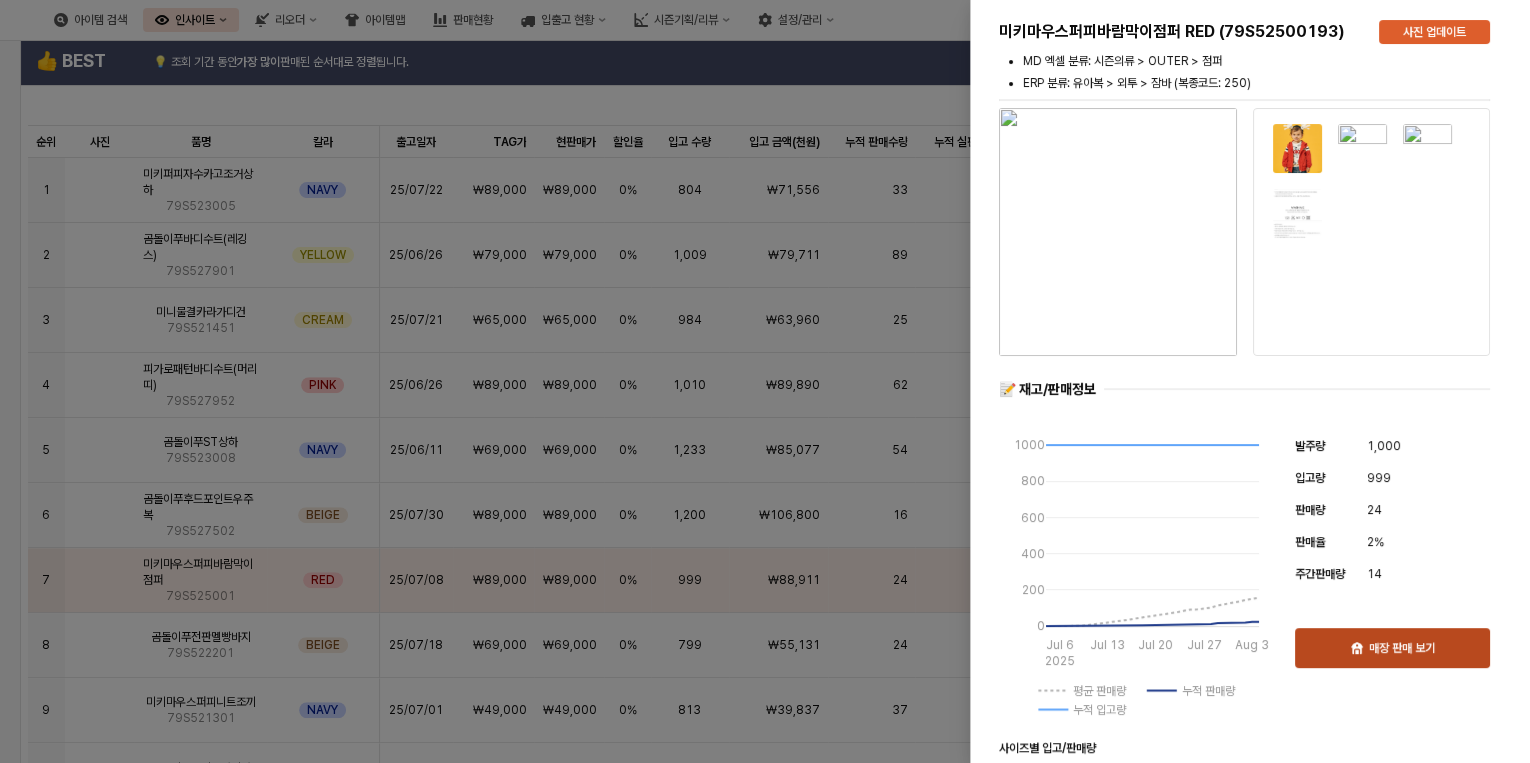 click on "매장 판매 보기" at bounding box center [1402, 648] 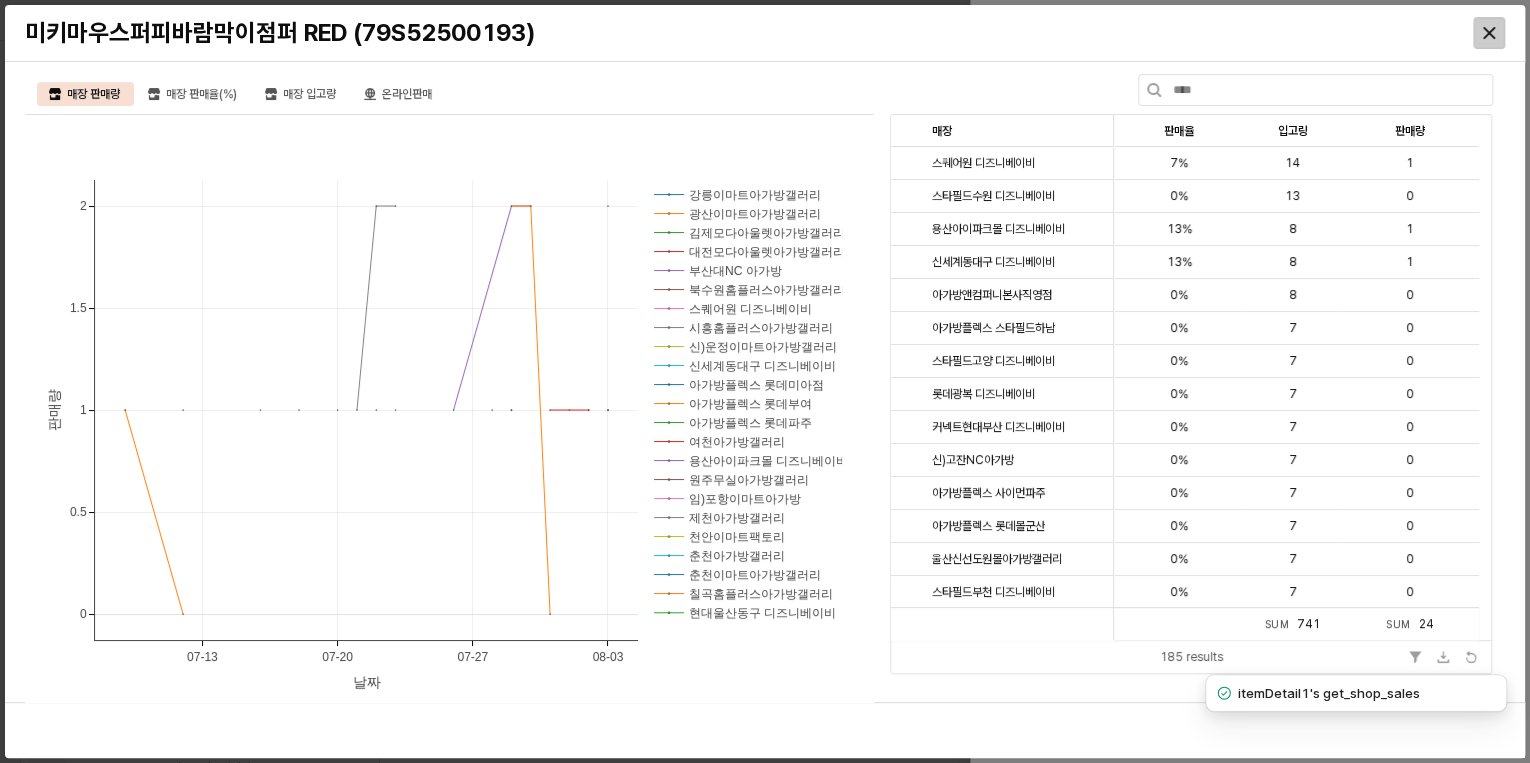 click at bounding box center (1489, 33) 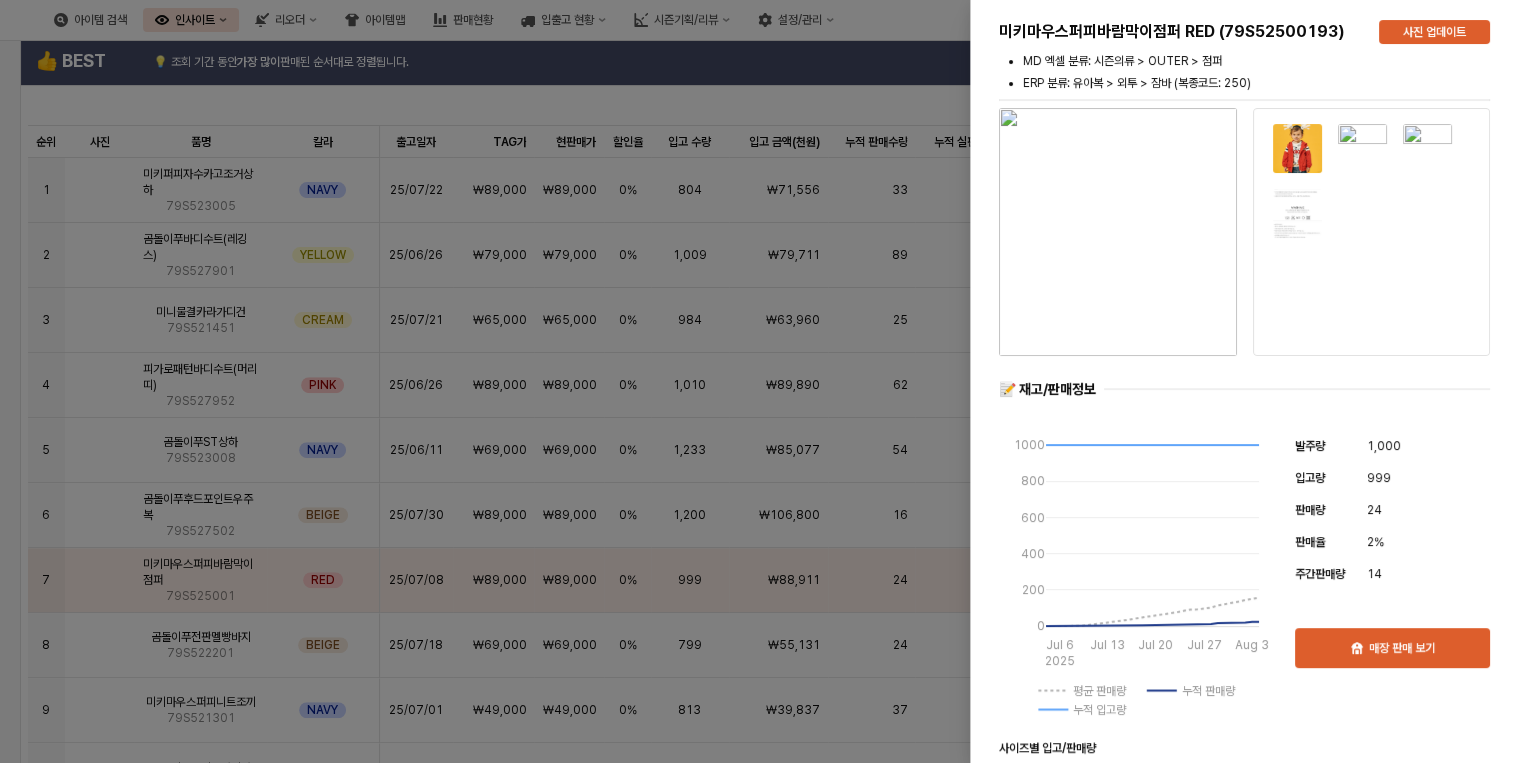 click at bounding box center (765, 381) 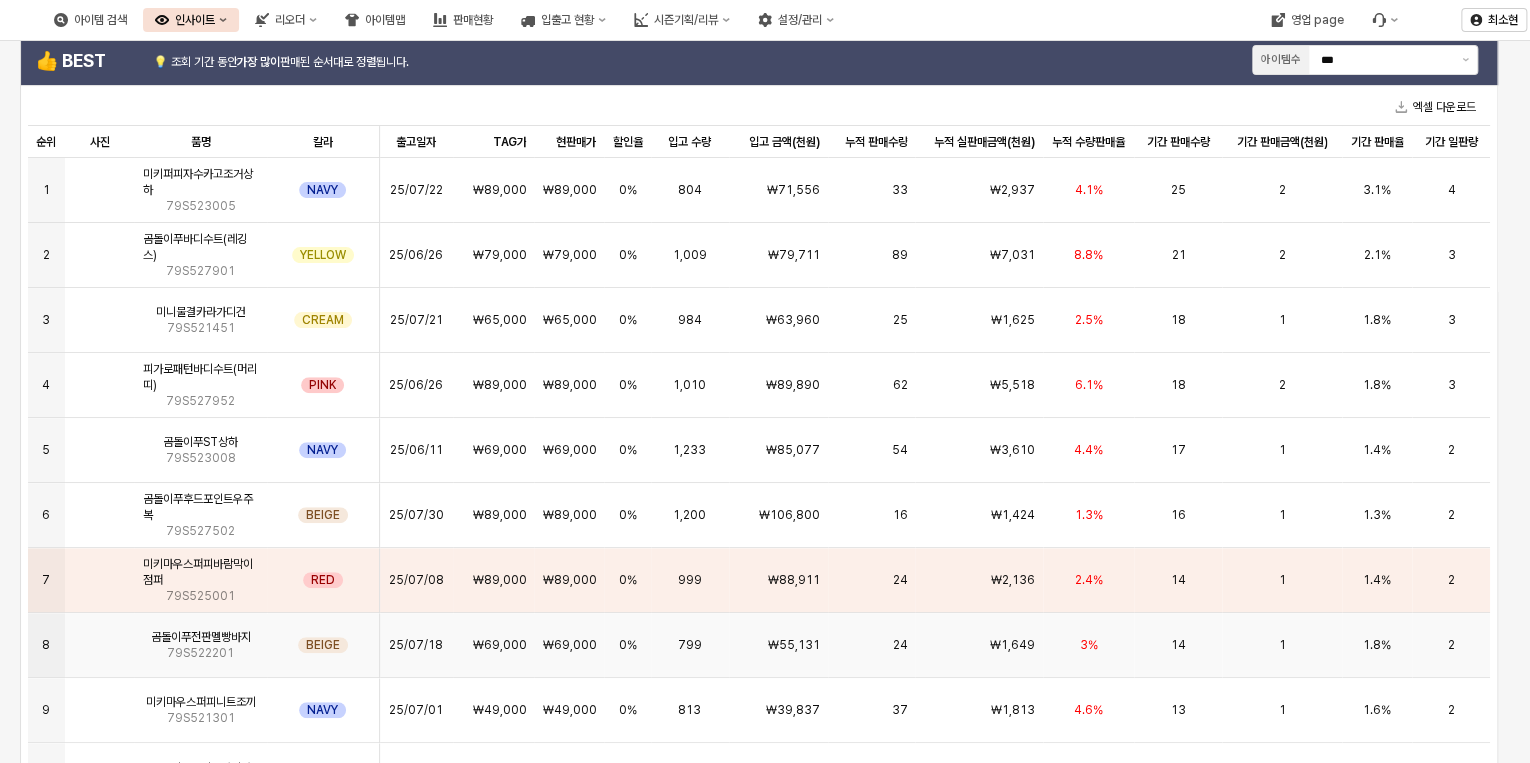 click on "1" at bounding box center (1281, 645) 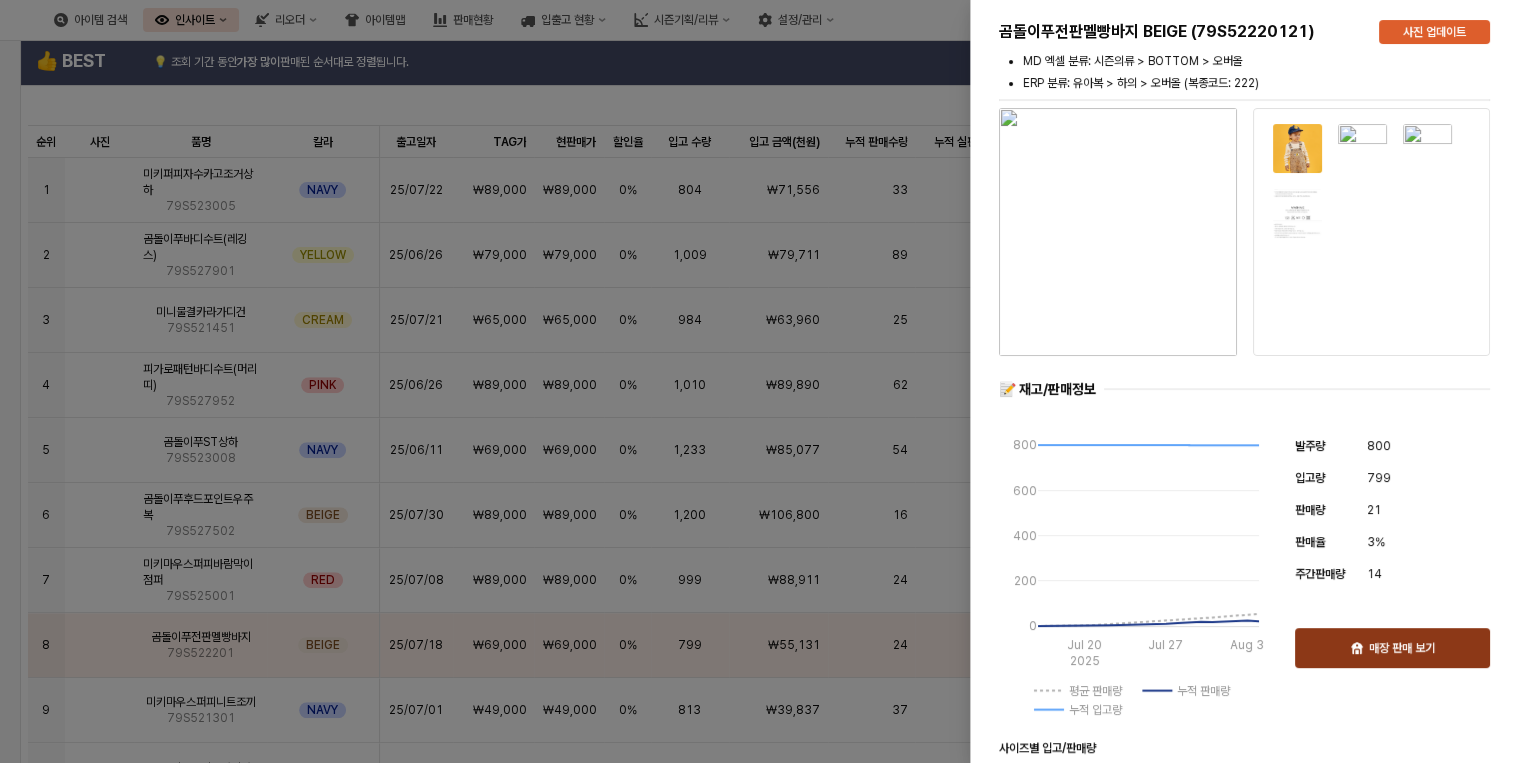 click on "매장 판매 보기" at bounding box center (1402, 648) 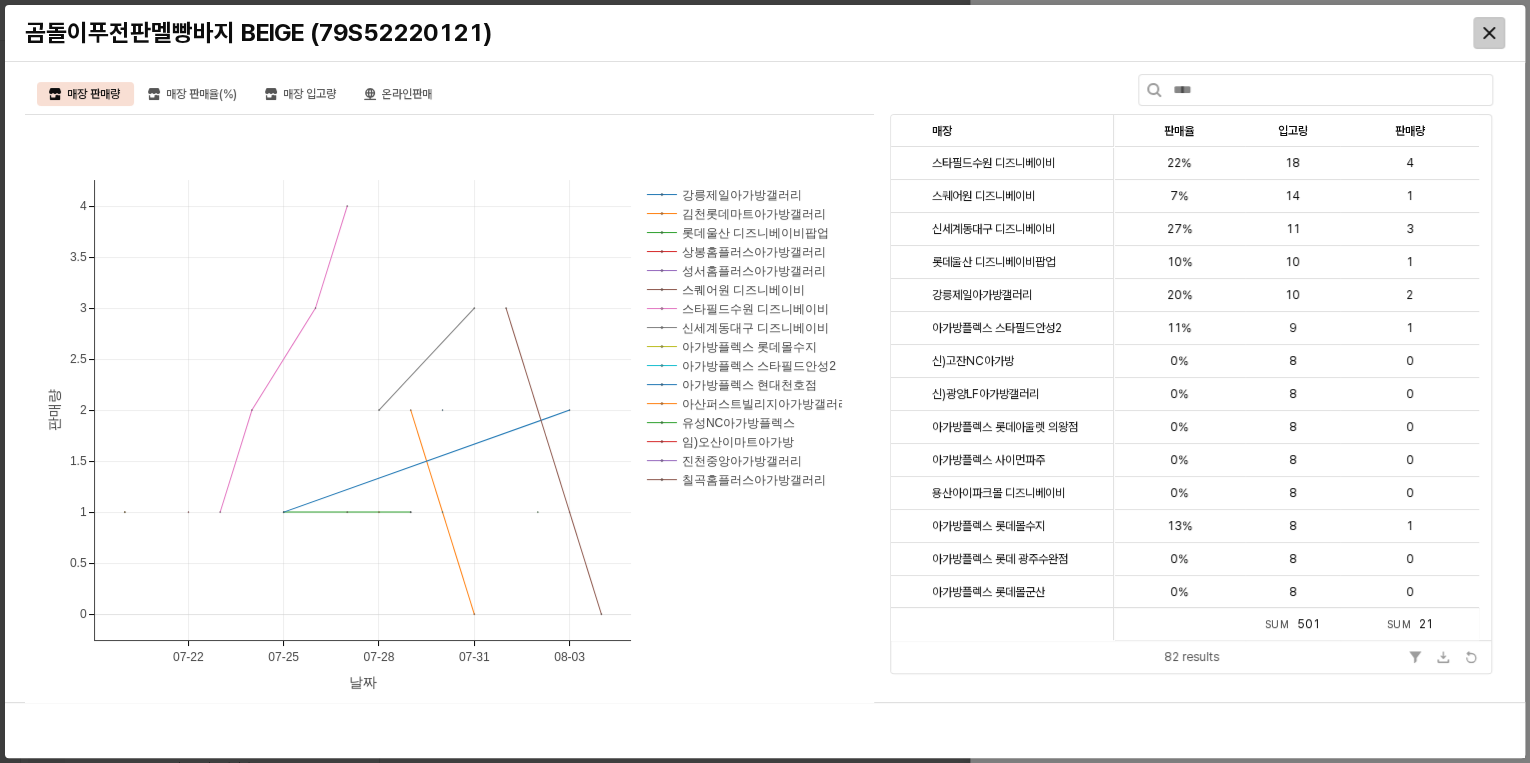 click 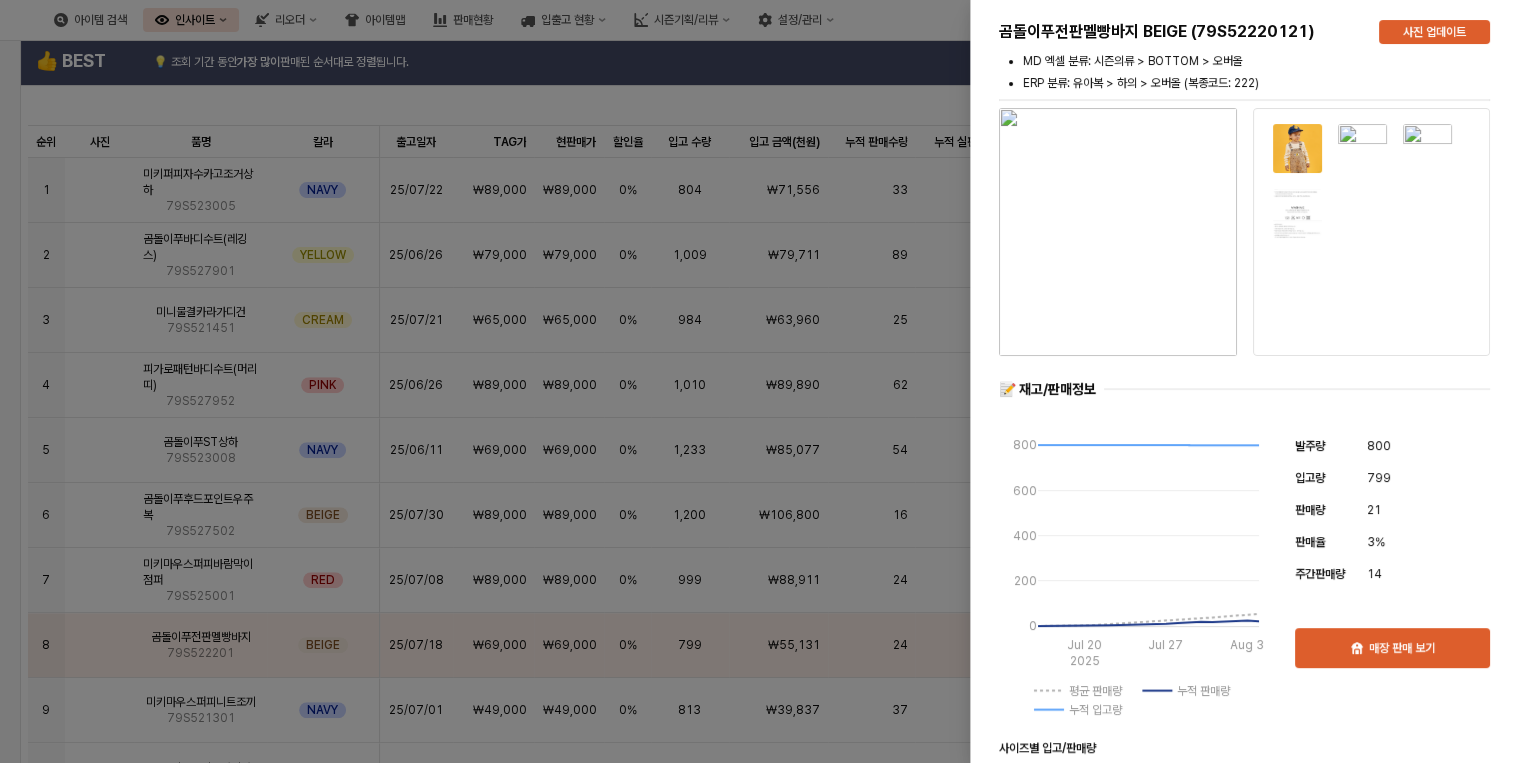 click at bounding box center [765, 381] 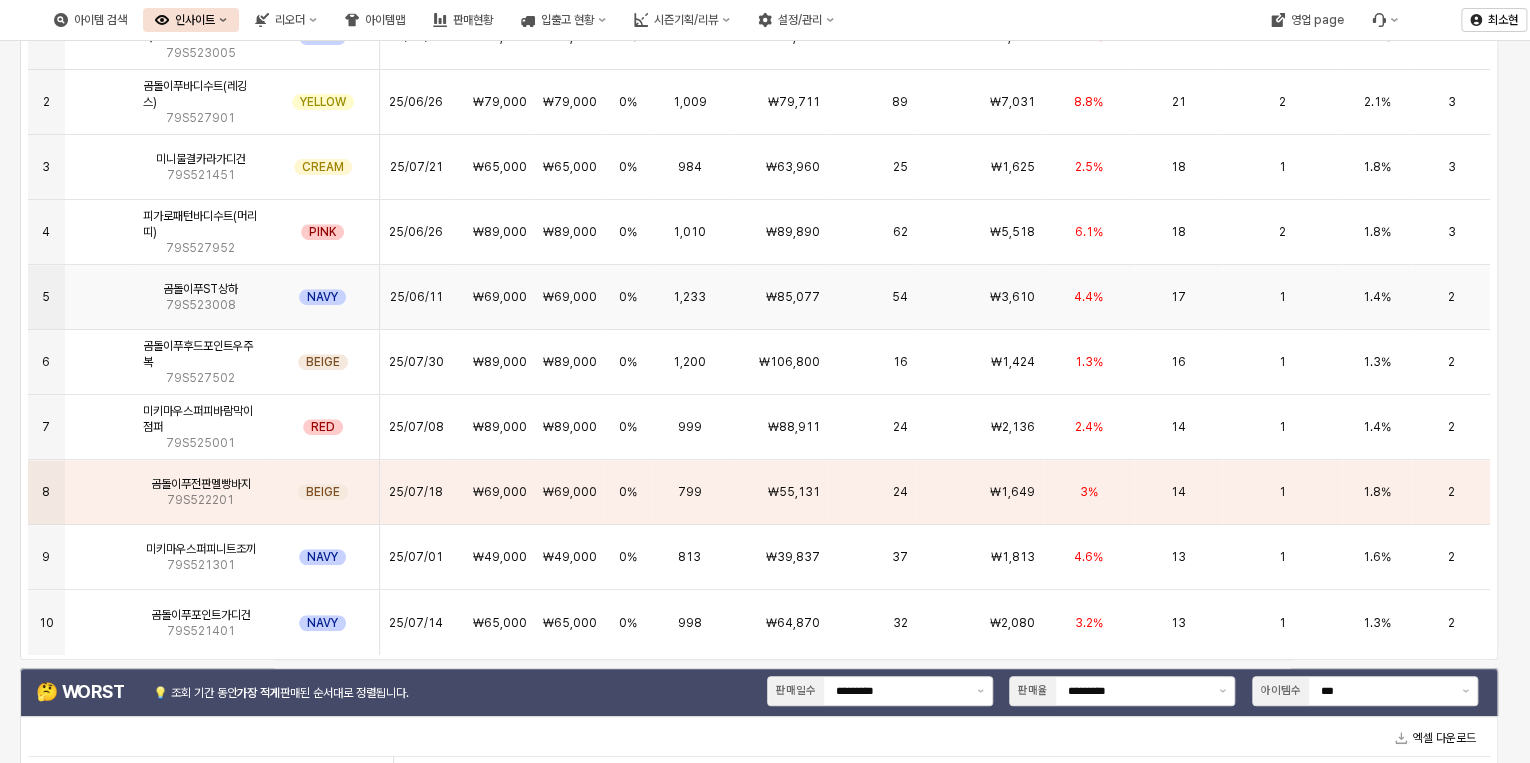 scroll, scrollTop: 320, scrollLeft: 0, axis: vertical 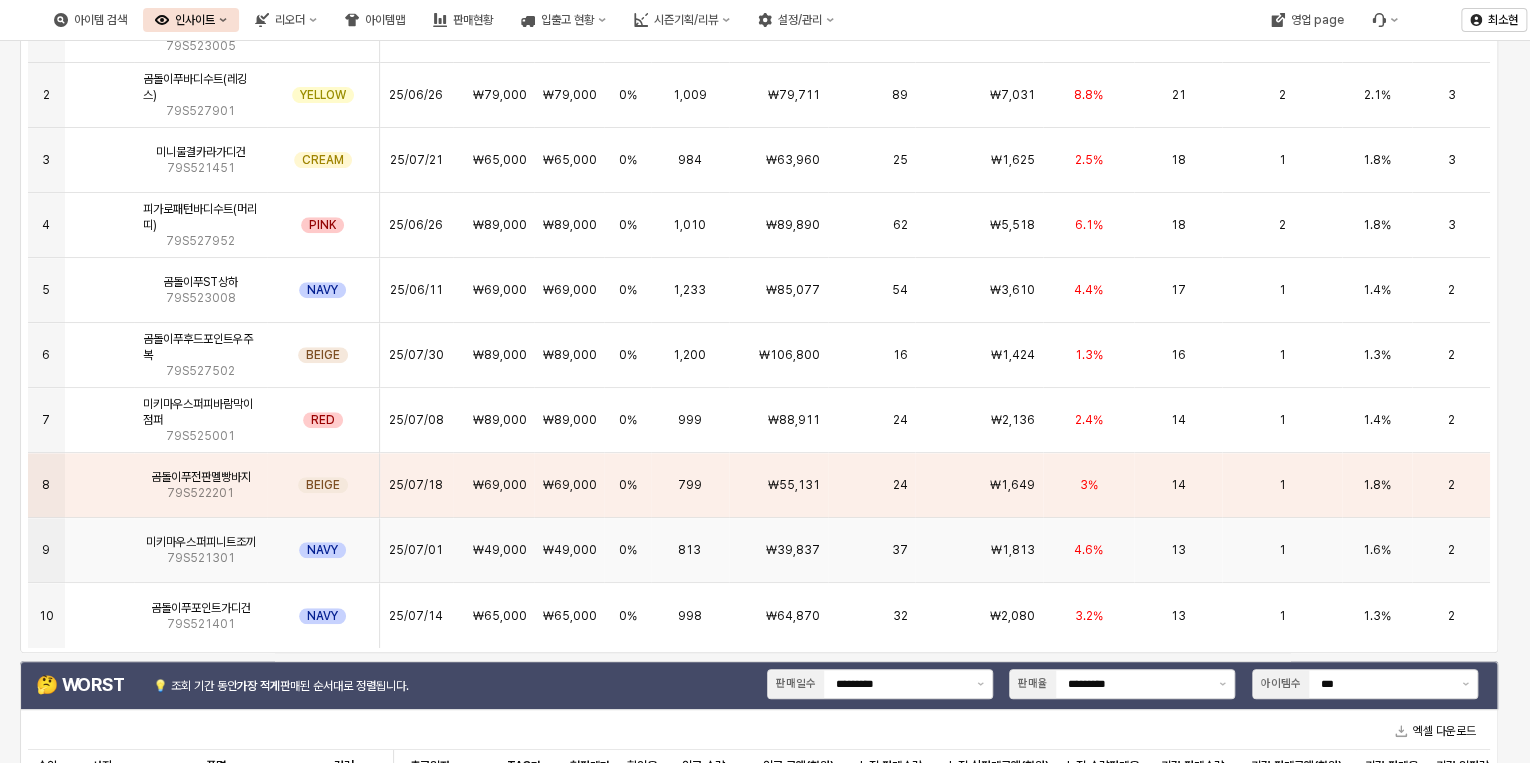 click on "4.6%" at bounding box center [1088, 550] 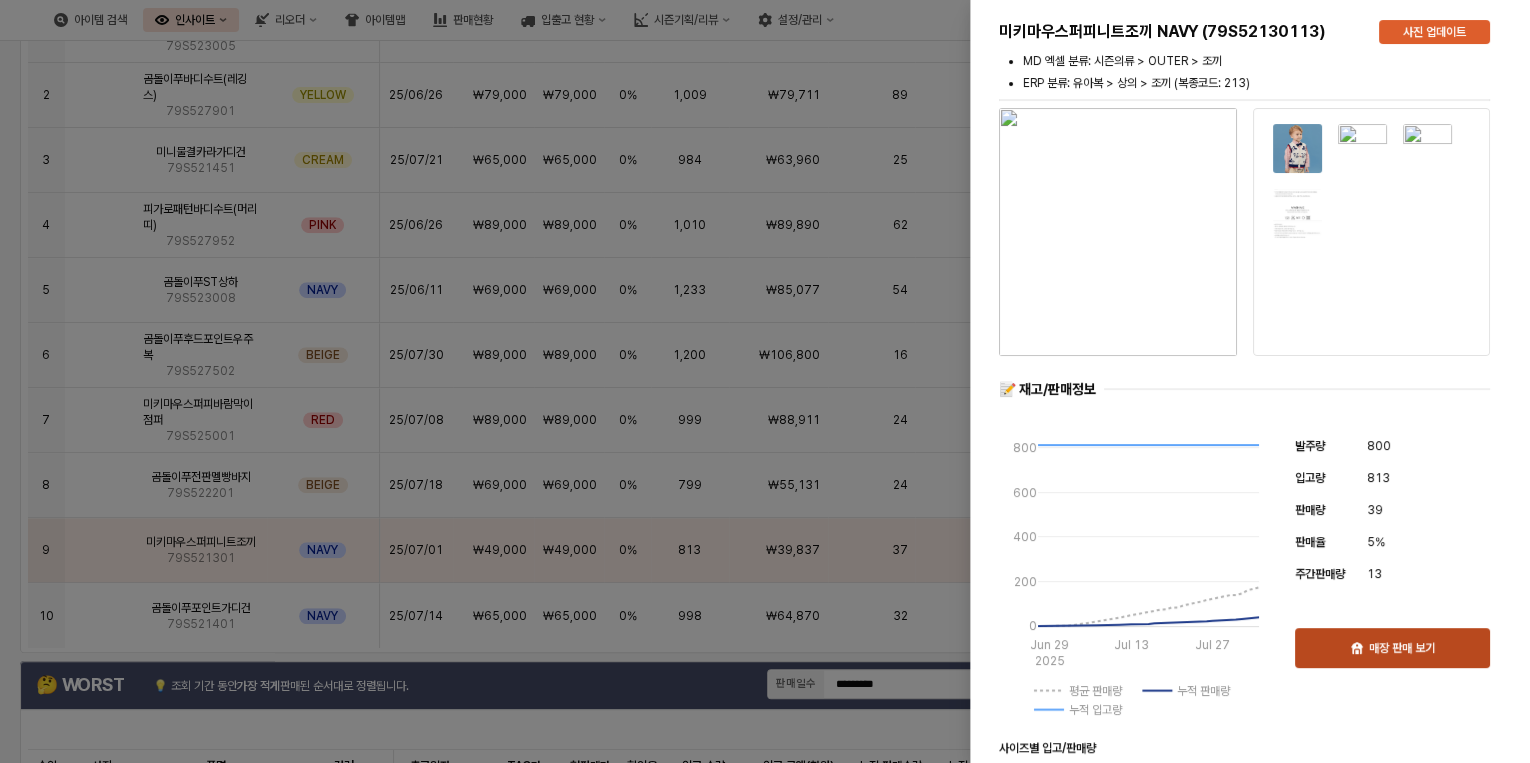 click on "매장 판매 보기" at bounding box center (1402, 648) 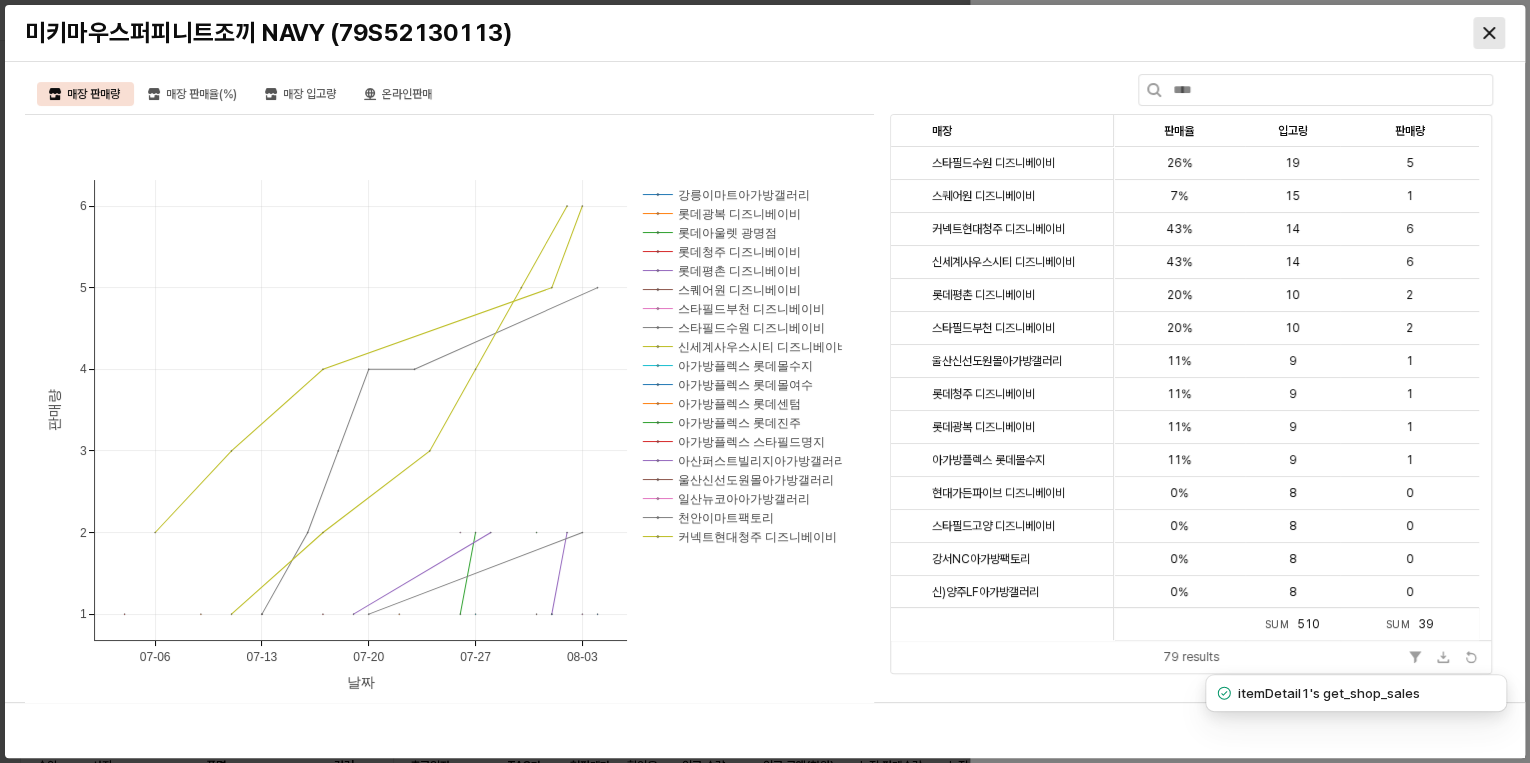 click 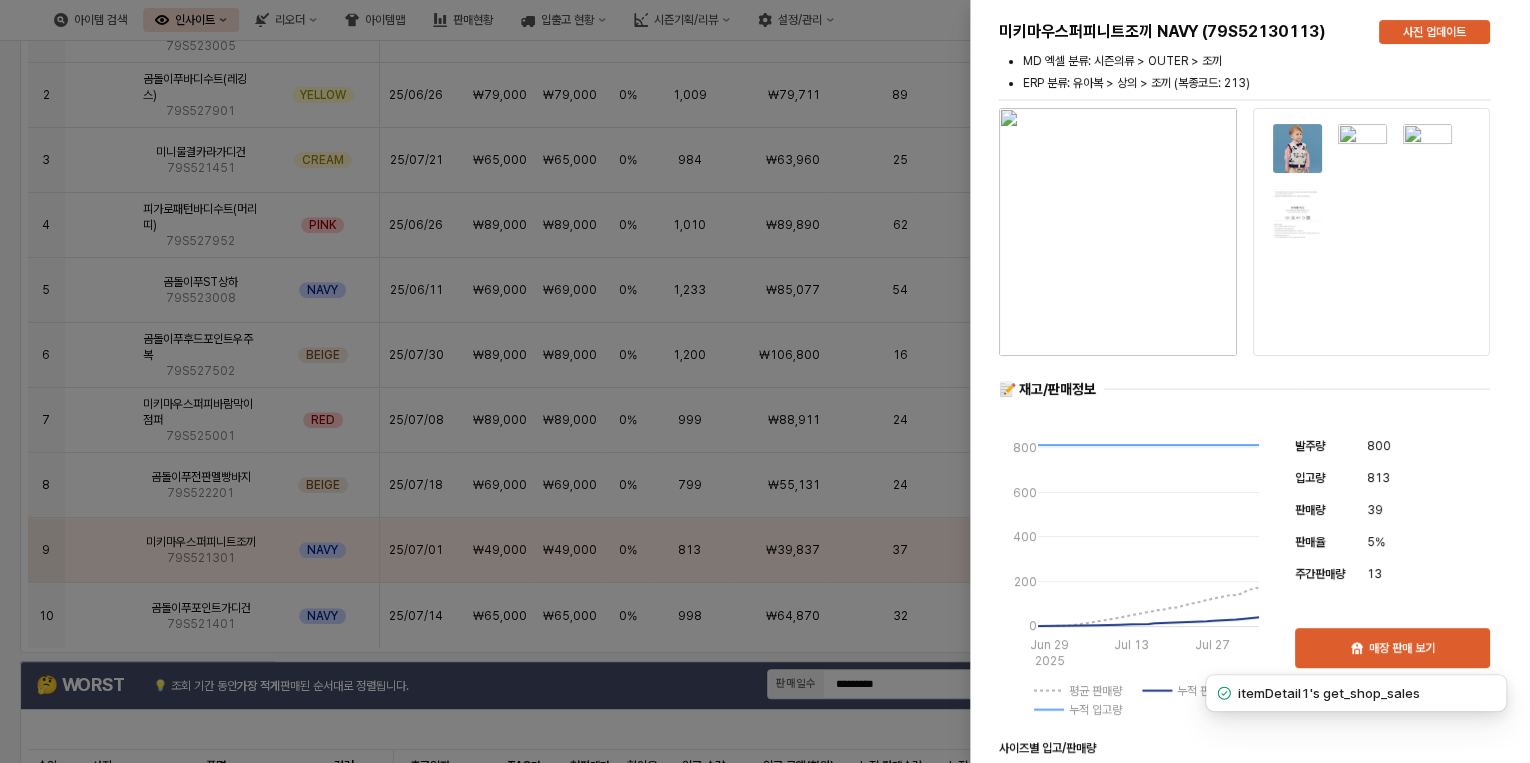 click at bounding box center [765, 381] 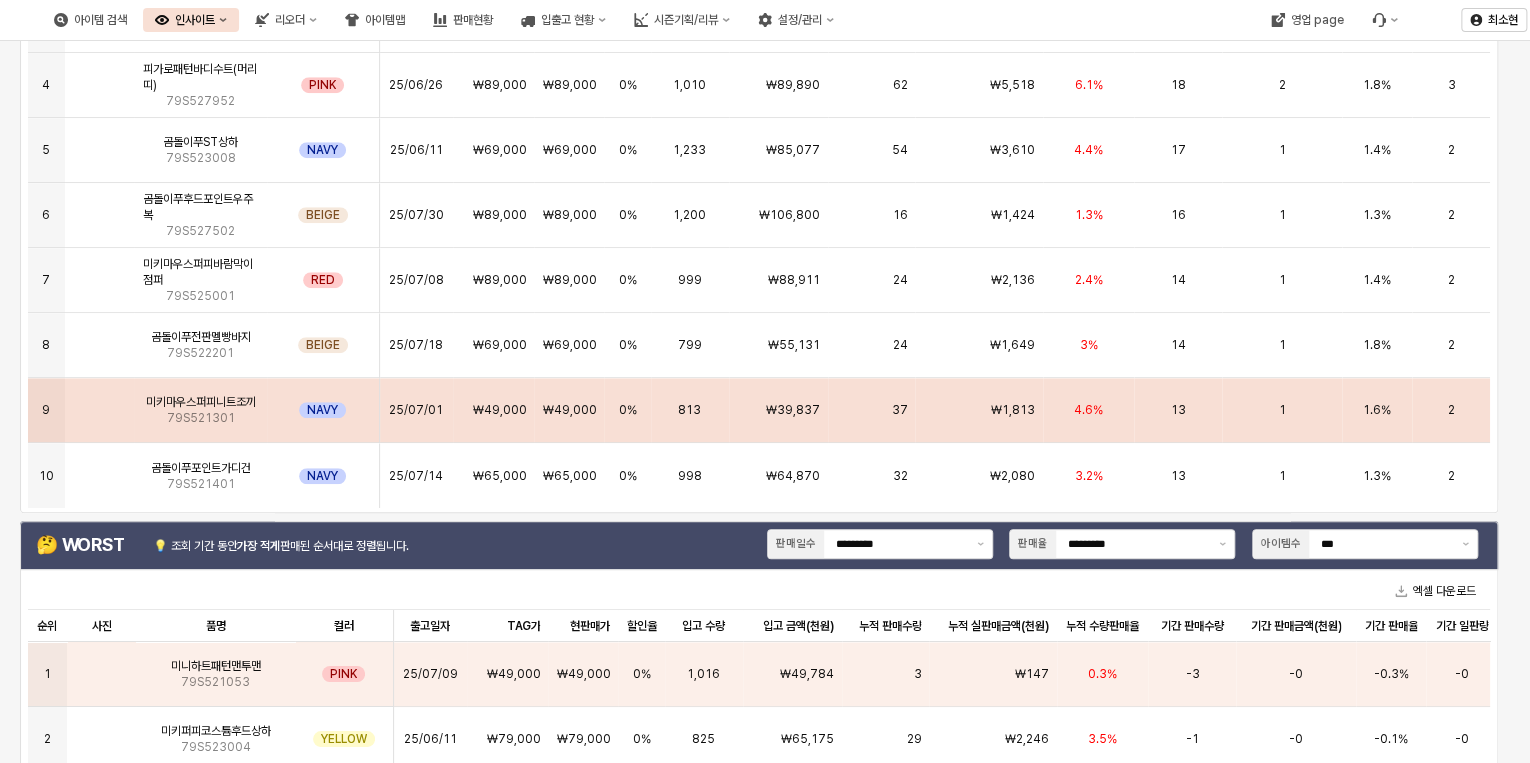 scroll, scrollTop: 480, scrollLeft: 0, axis: vertical 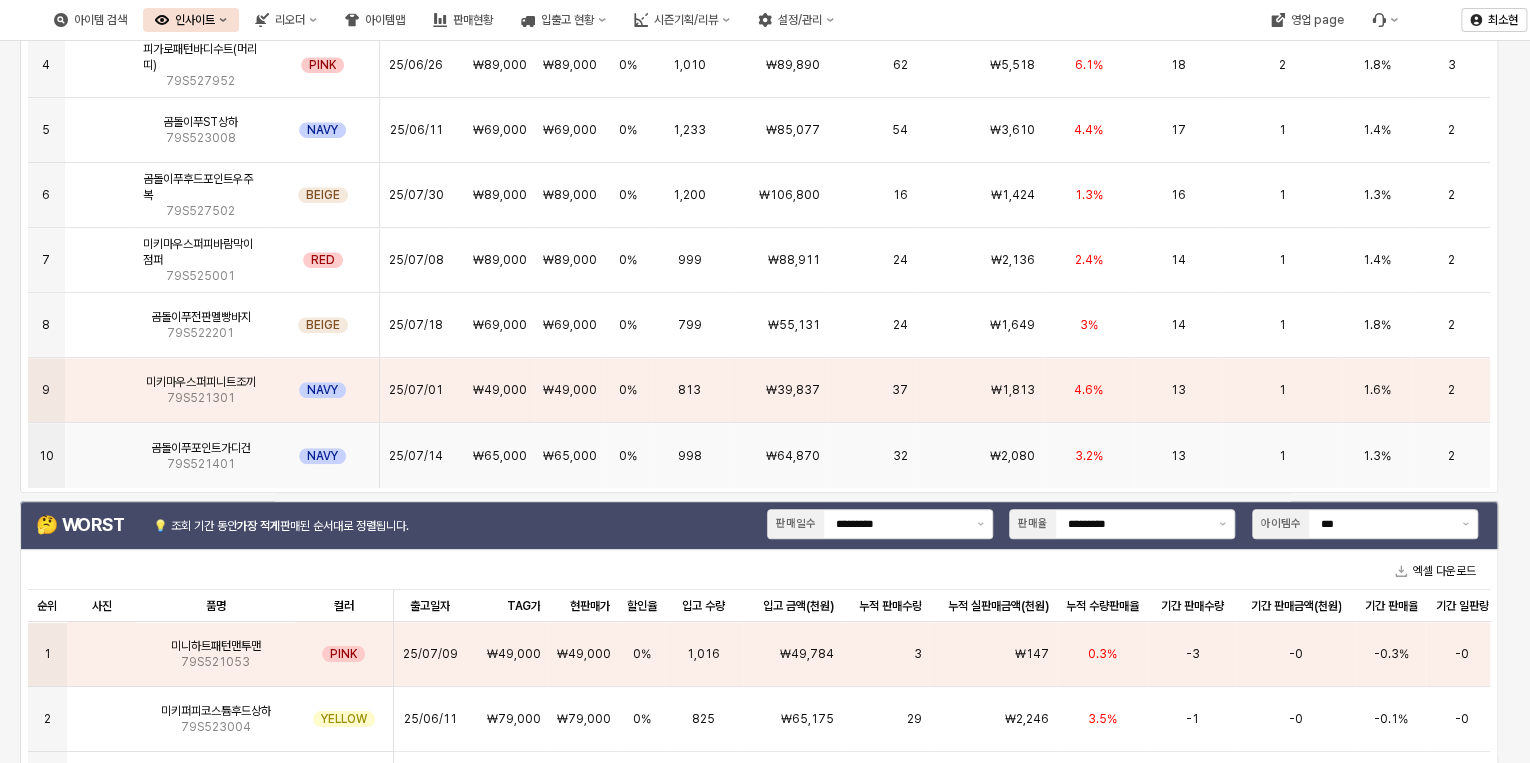 click on "13" at bounding box center [1178, 455] 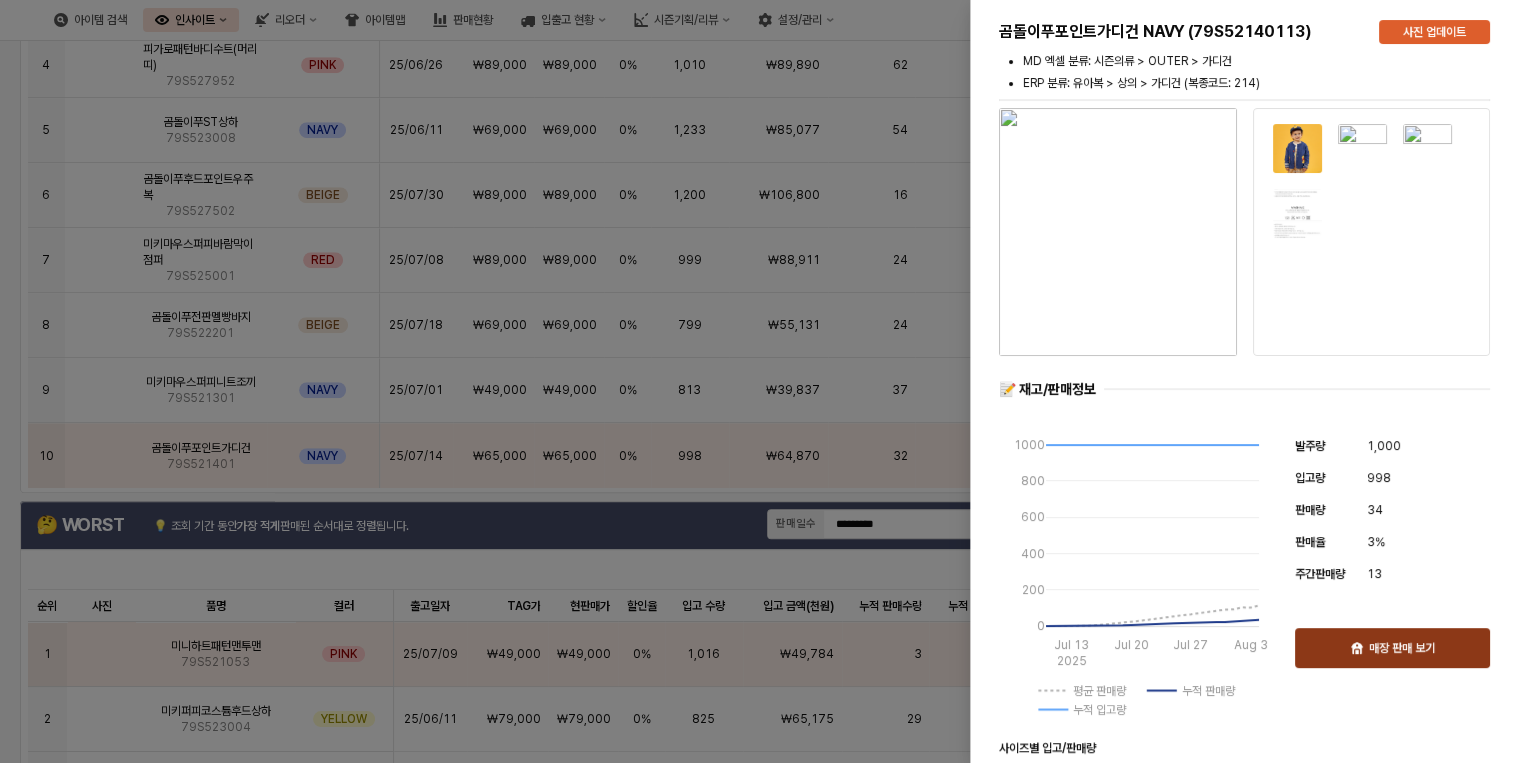click on "매장 판매 보기" at bounding box center (1402, 648) 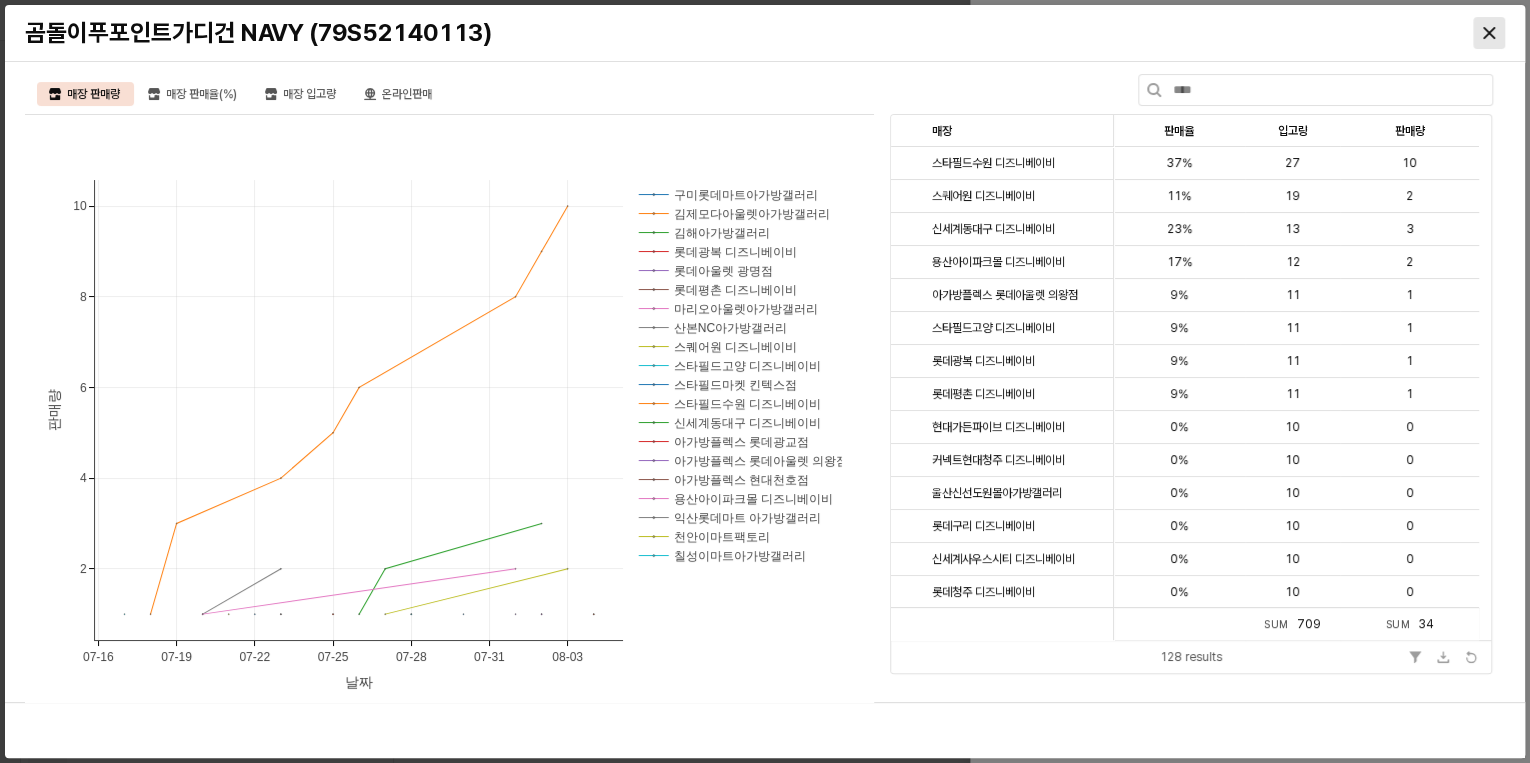 click at bounding box center [1489, 33] 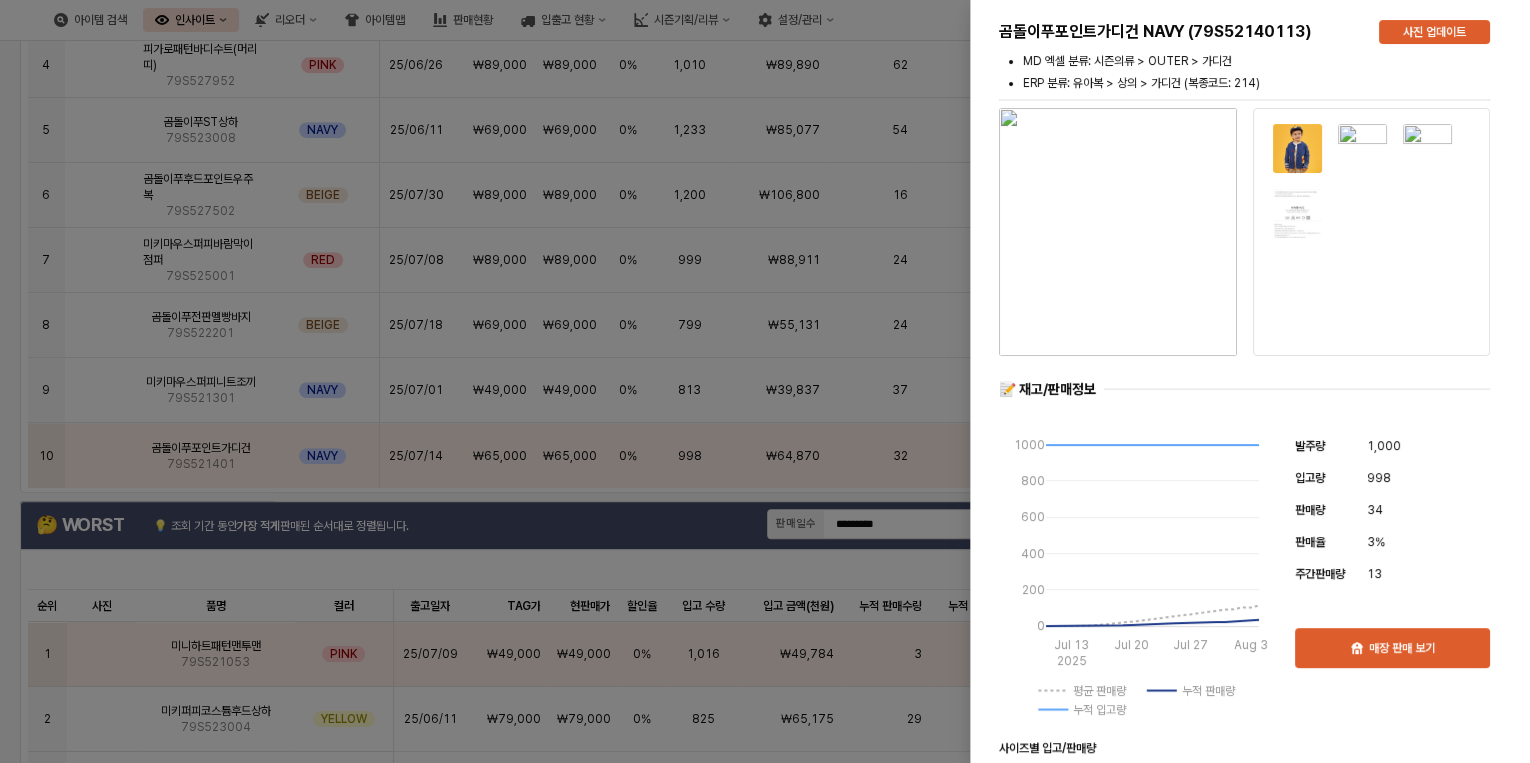 click at bounding box center [765, 381] 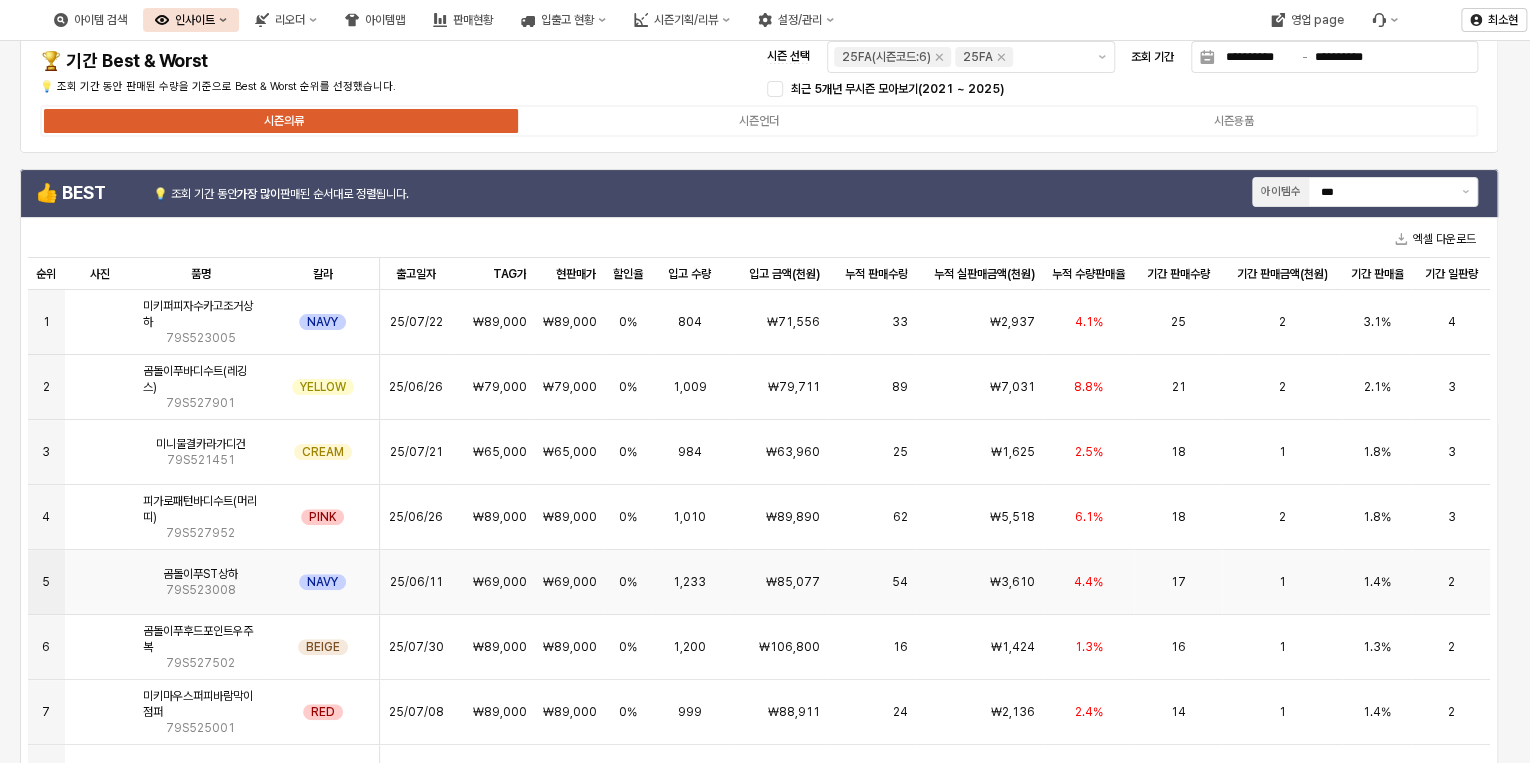 scroll, scrollTop: 0, scrollLeft: 0, axis: both 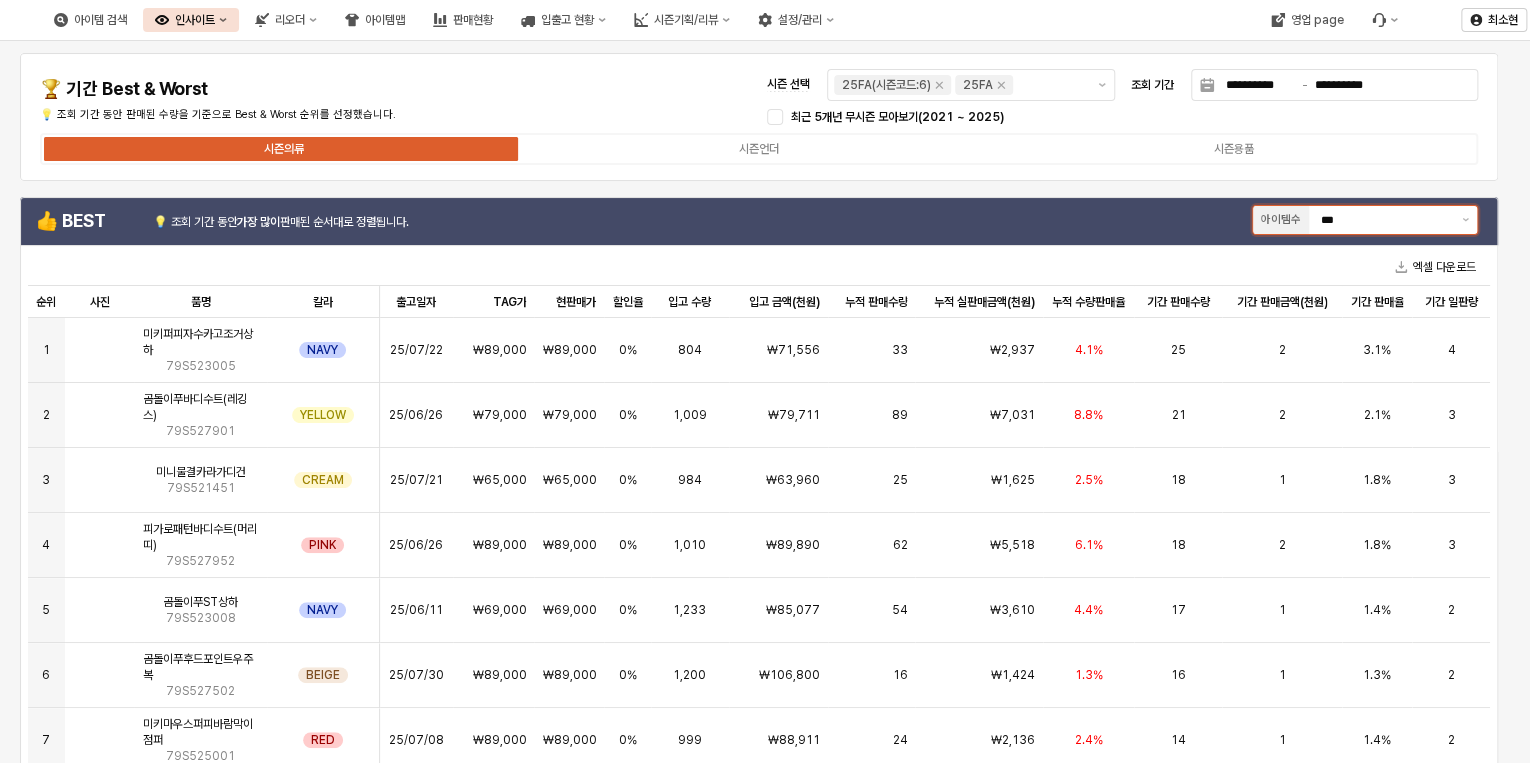 click on "***" at bounding box center (1385, 220) 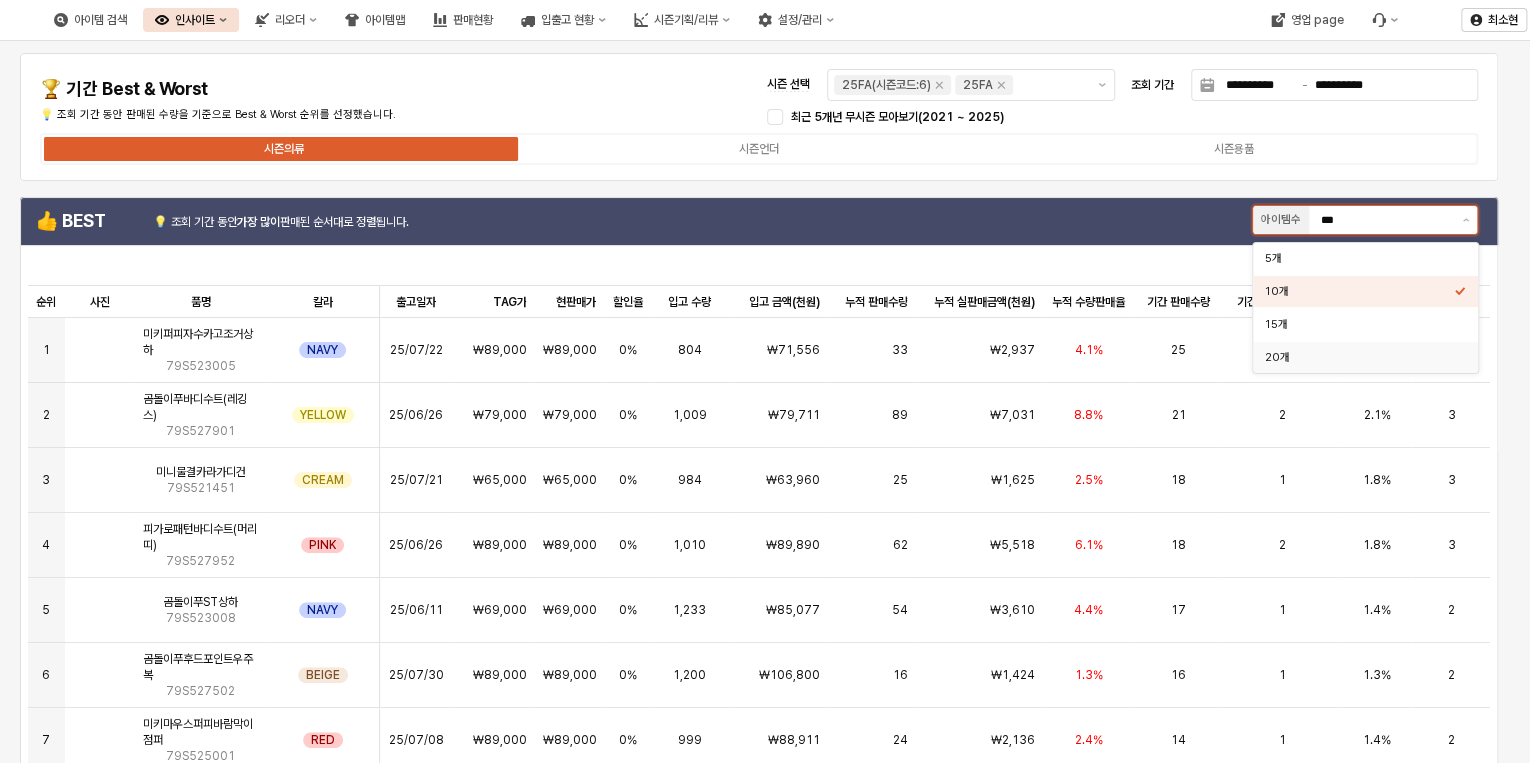 click on "20개" at bounding box center (1359, 357) 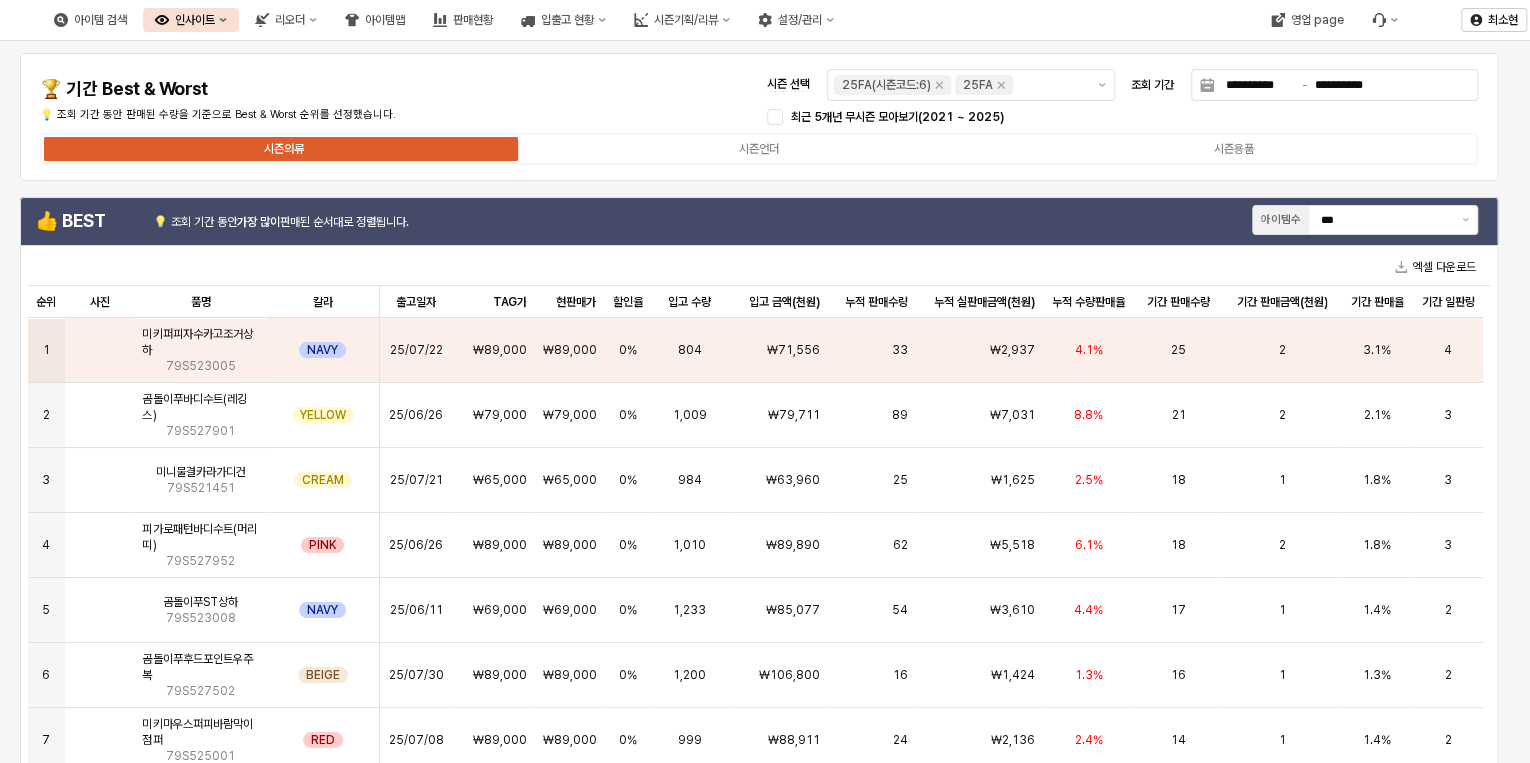 click on "**********" at bounding box center [759, 117] 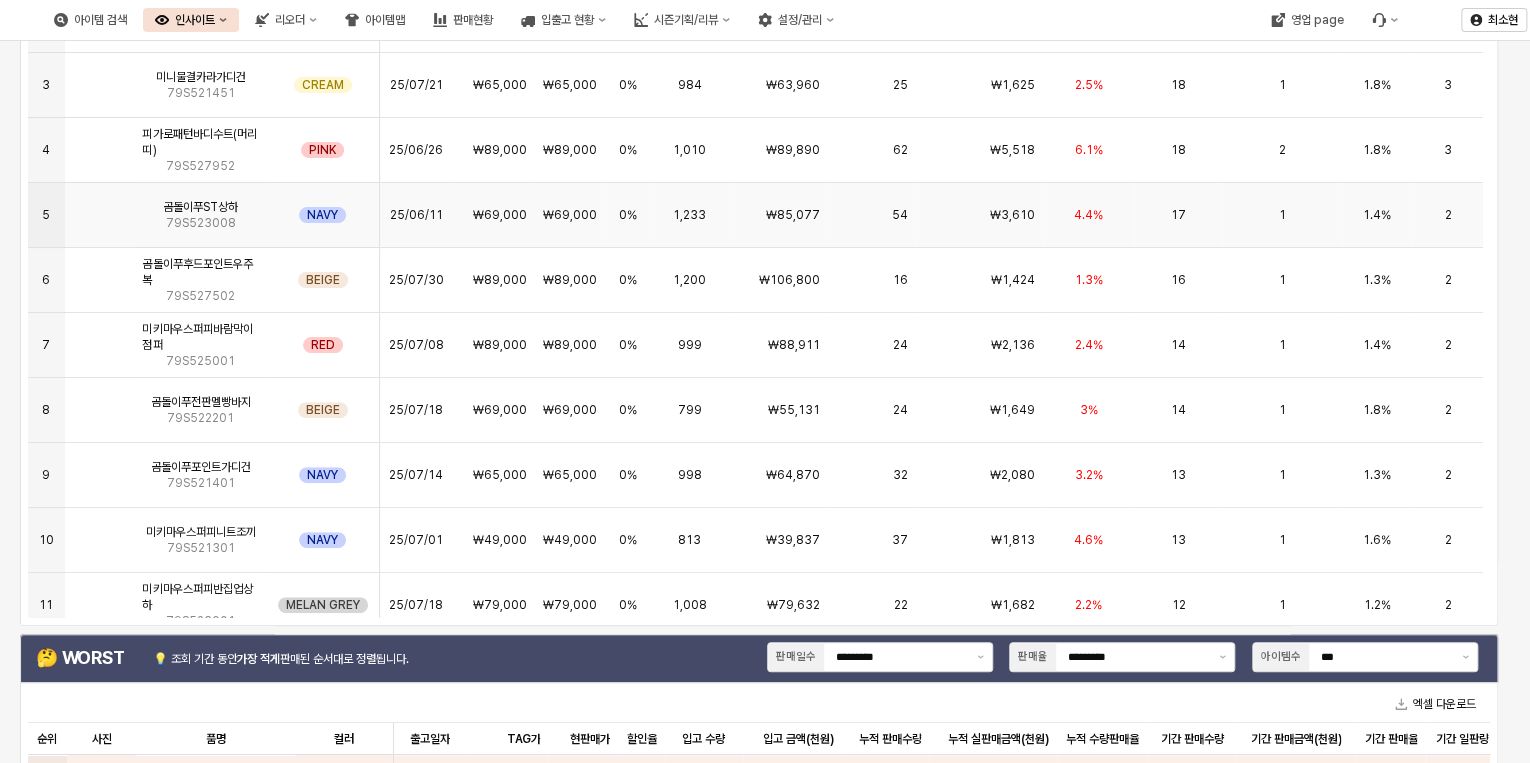 scroll, scrollTop: 400, scrollLeft: 0, axis: vertical 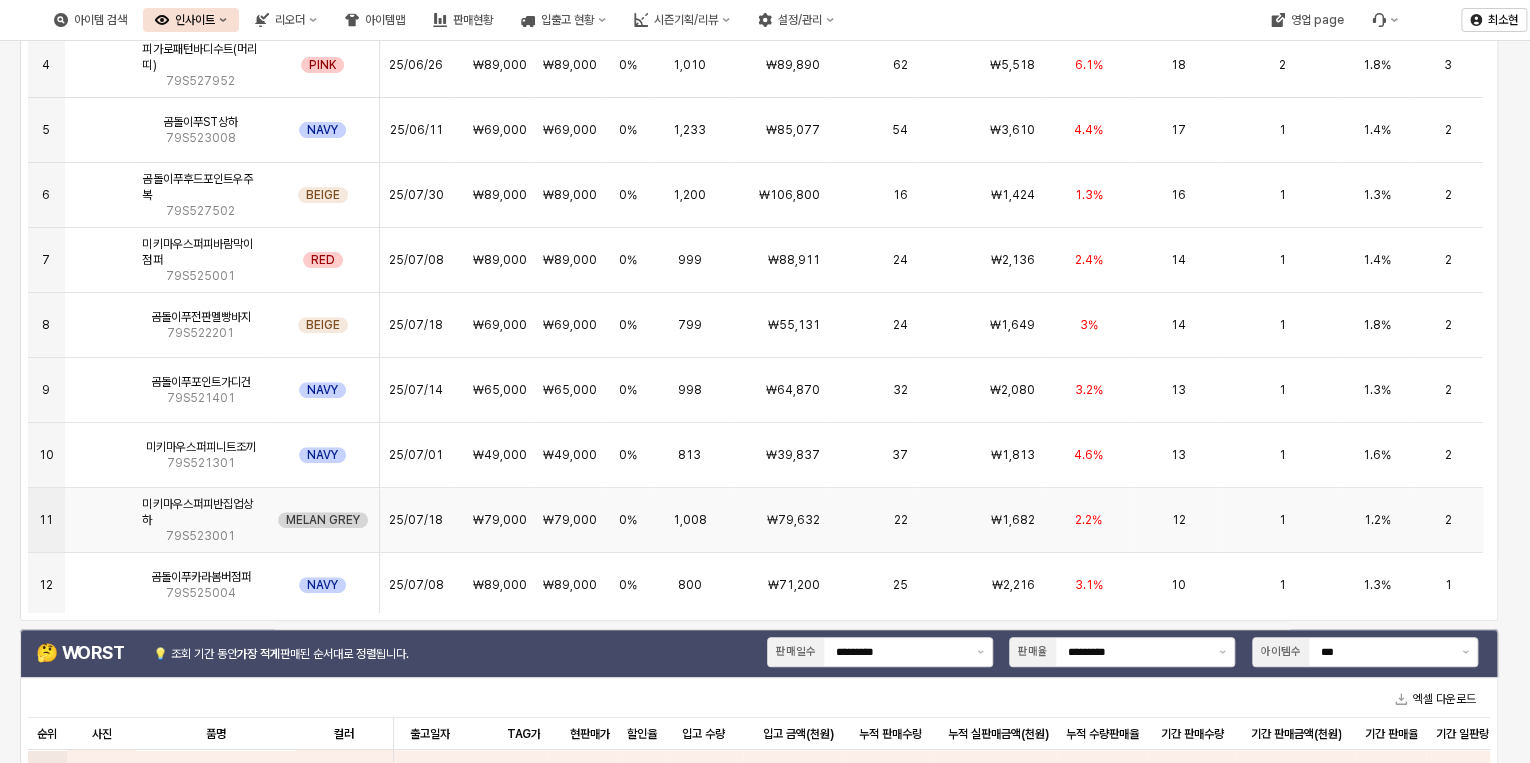 click on "12" at bounding box center [1178, 520] 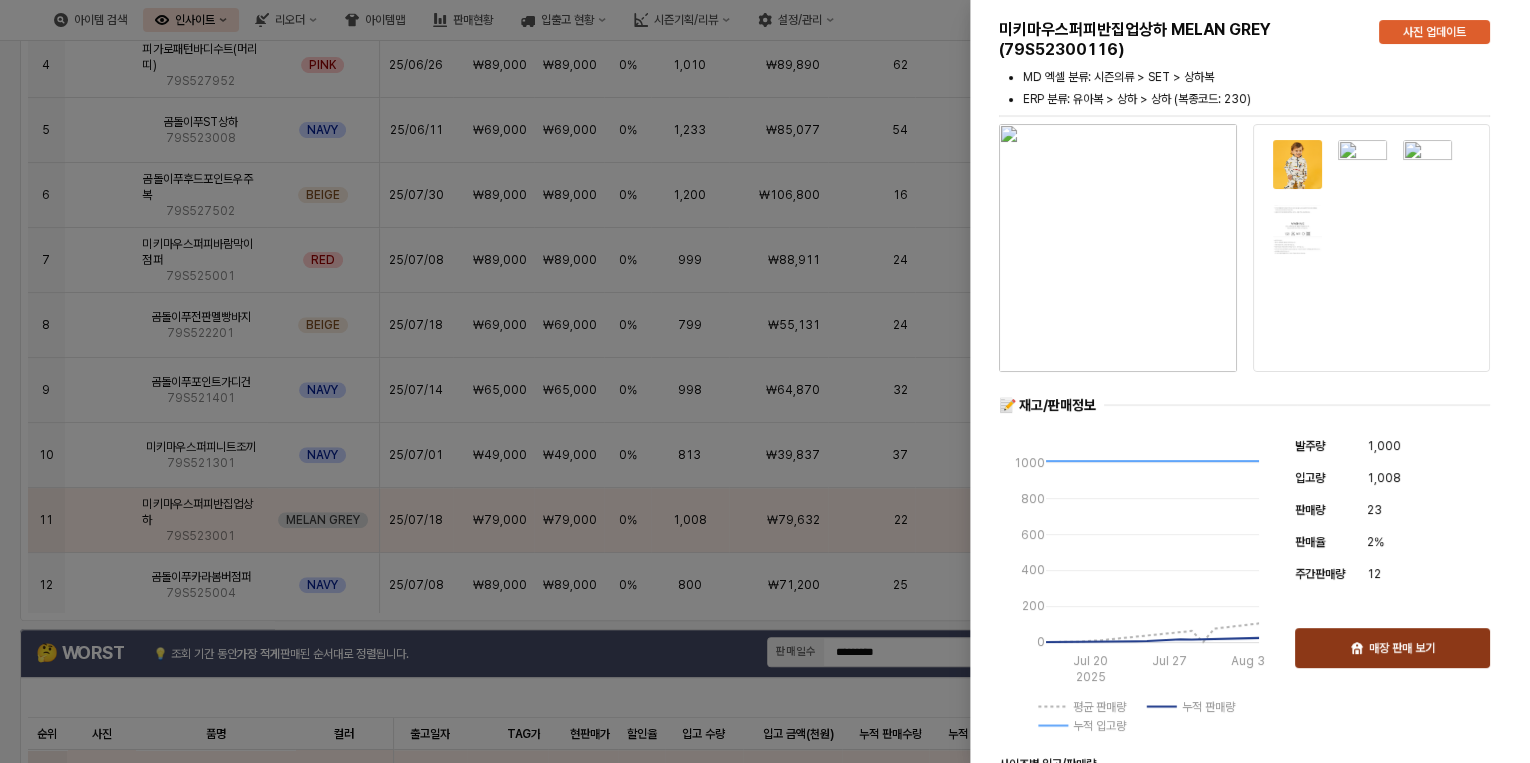 click on "매장 판매 보기" at bounding box center (1402, 648) 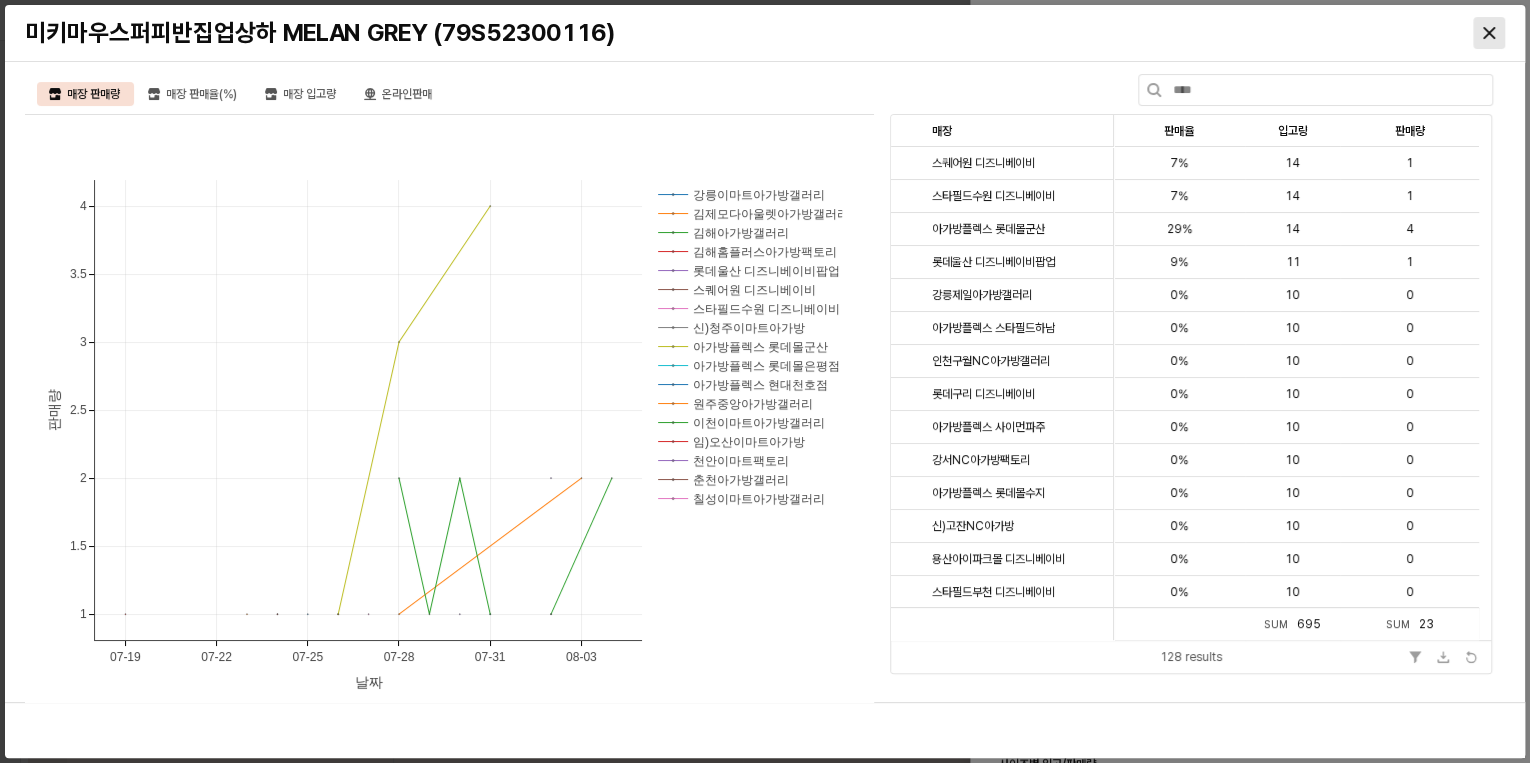 click at bounding box center (1489, 33) 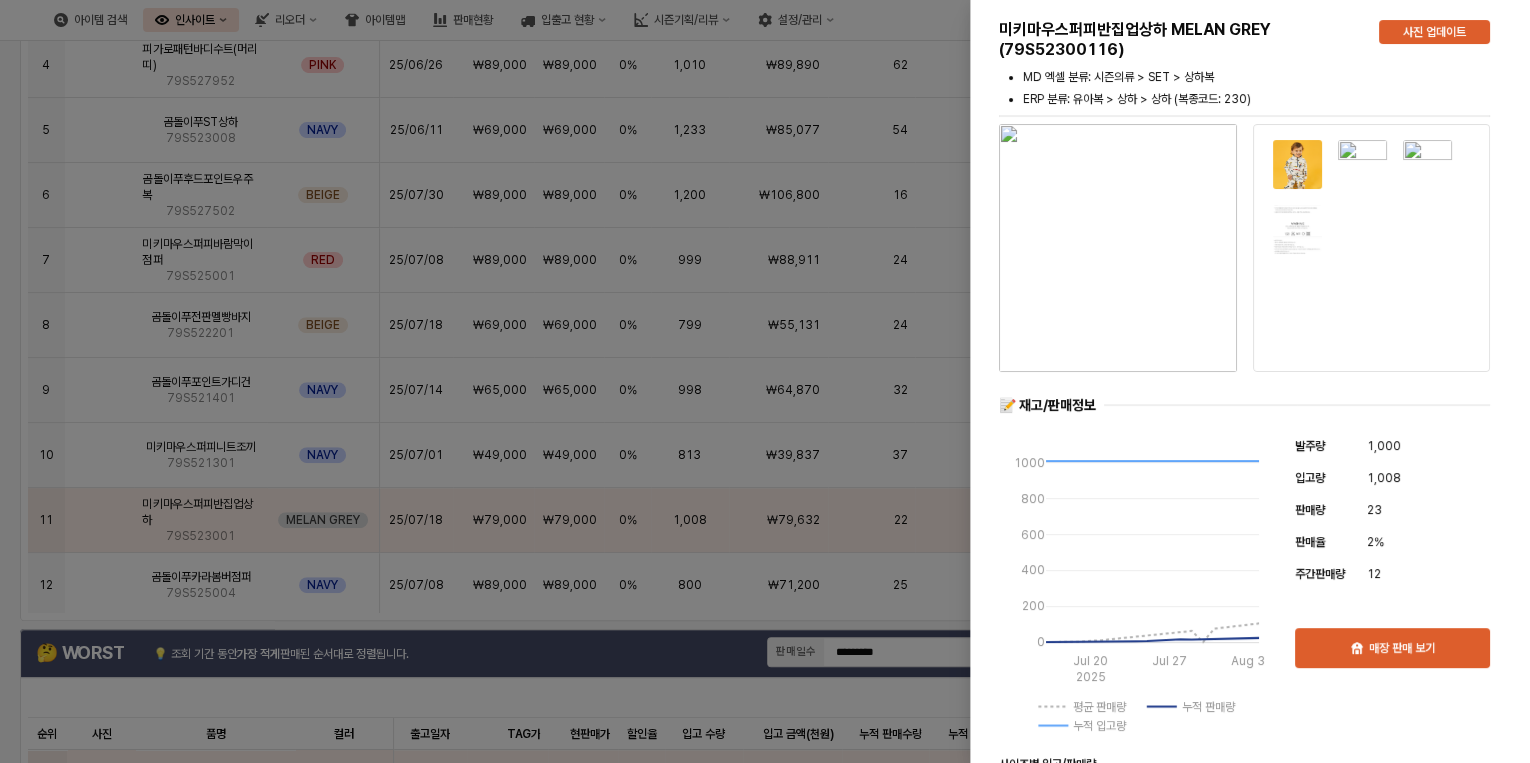 click at bounding box center [765, 381] 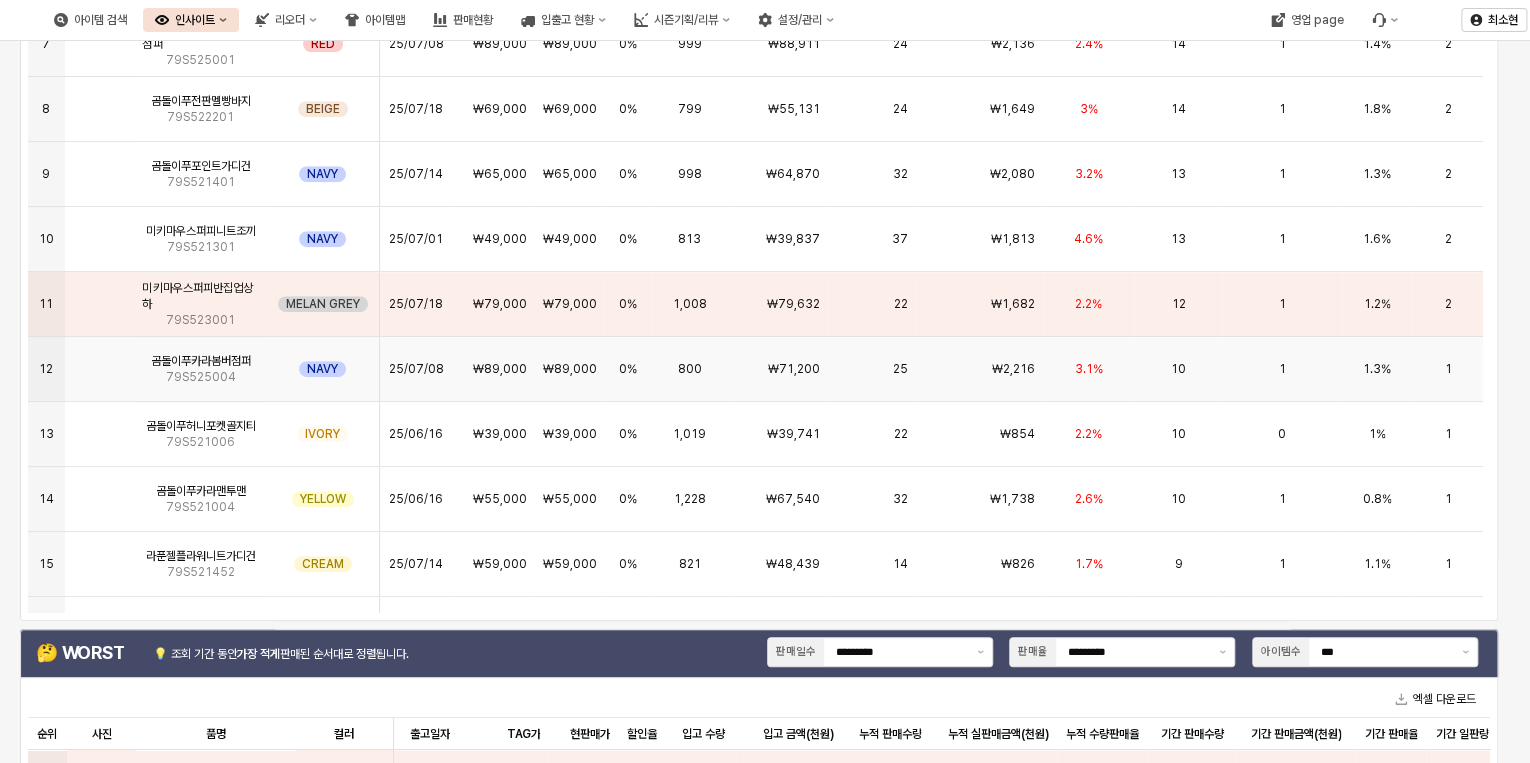 scroll, scrollTop: 320, scrollLeft: 0, axis: vertical 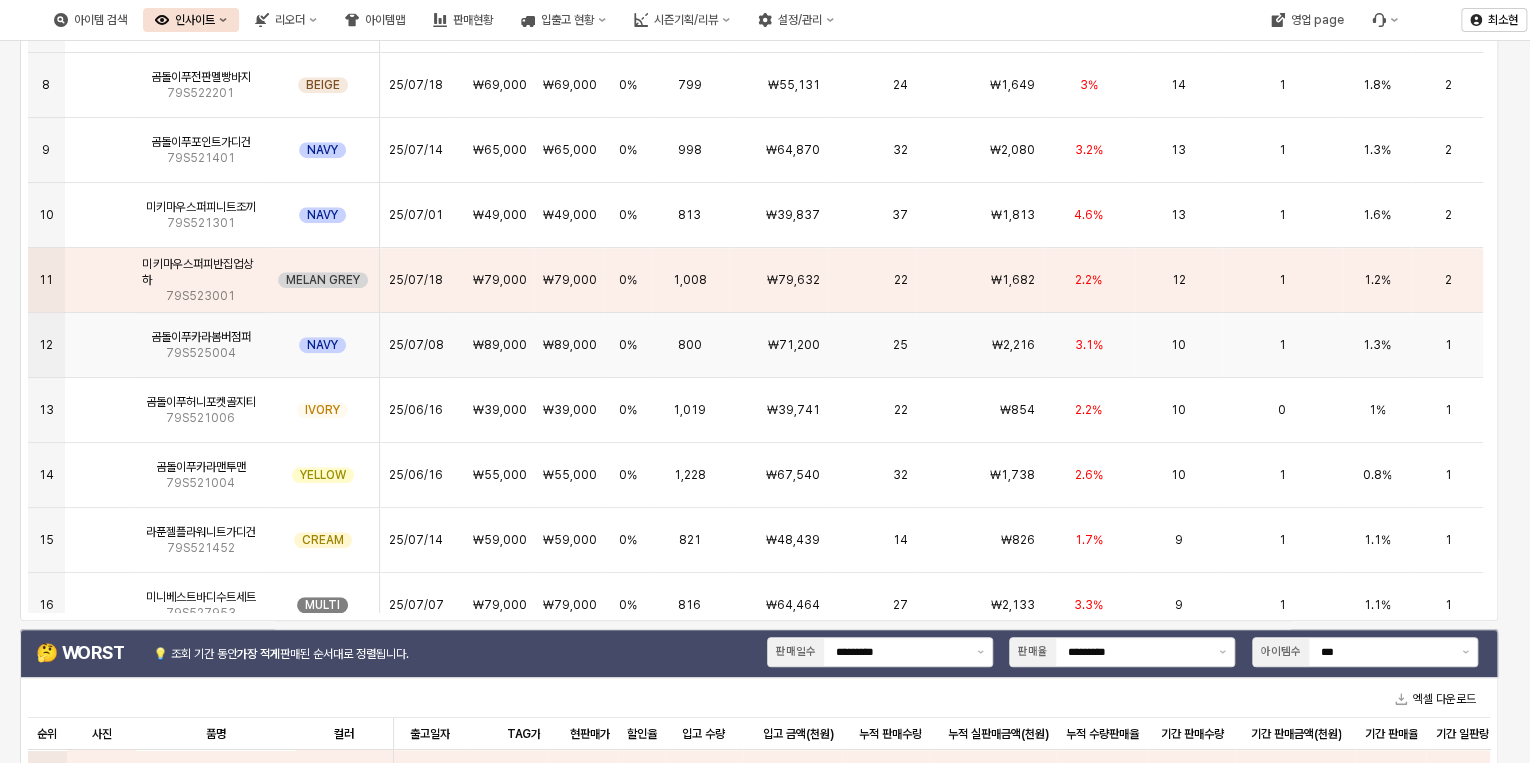 click on "₩2,216" at bounding box center (1013, 345) 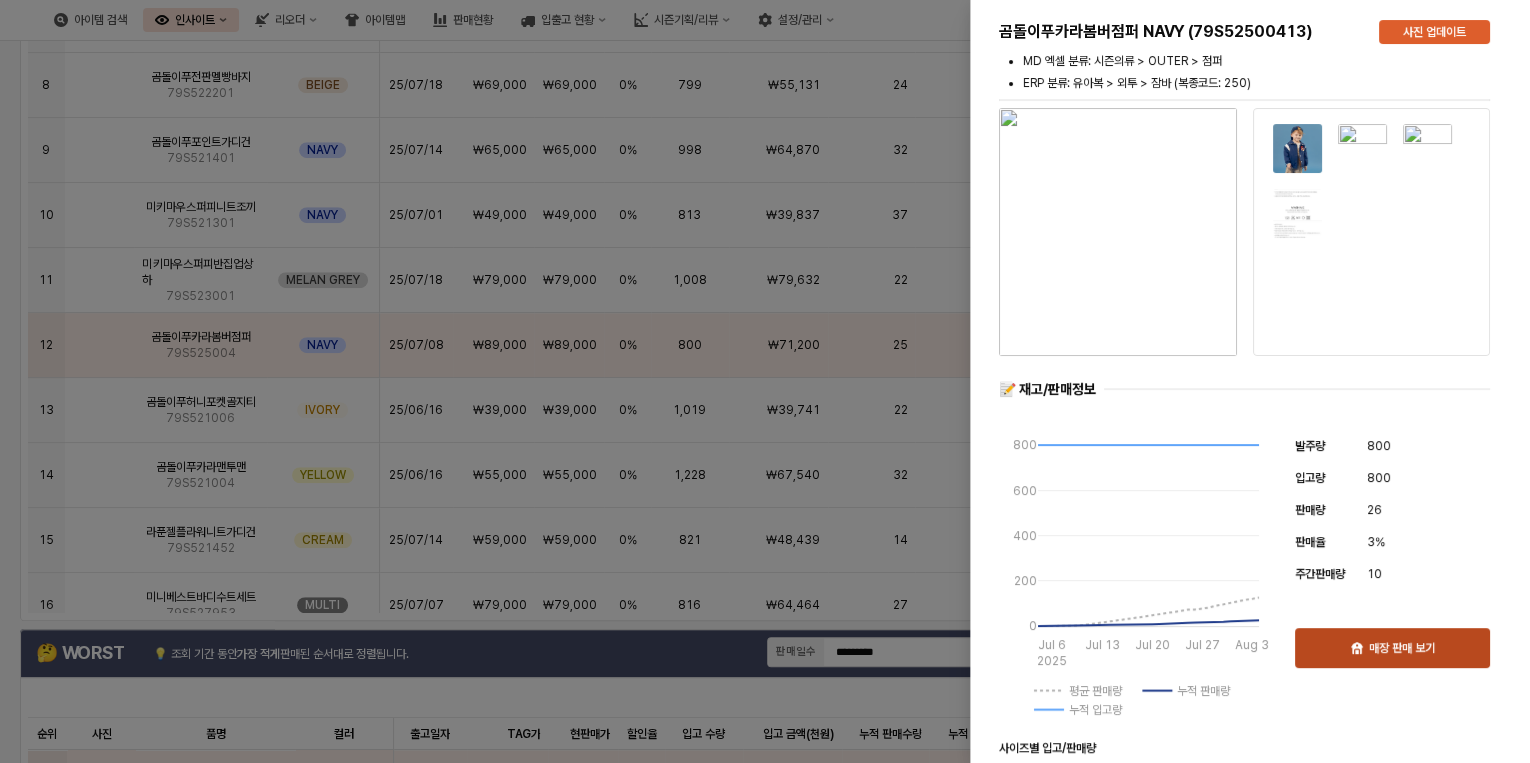 click on "매장 판매 보기" at bounding box center [1402, 648] 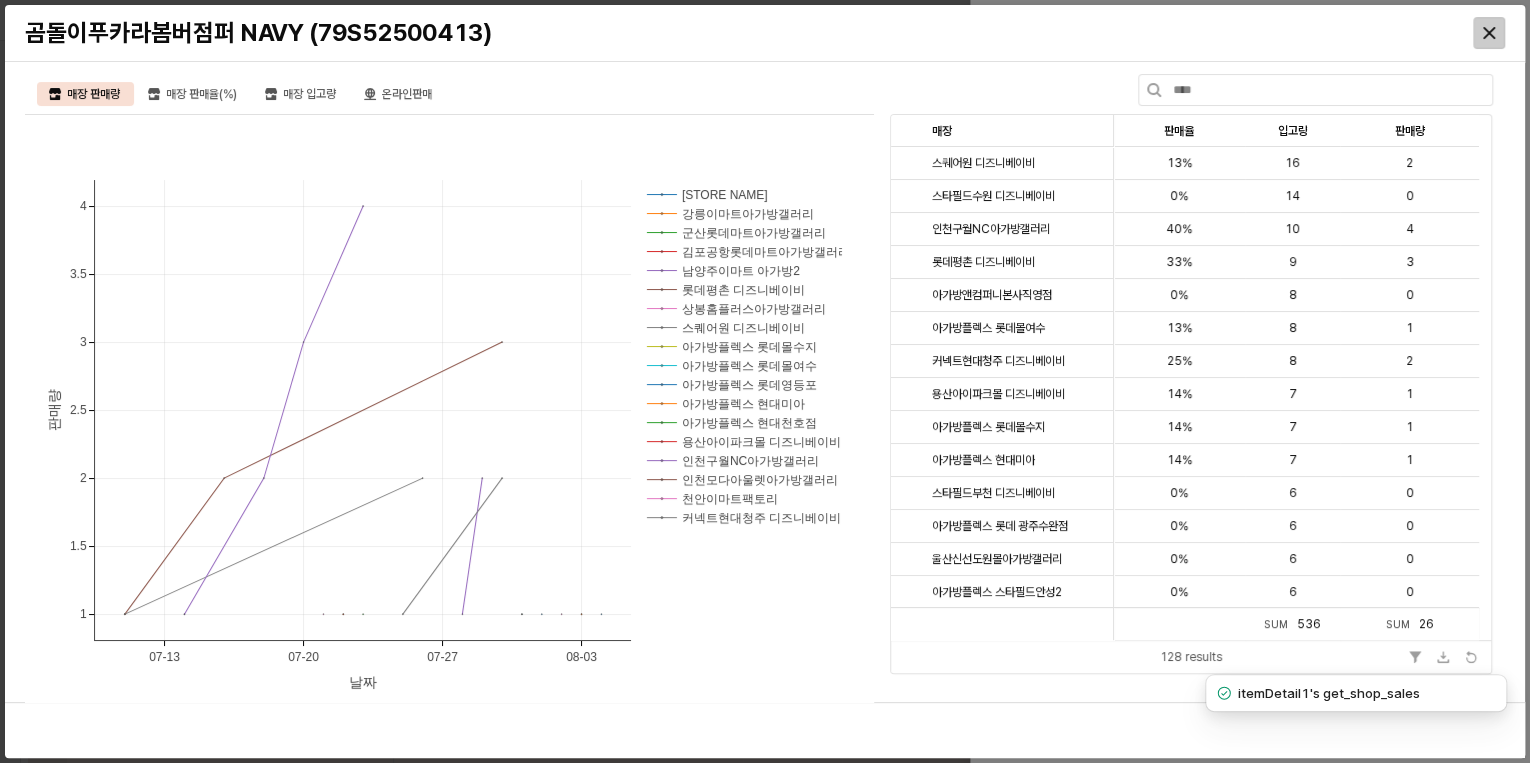 click 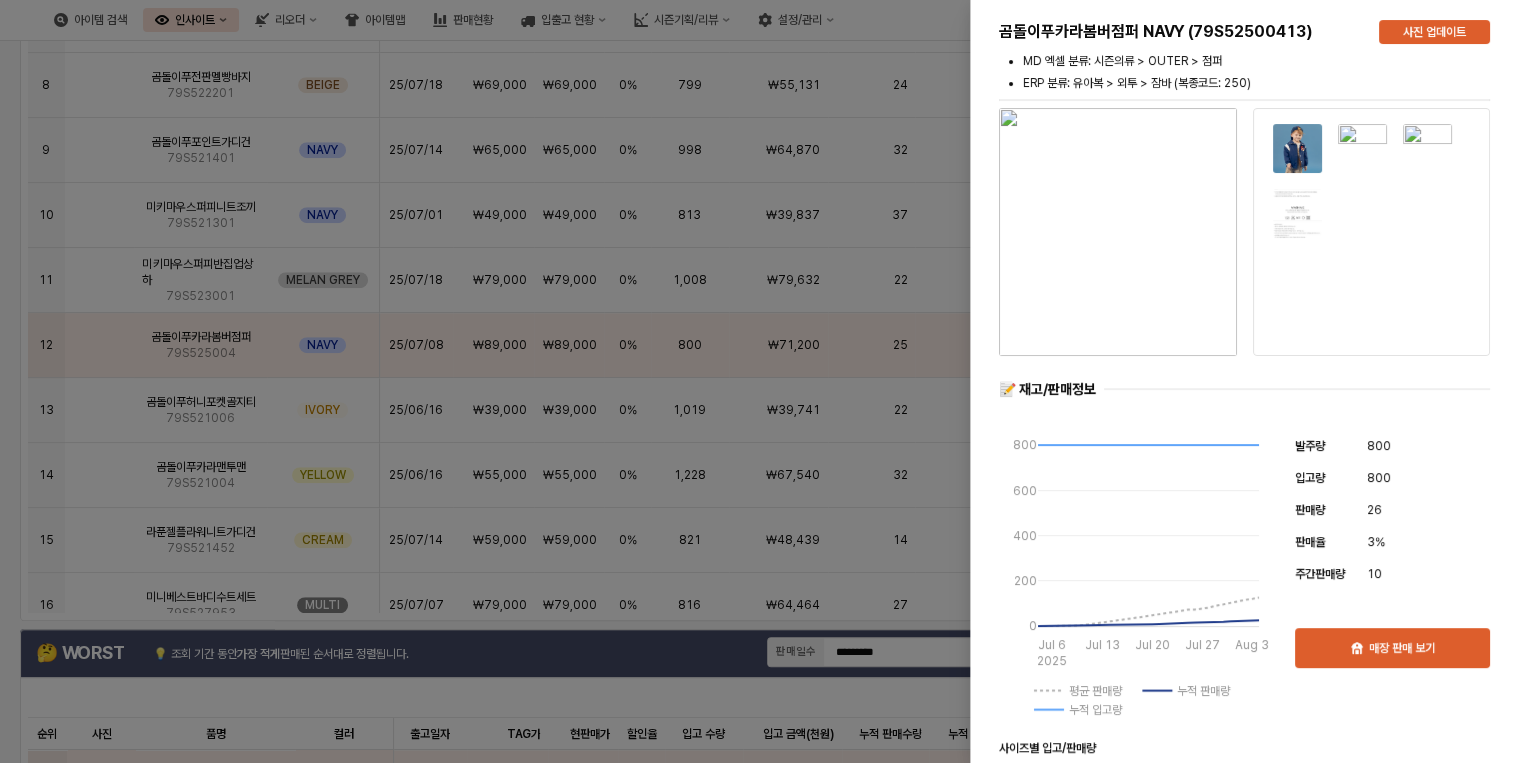 click at bounding box center (765, 381) 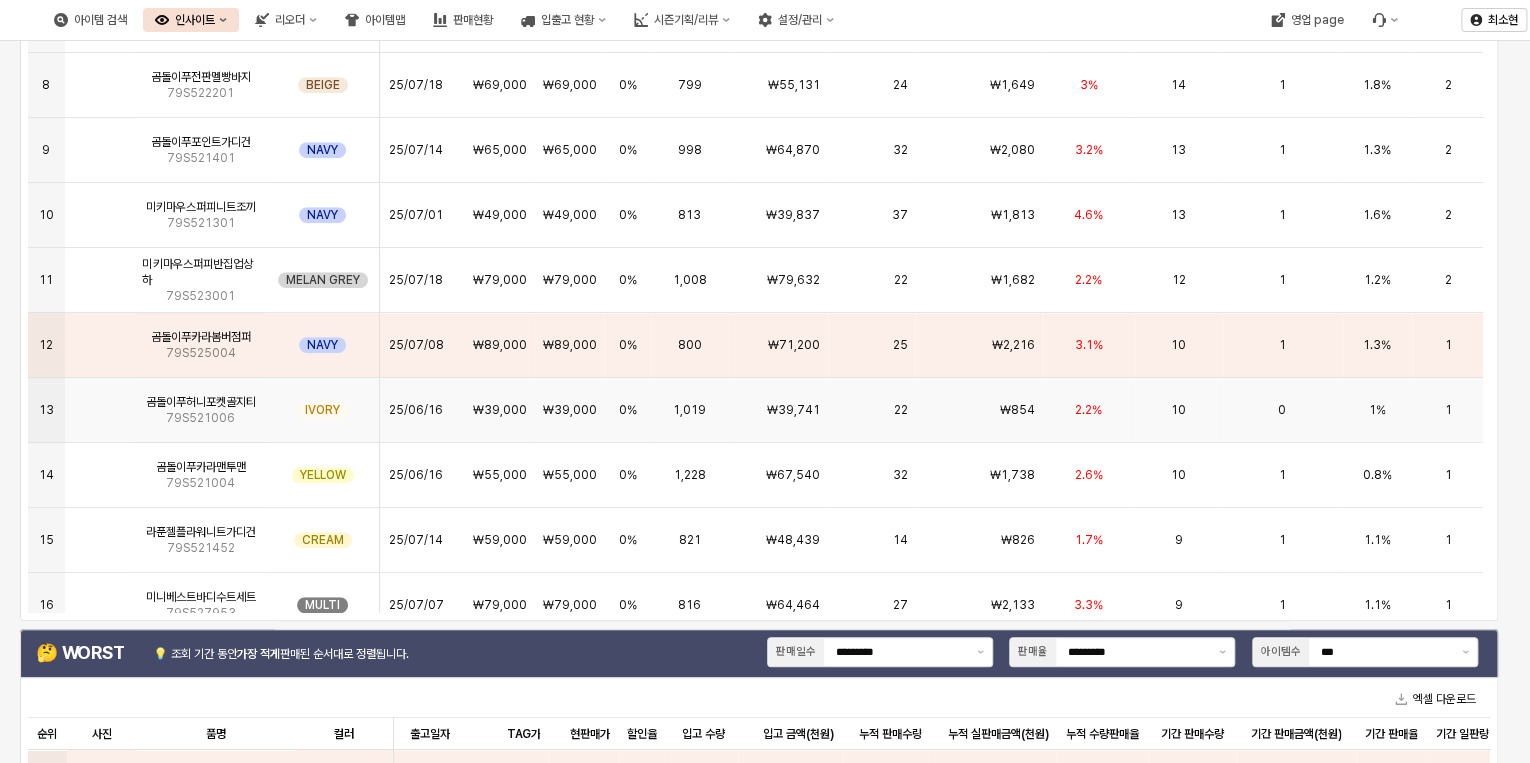 click on "₩854" at bounding box center [979, 410] 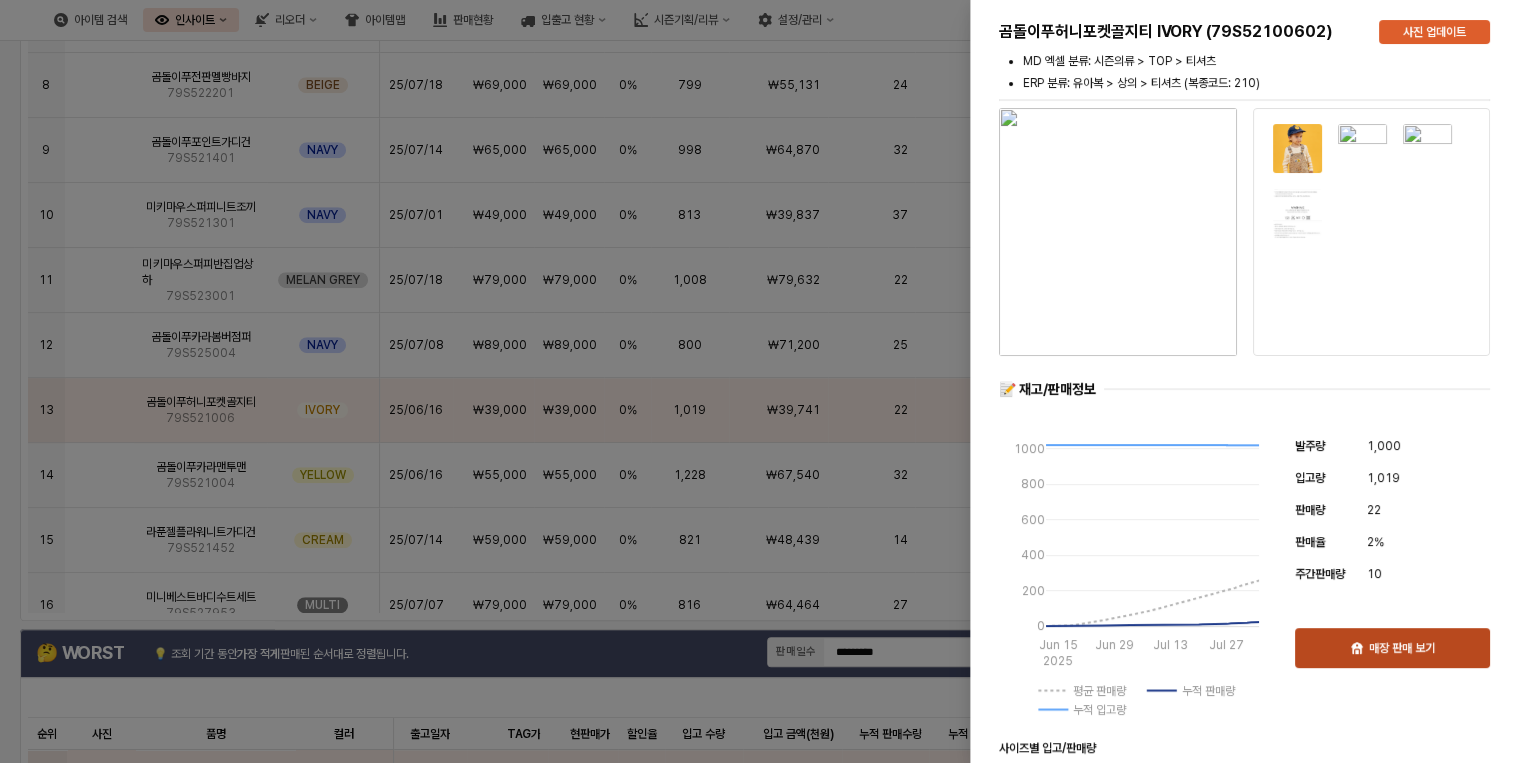 click on "매장 판매 보기" at bounding box center [1392, 648] 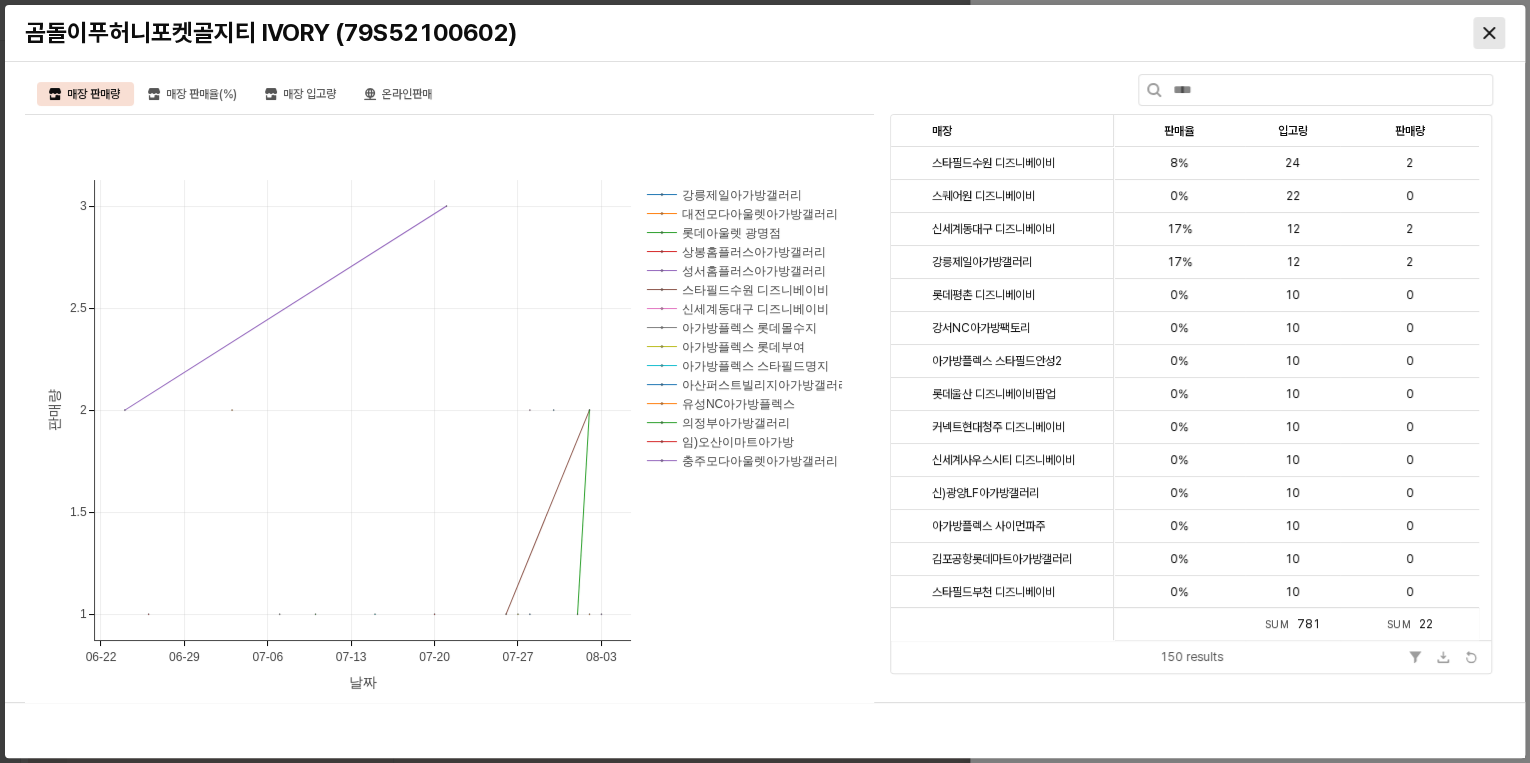 click at bounding box center [1489, 33] 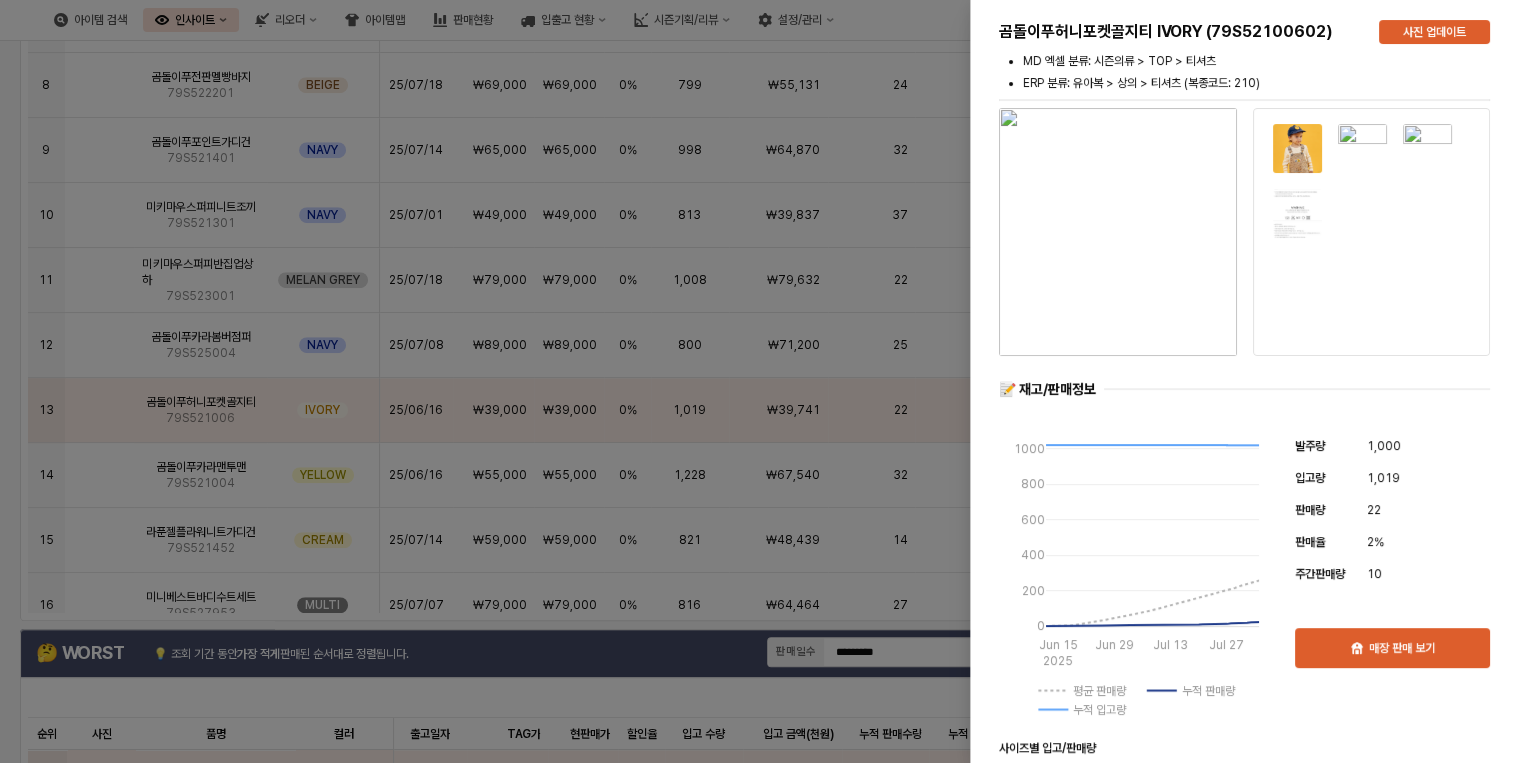 click at bounding box center (765, 381) 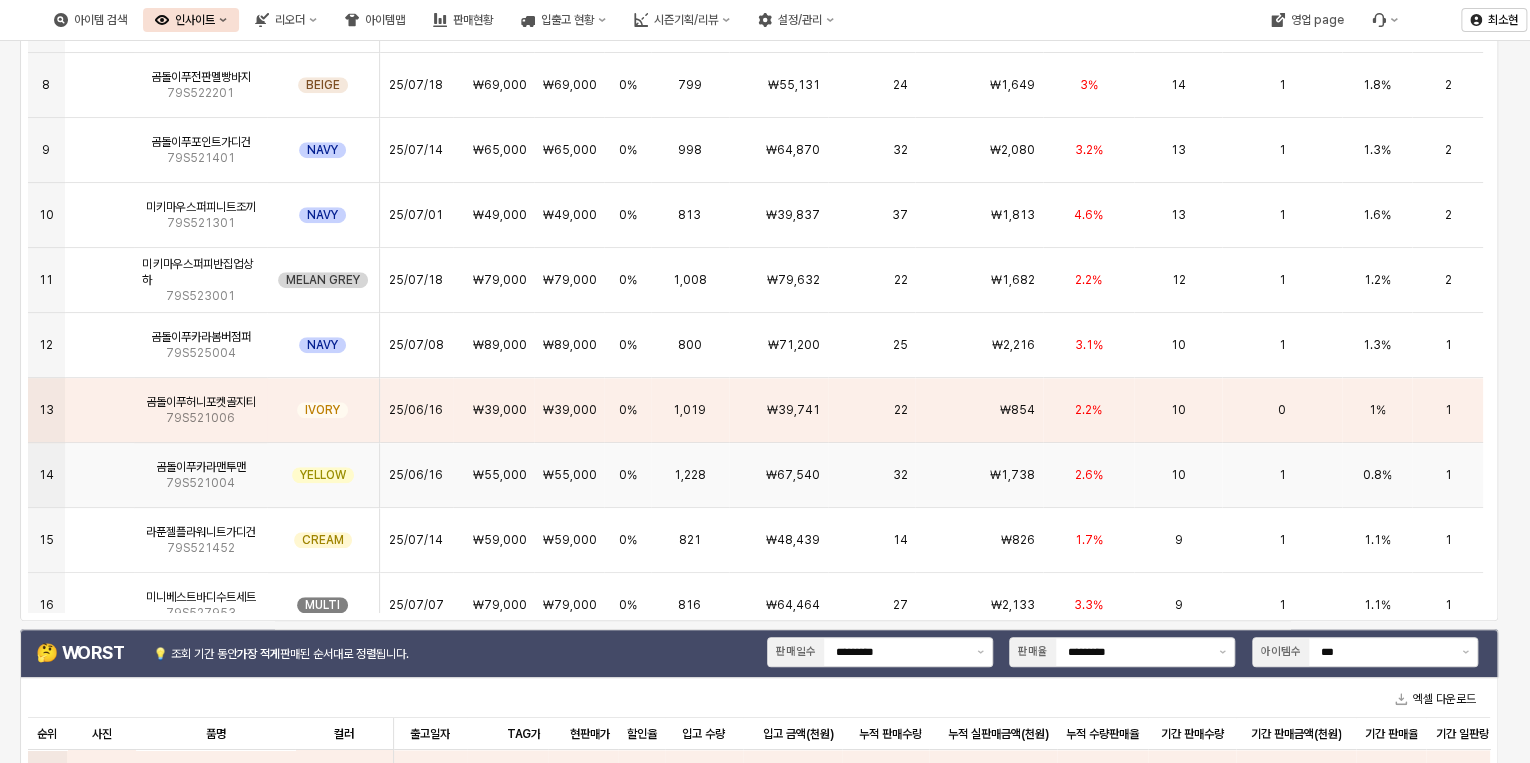 scroll, scrollTop: 400, scrollLeft: 0, axis: vertical 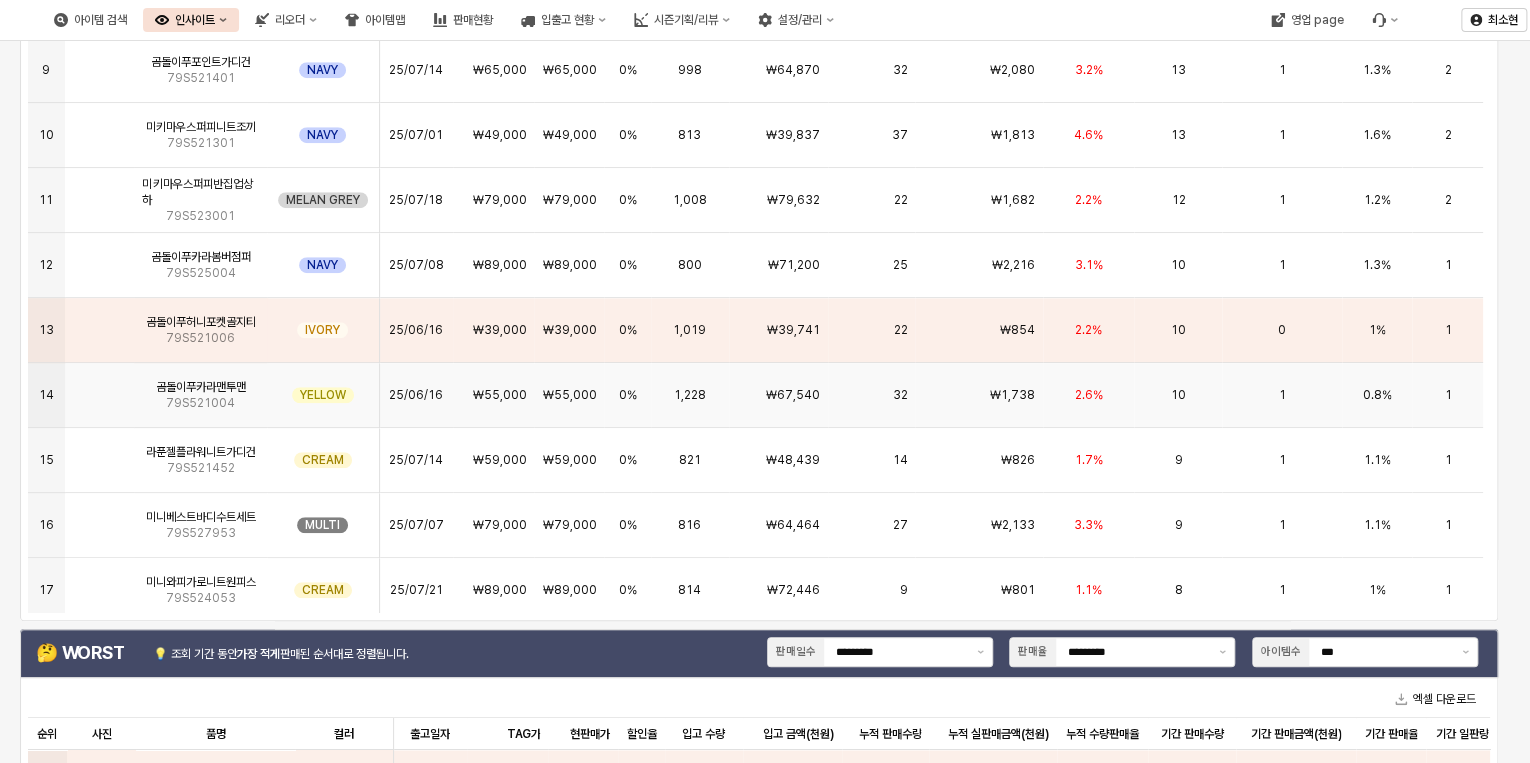 click on "₩1,738" at bounding box center (979, 395) 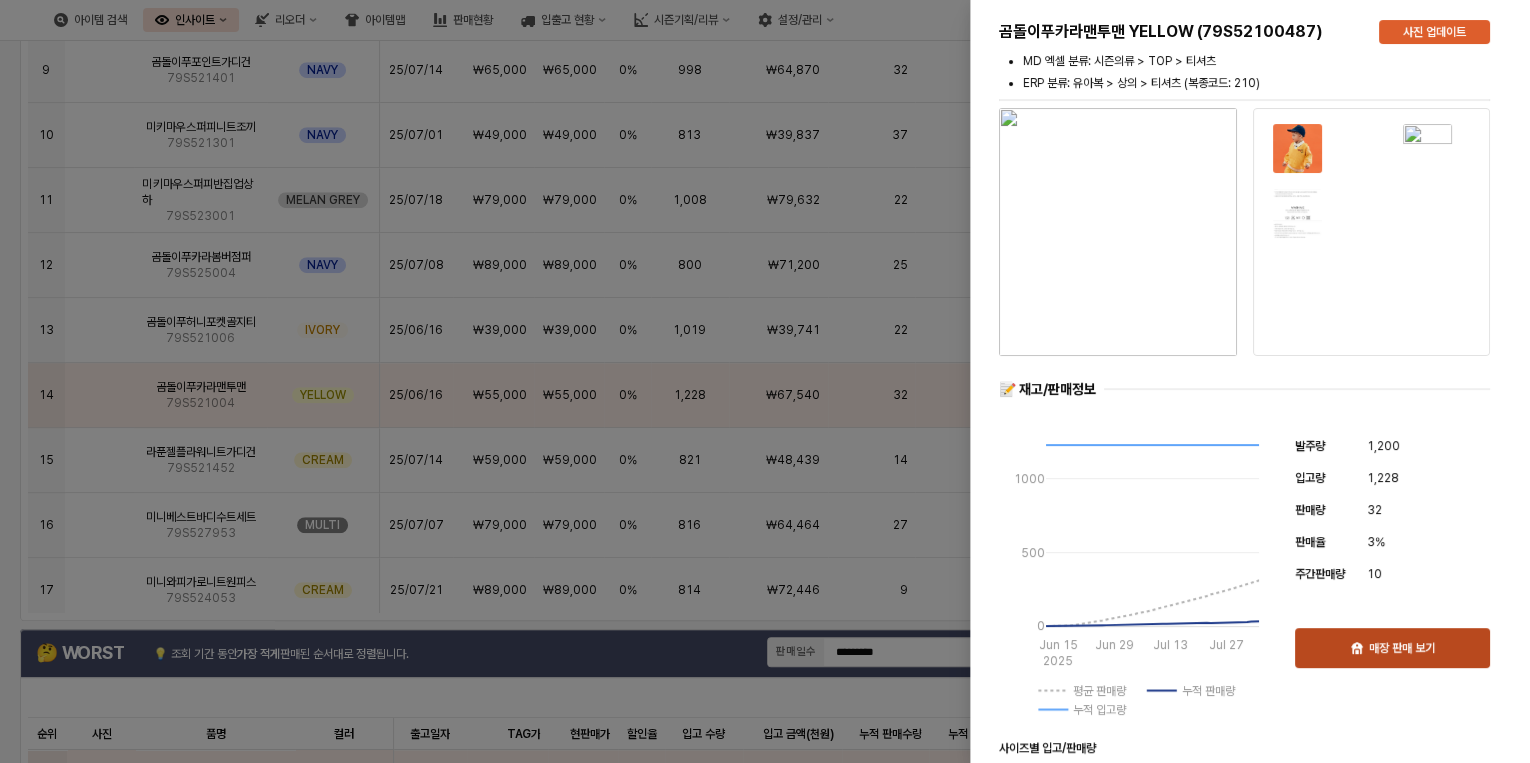 click on "매장 판매 보기" at bounding box center (1402, 648) 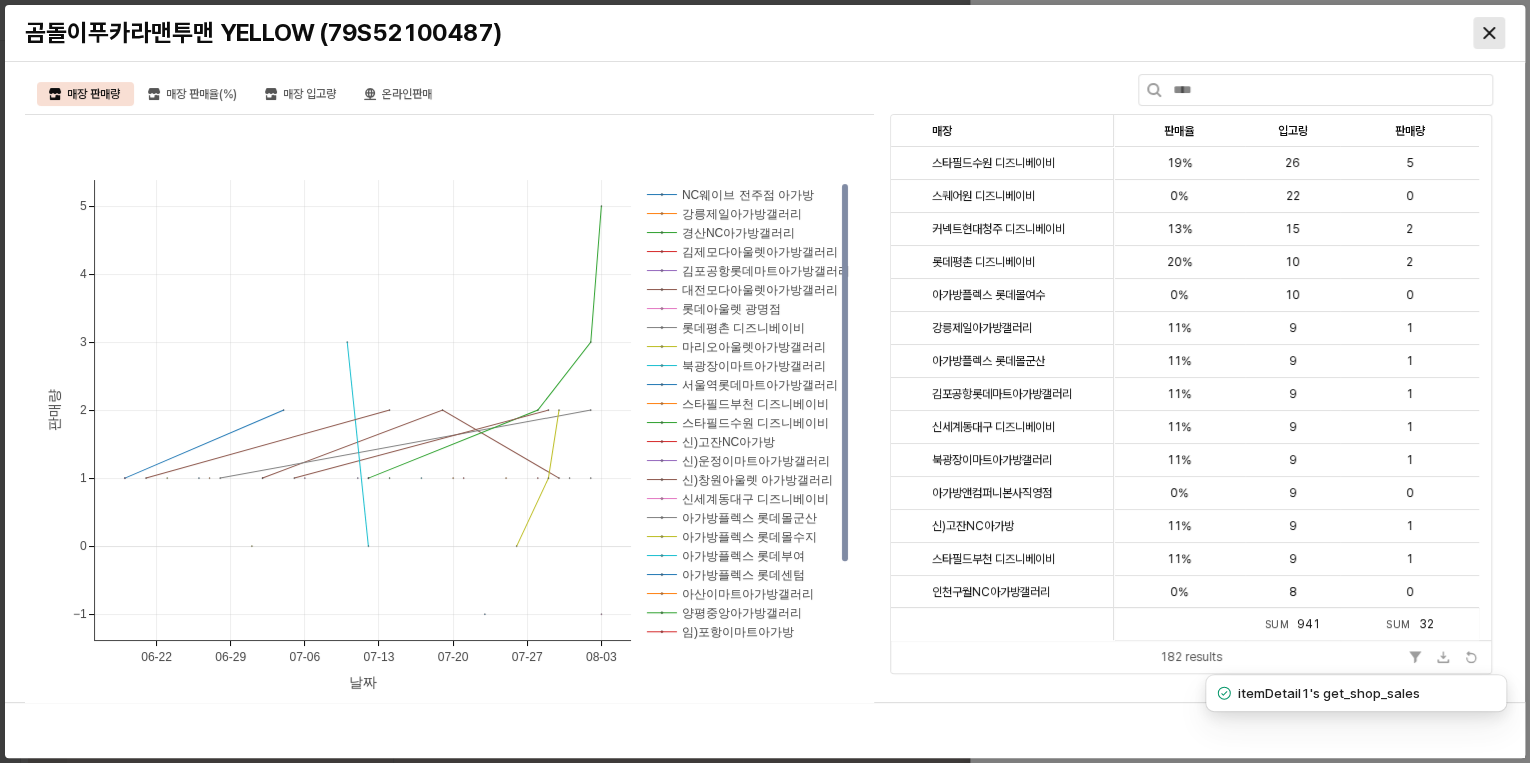 click at bounding box center (1489, 33) 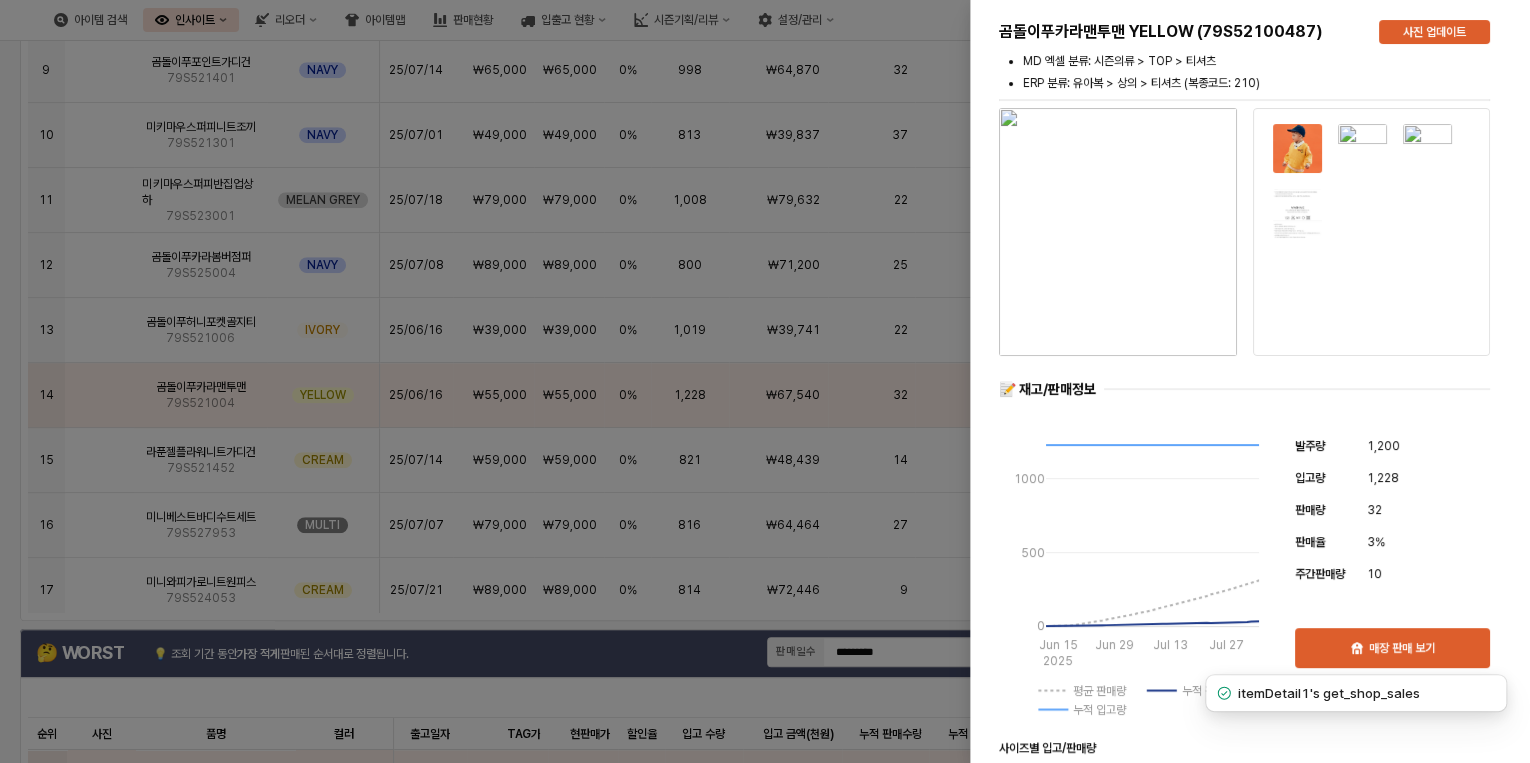 click at bounding box center (765, 381) 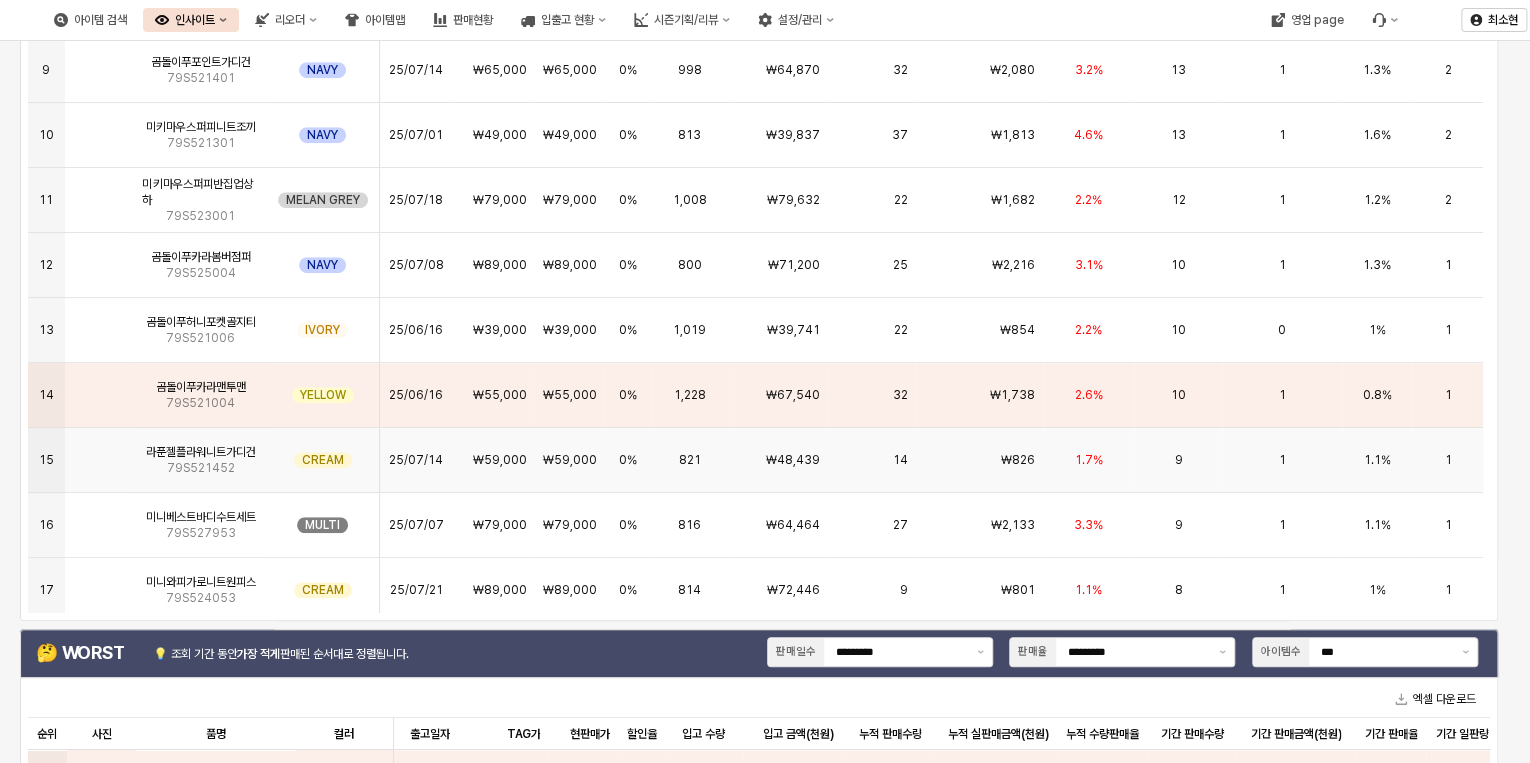 click on "₩826" at bounding box center (979, 460) 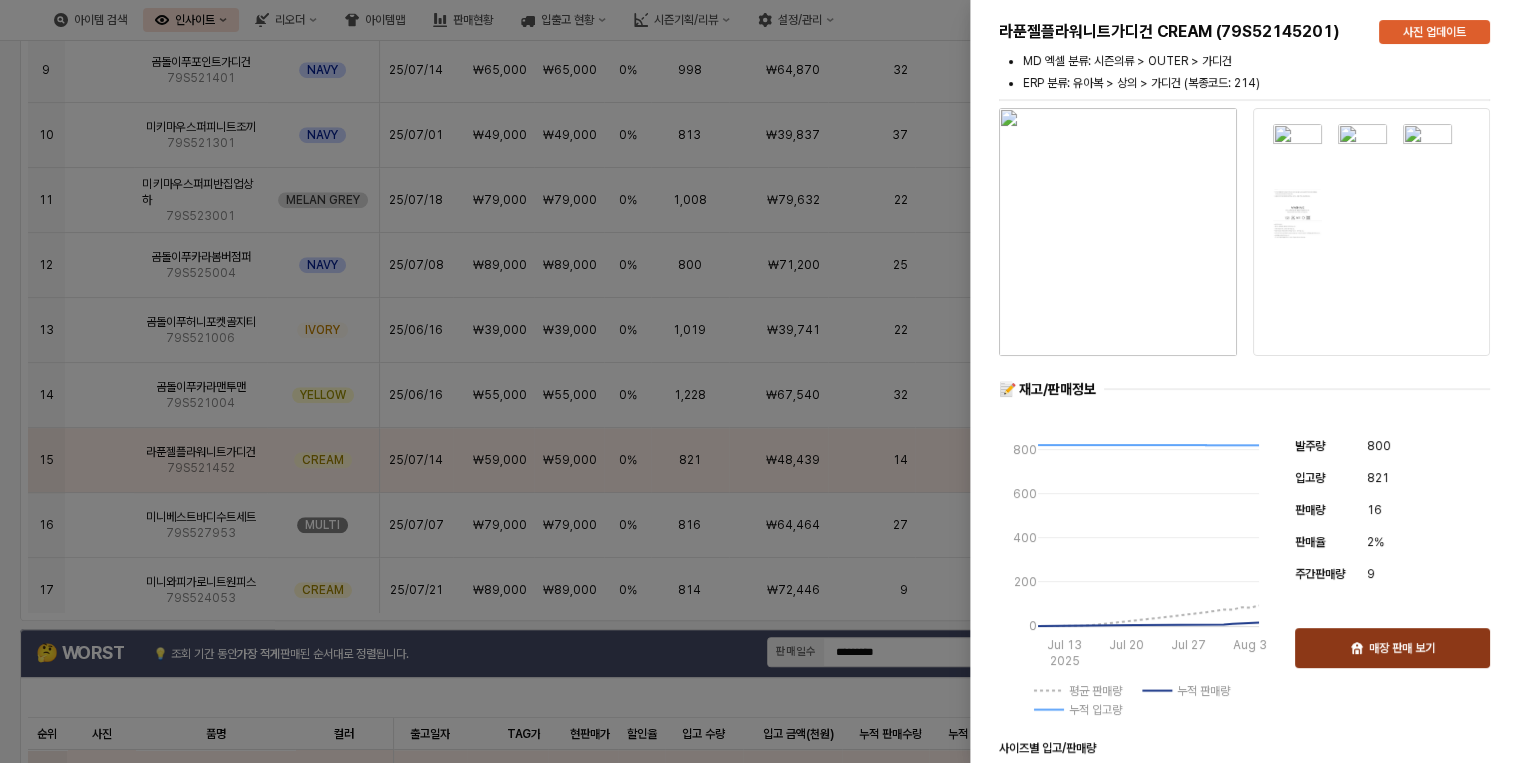 click on "매장 판매 보기" at bounding box center (1402, 648) 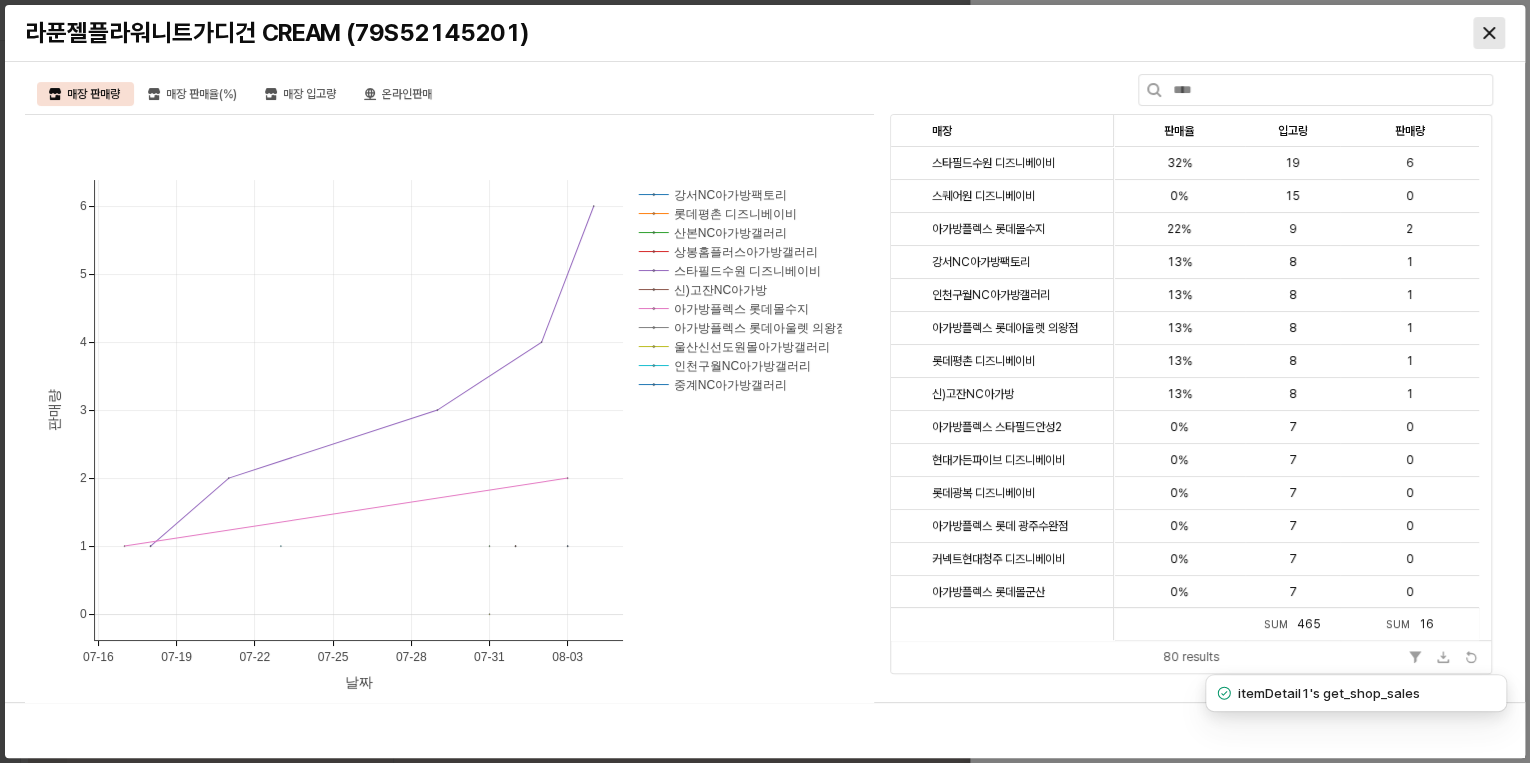 click 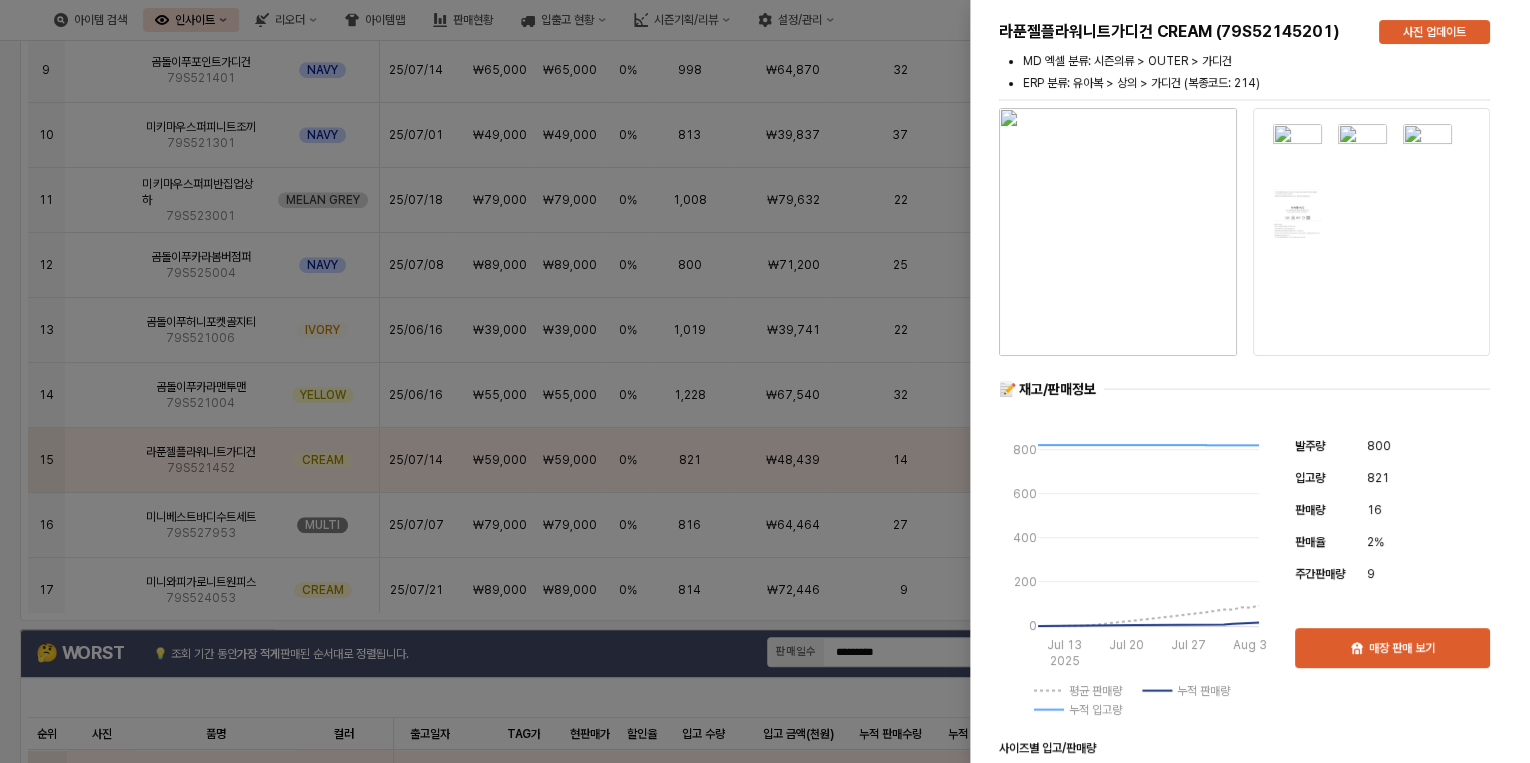 click at bounding box center [765, 381] 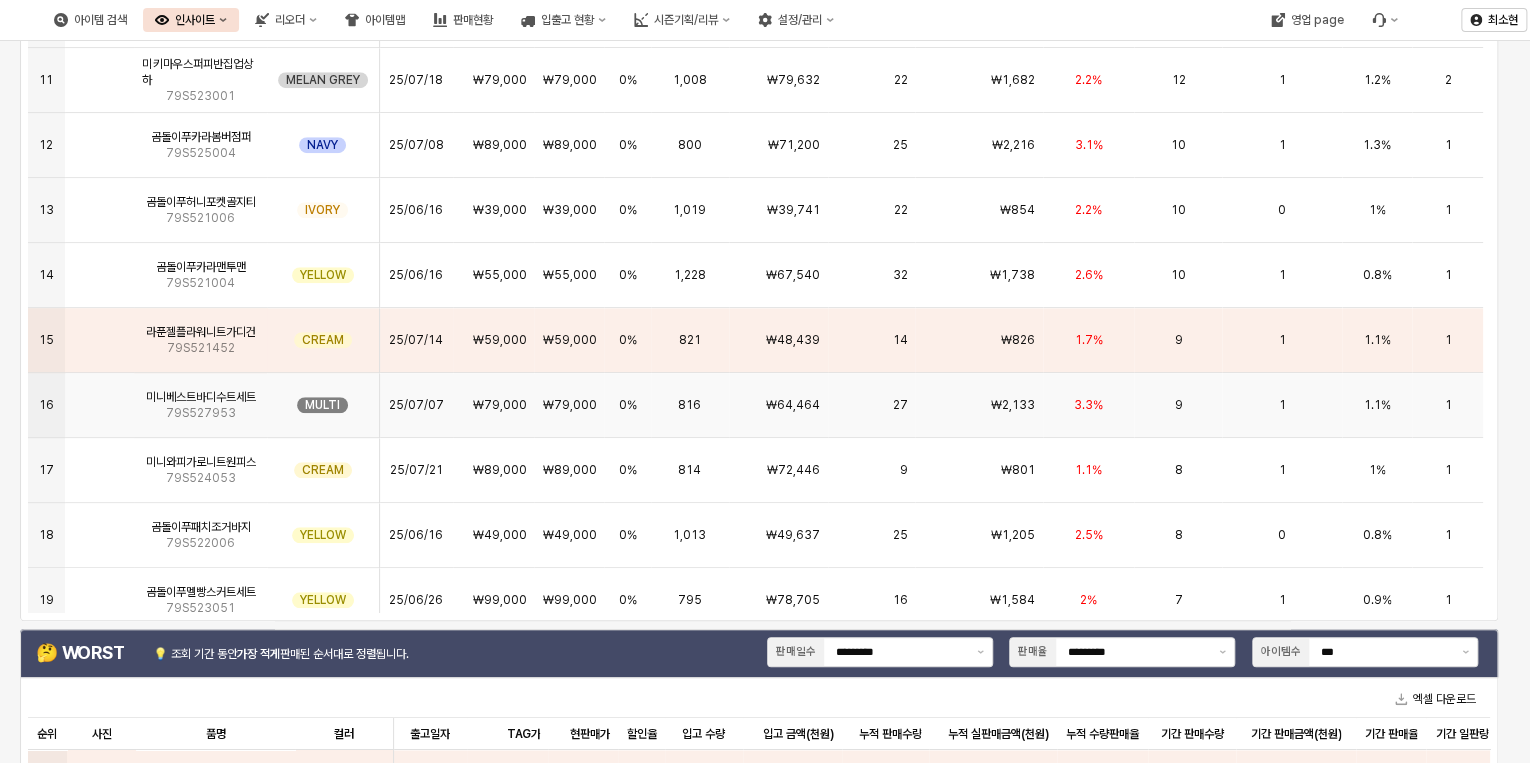 scroll, scrollTop: 560, scrollLeft: 0, axis: vertical 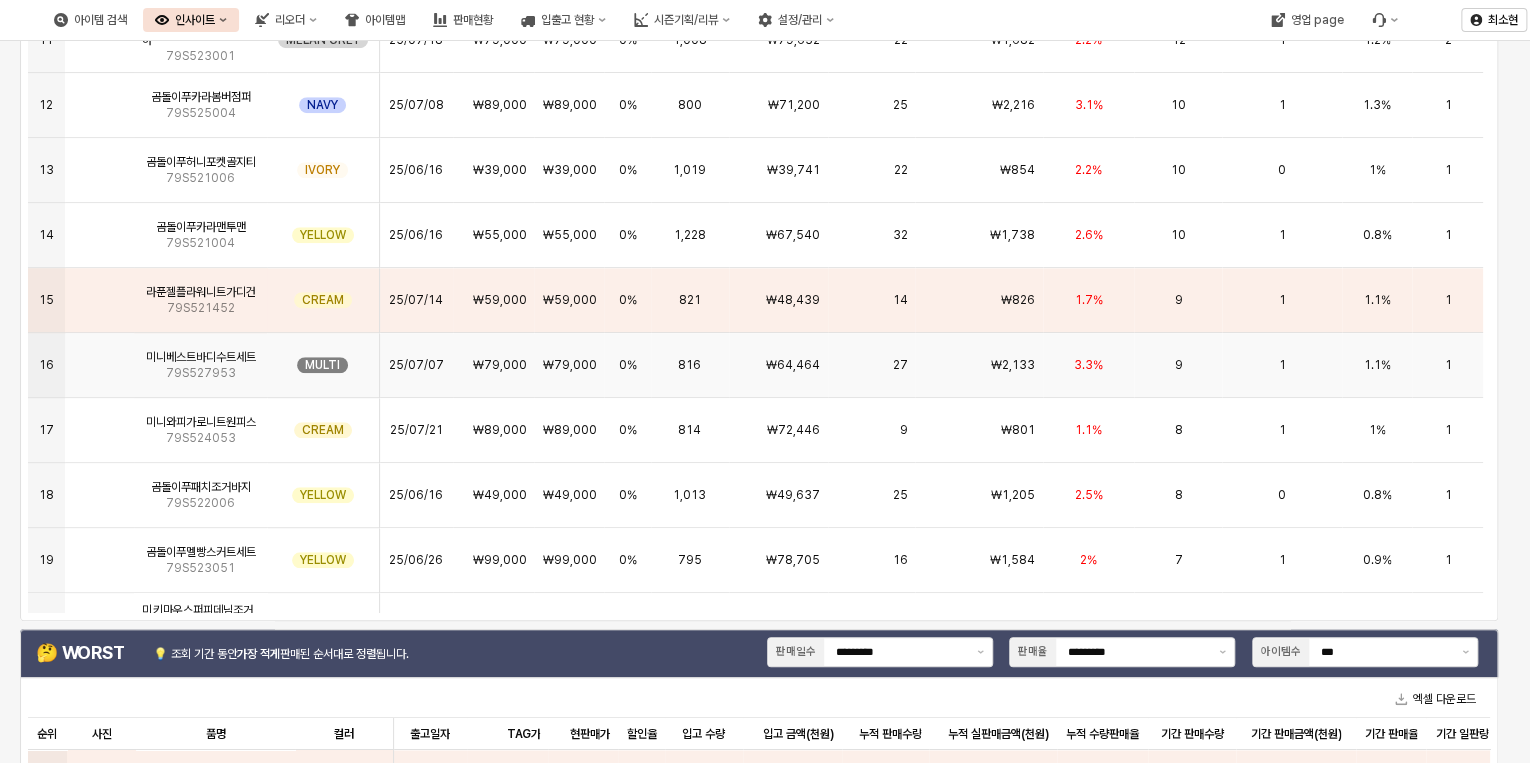 click on "₩2,133" at bounding box center (1013, 365) 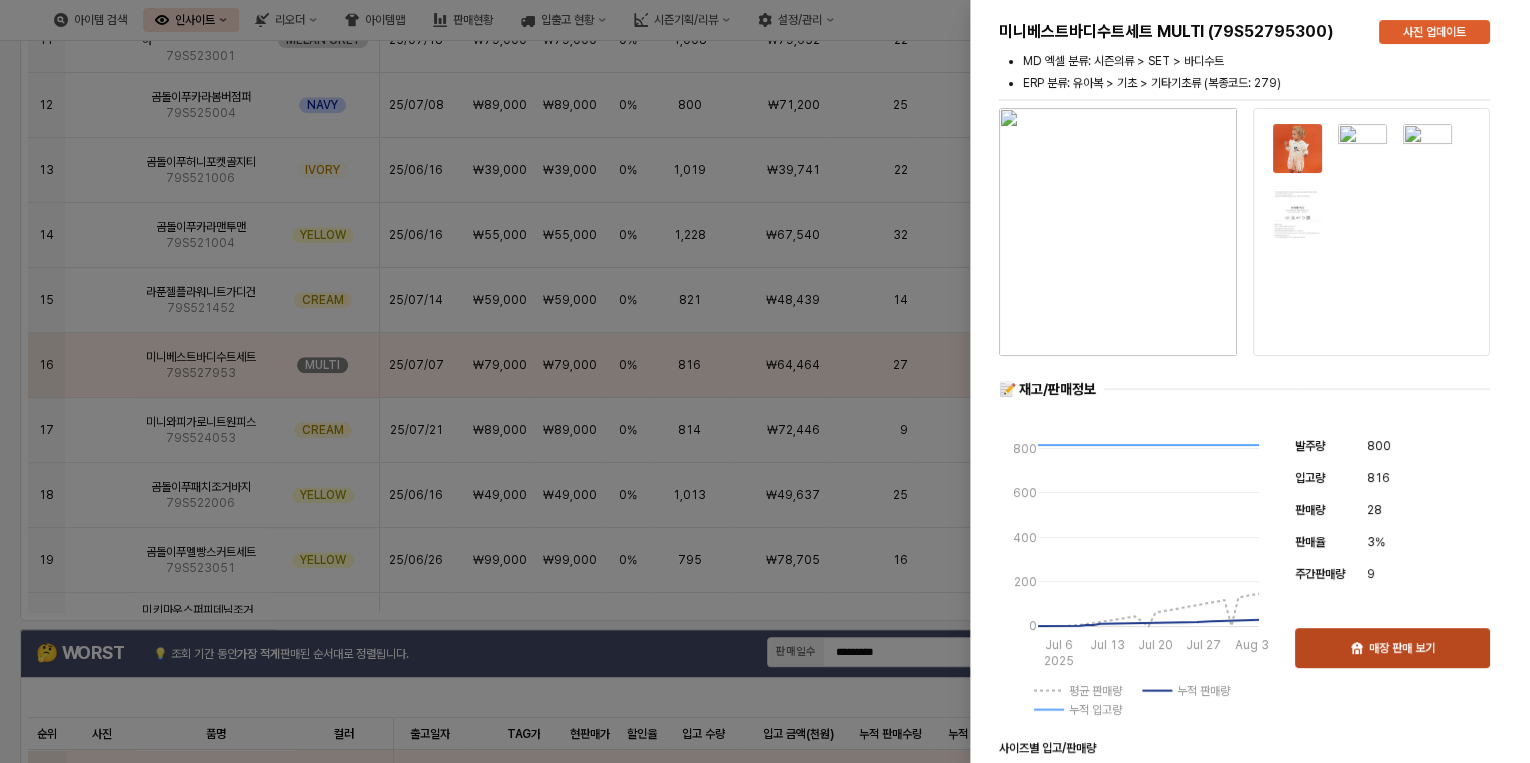 click on "매장 판매 보기" at bounding box center [1402, 648] 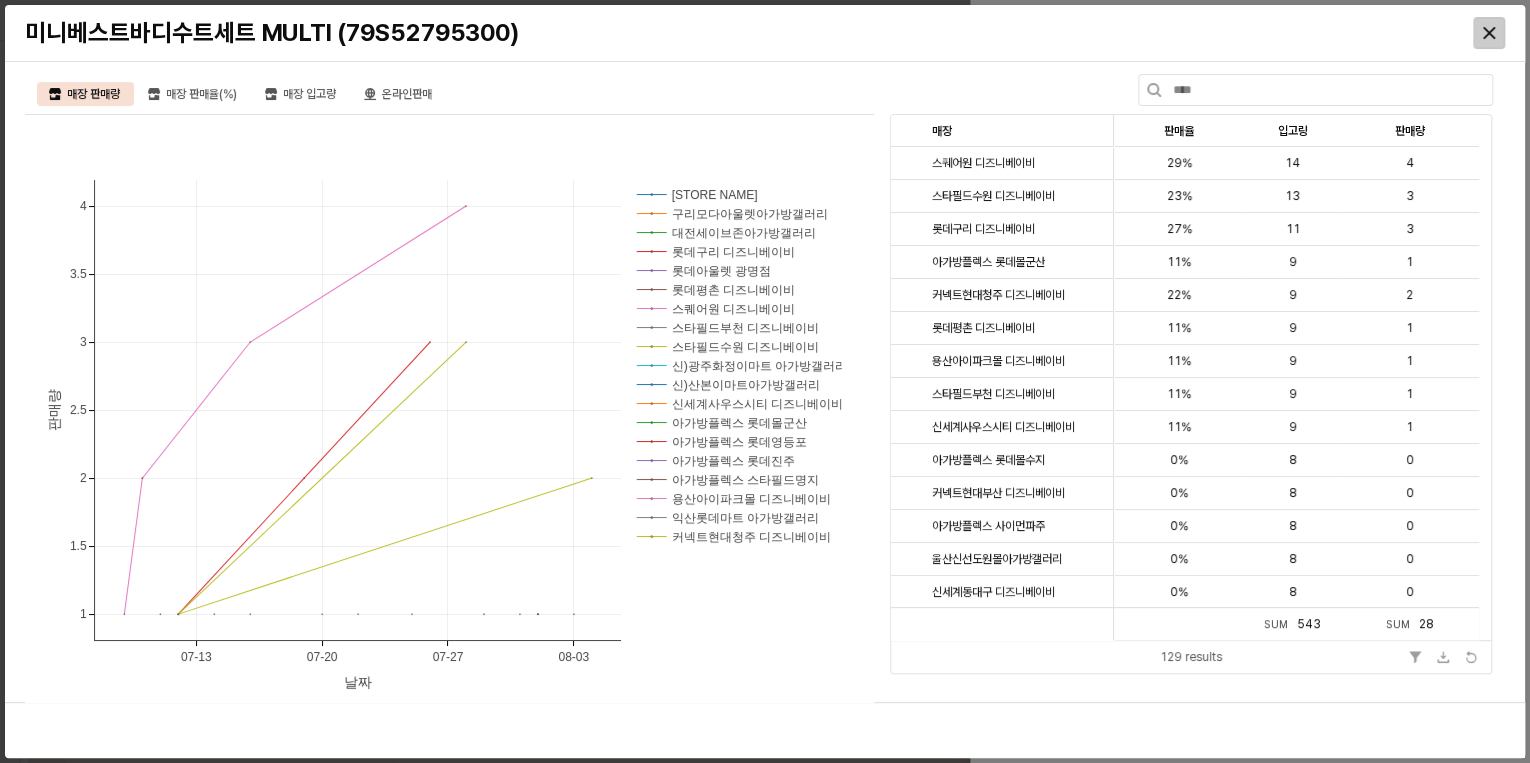 click 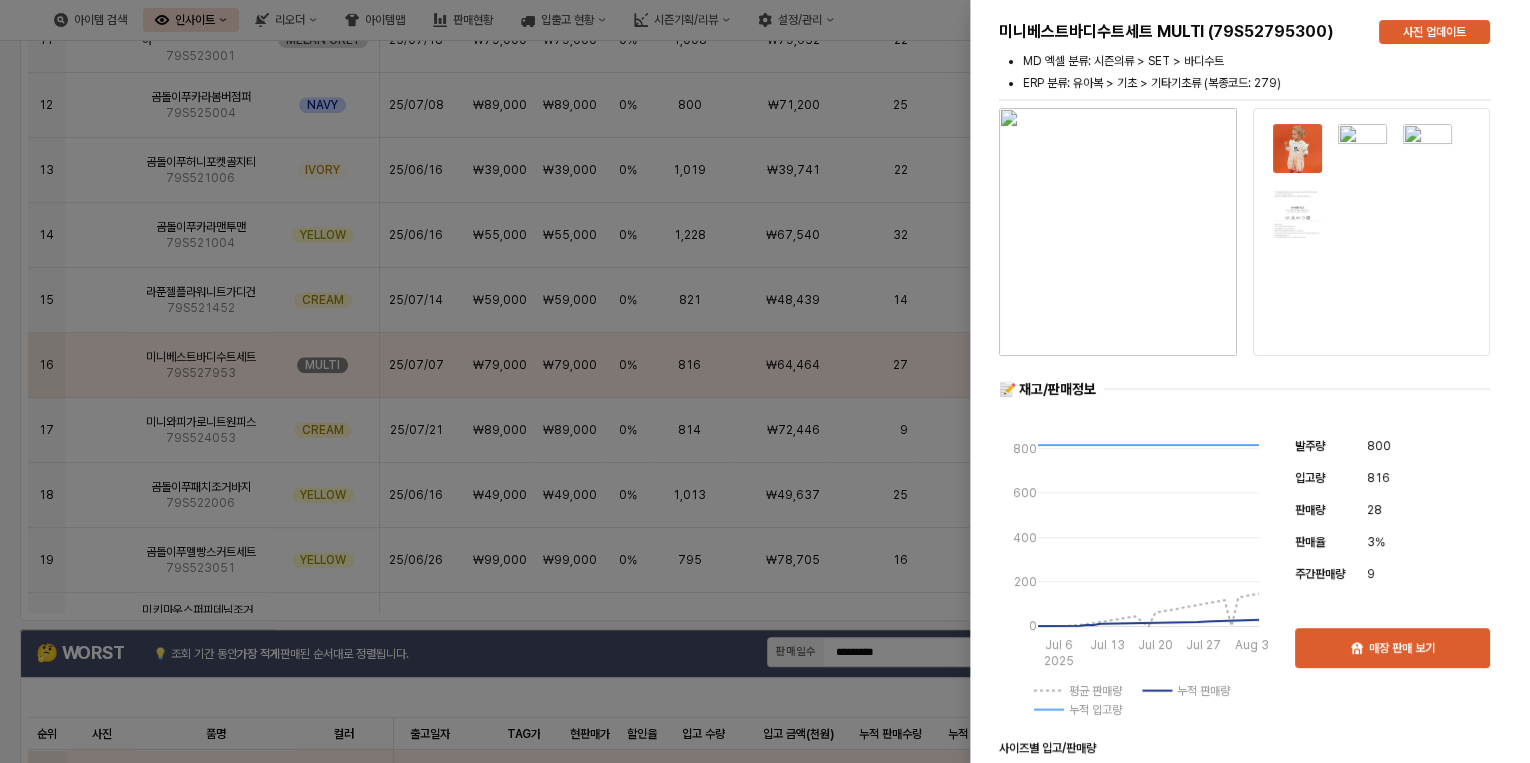 click at bounding box center [765, 381] 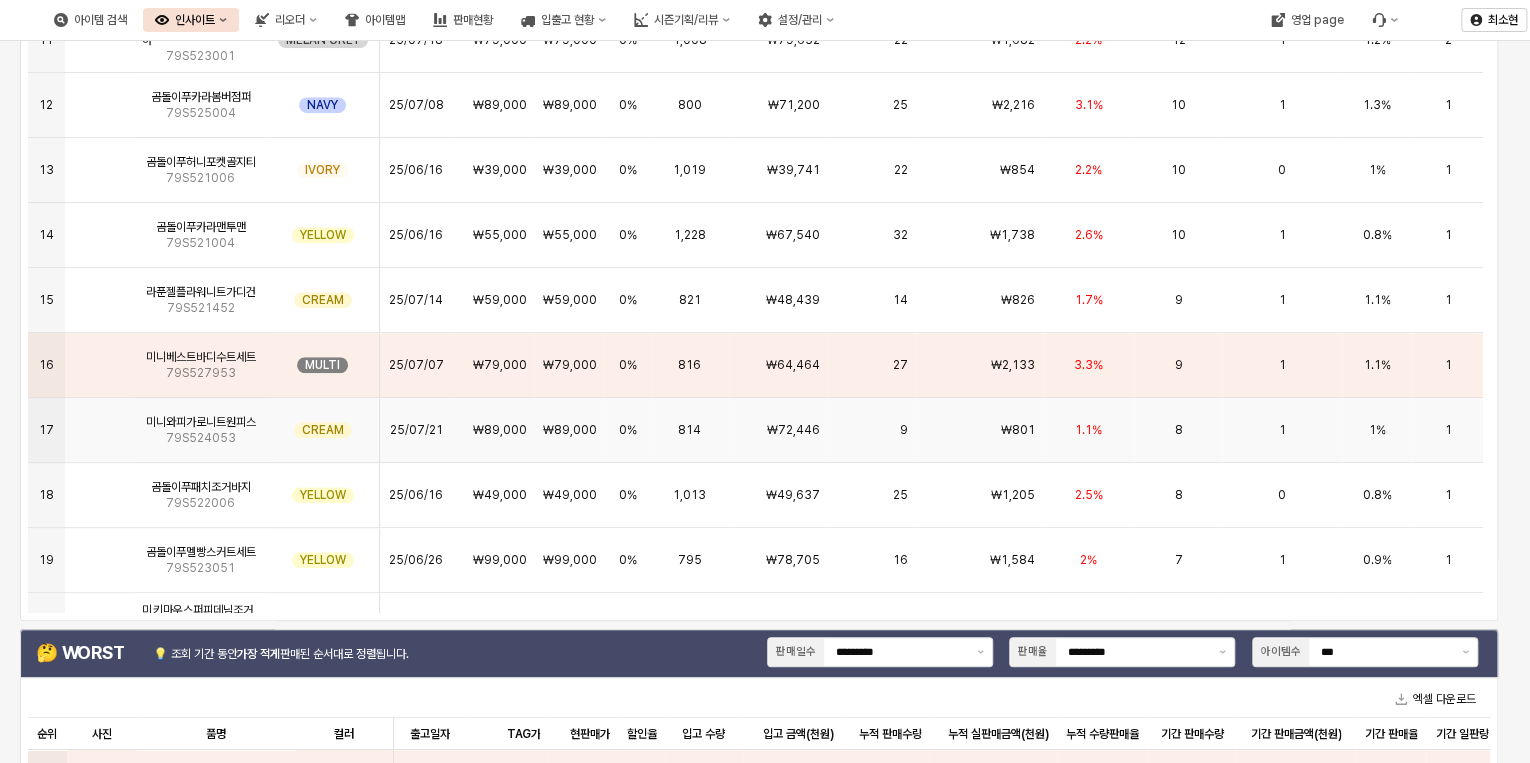 click on "814" at bounding box center [690, 430] 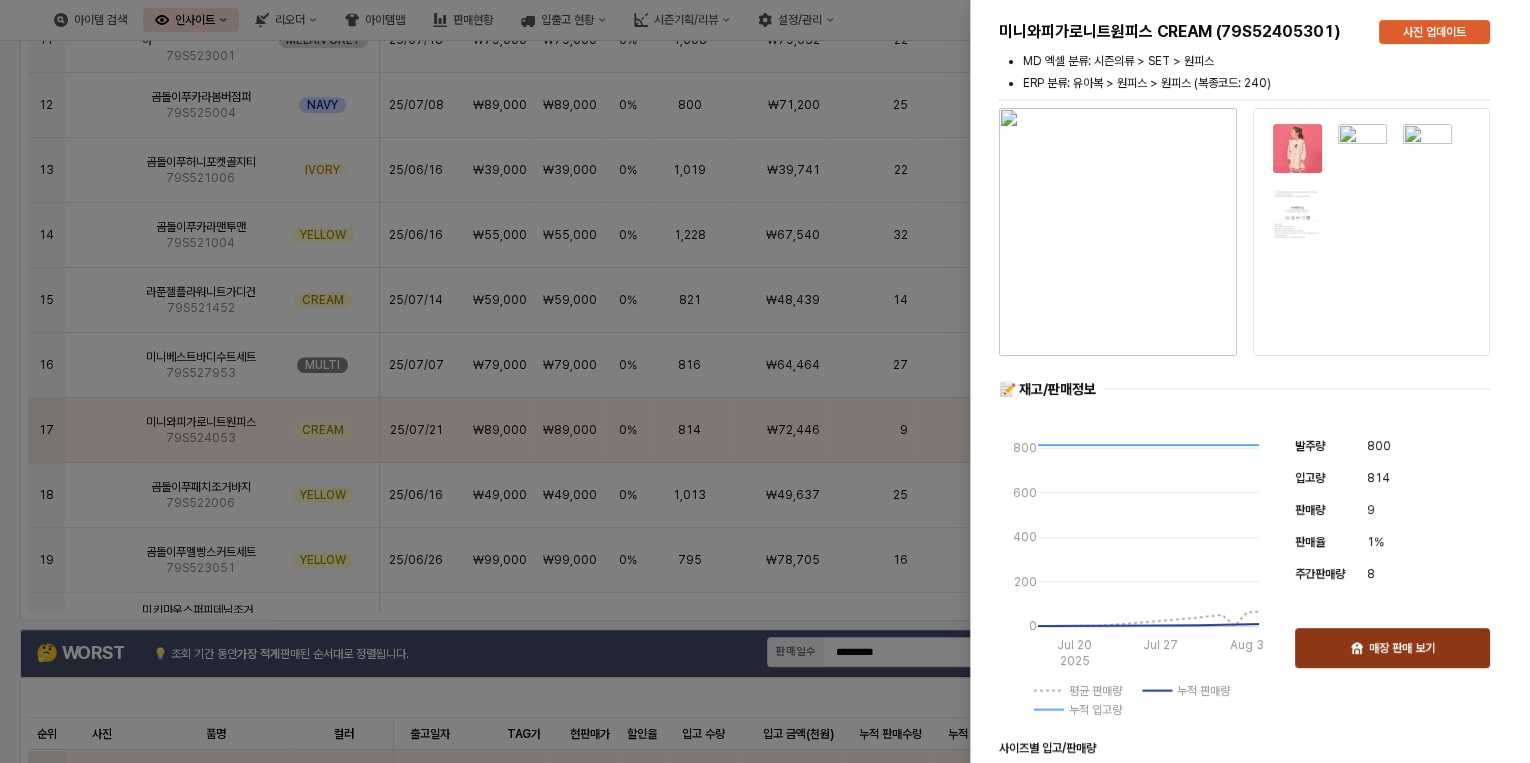 click on "매장 판매 보기" at bounding box center (1392, 648) 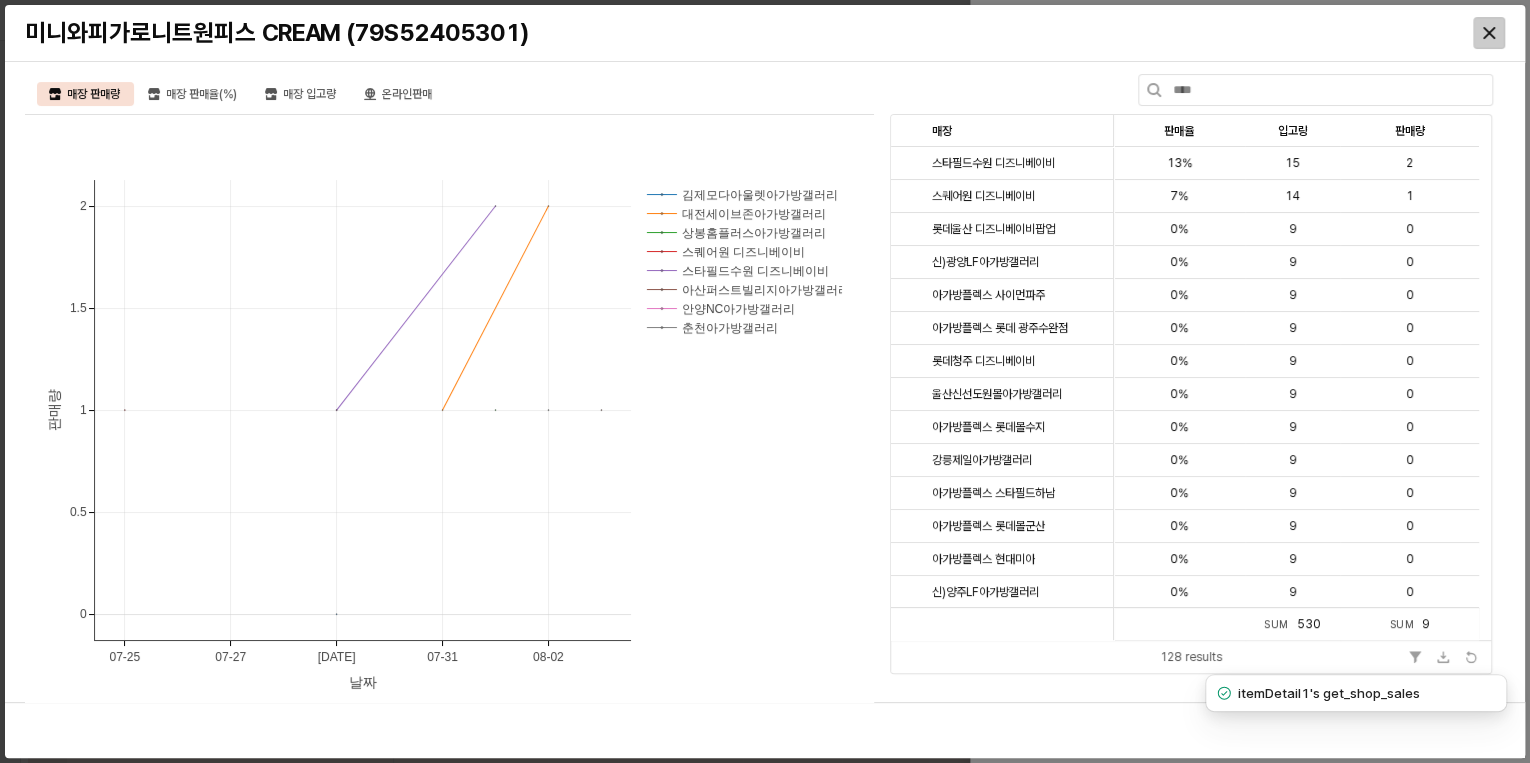 click at bounding box center (1489, 33) 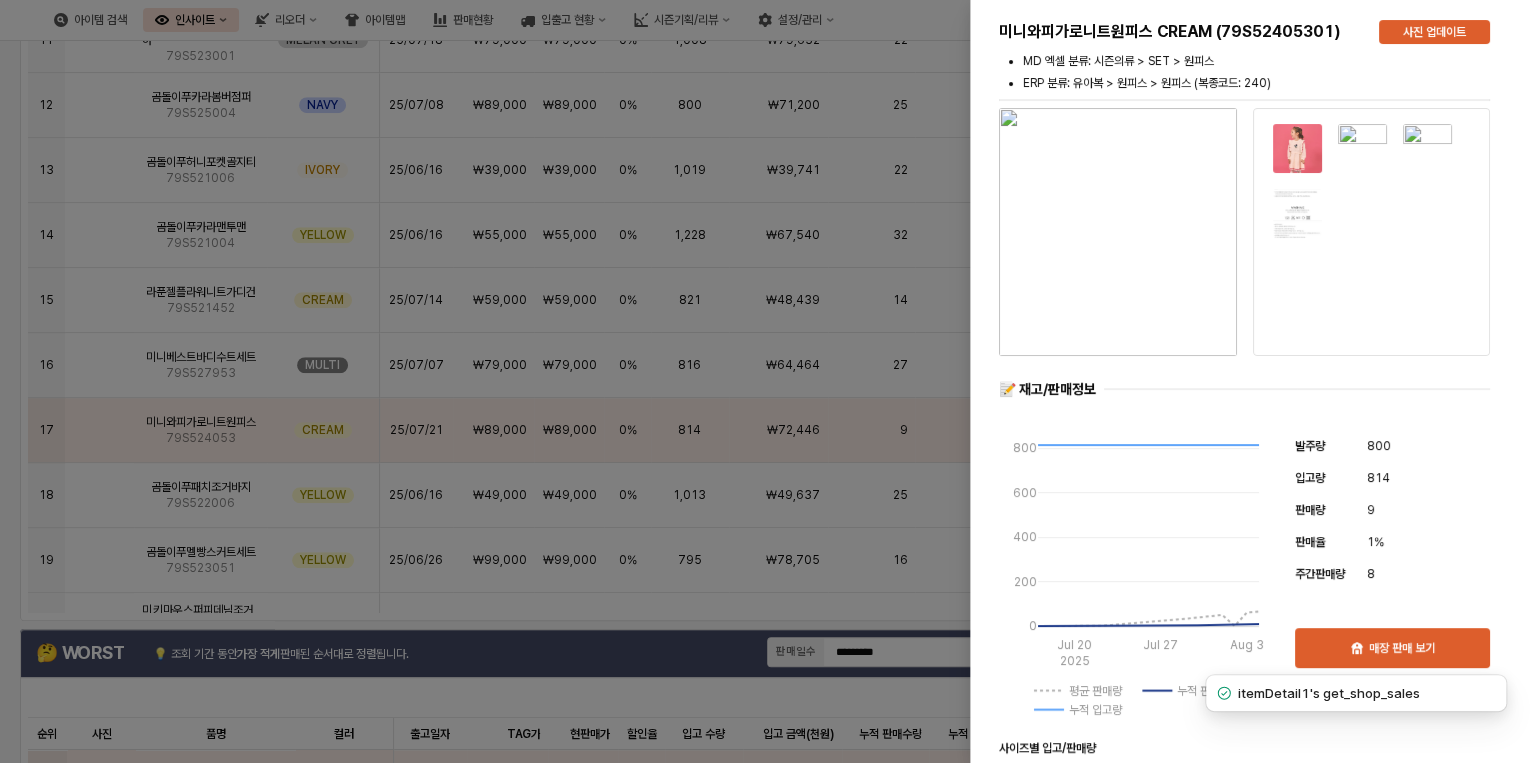click at bounding box center (765, 381) 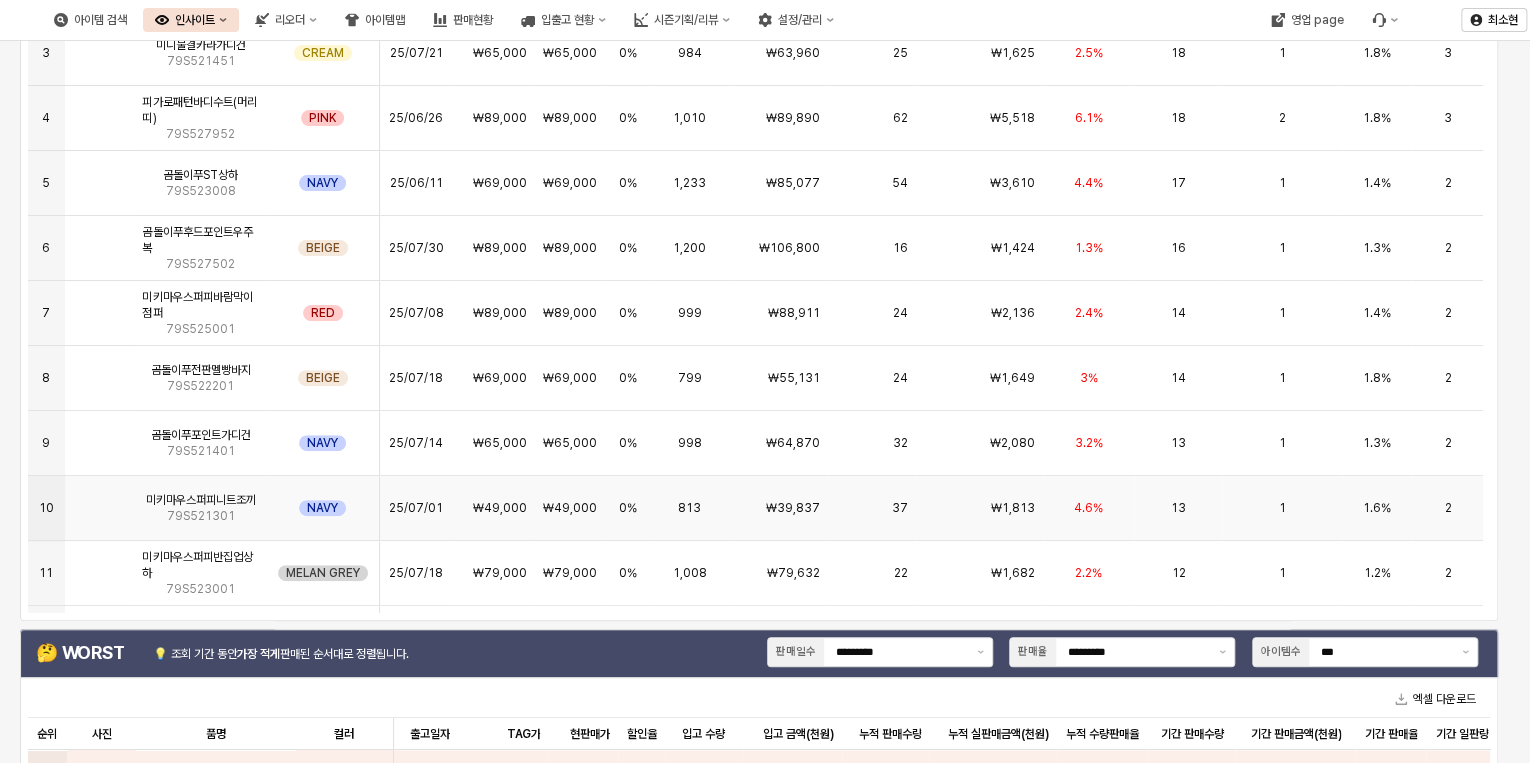 scroll, scrollTop: 0, scrollLeft: 0, axis: both 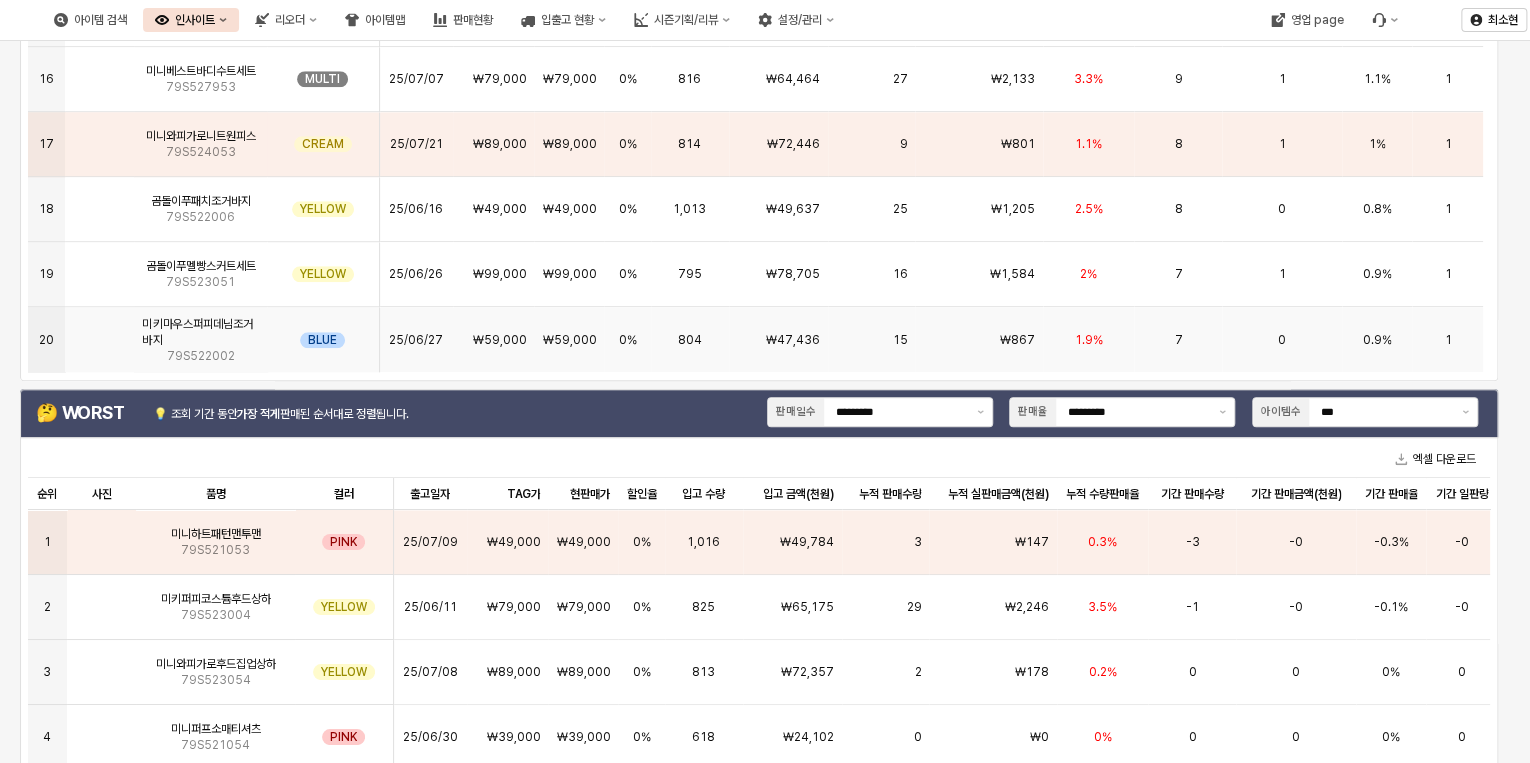 click on "15" at bounding box center (871, 339) 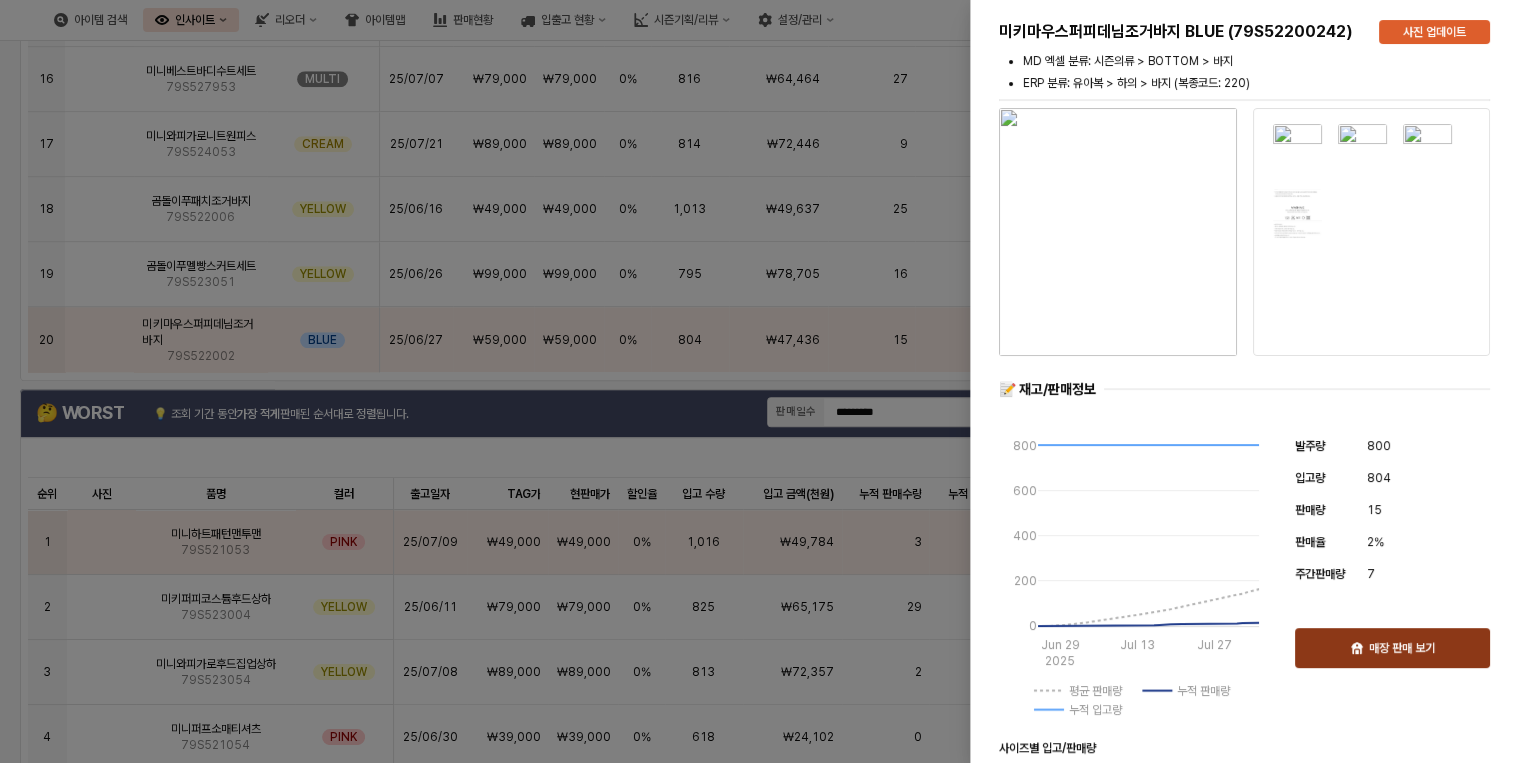 click on "매장 판매 보기" at bounding box center [1402, 648] 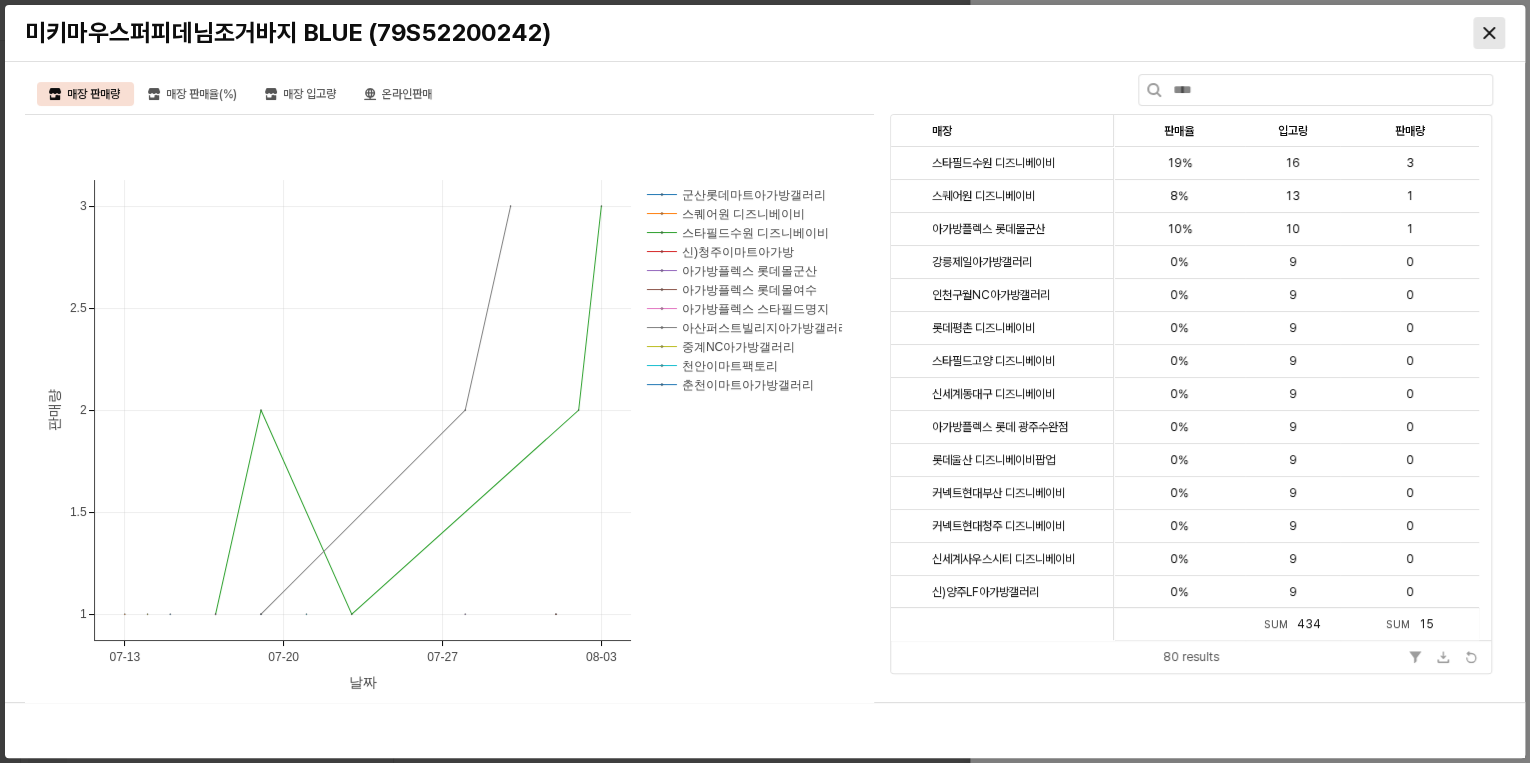click 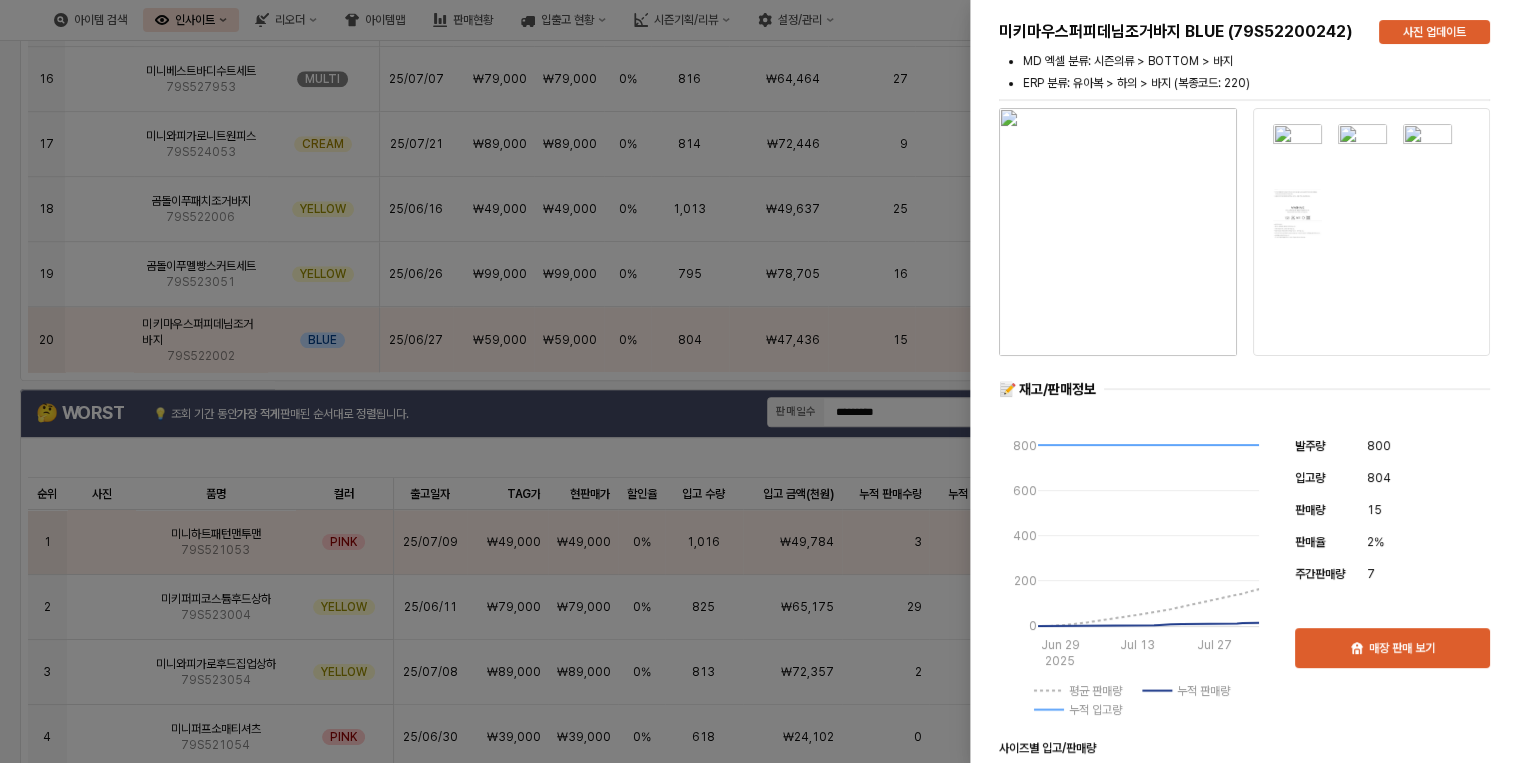 click at bounding box center [765, 381] 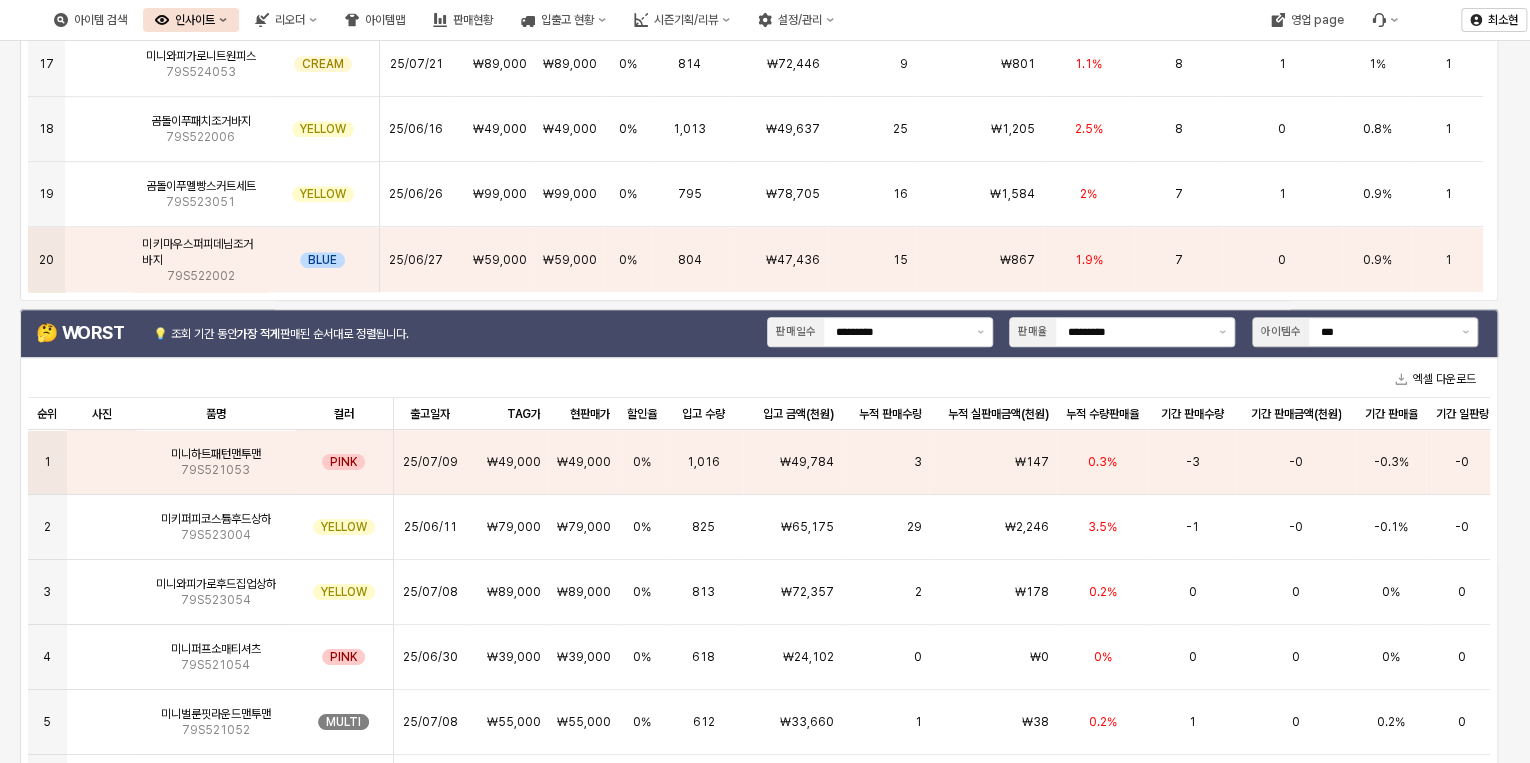 scroll, scrollTop: 800, scrollLeft: 0, axis: vertical 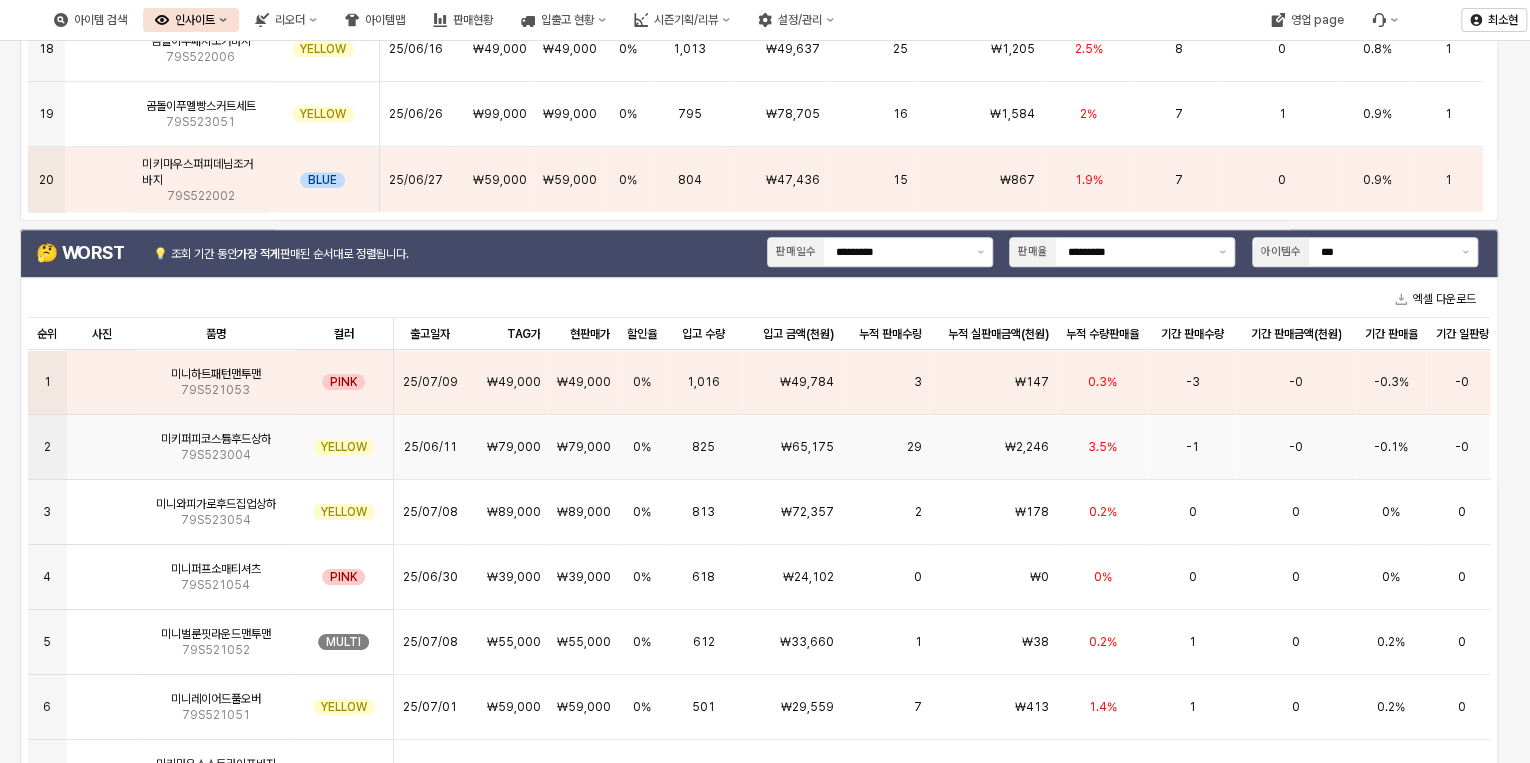 click on "29" at bounding box center [913, 447] 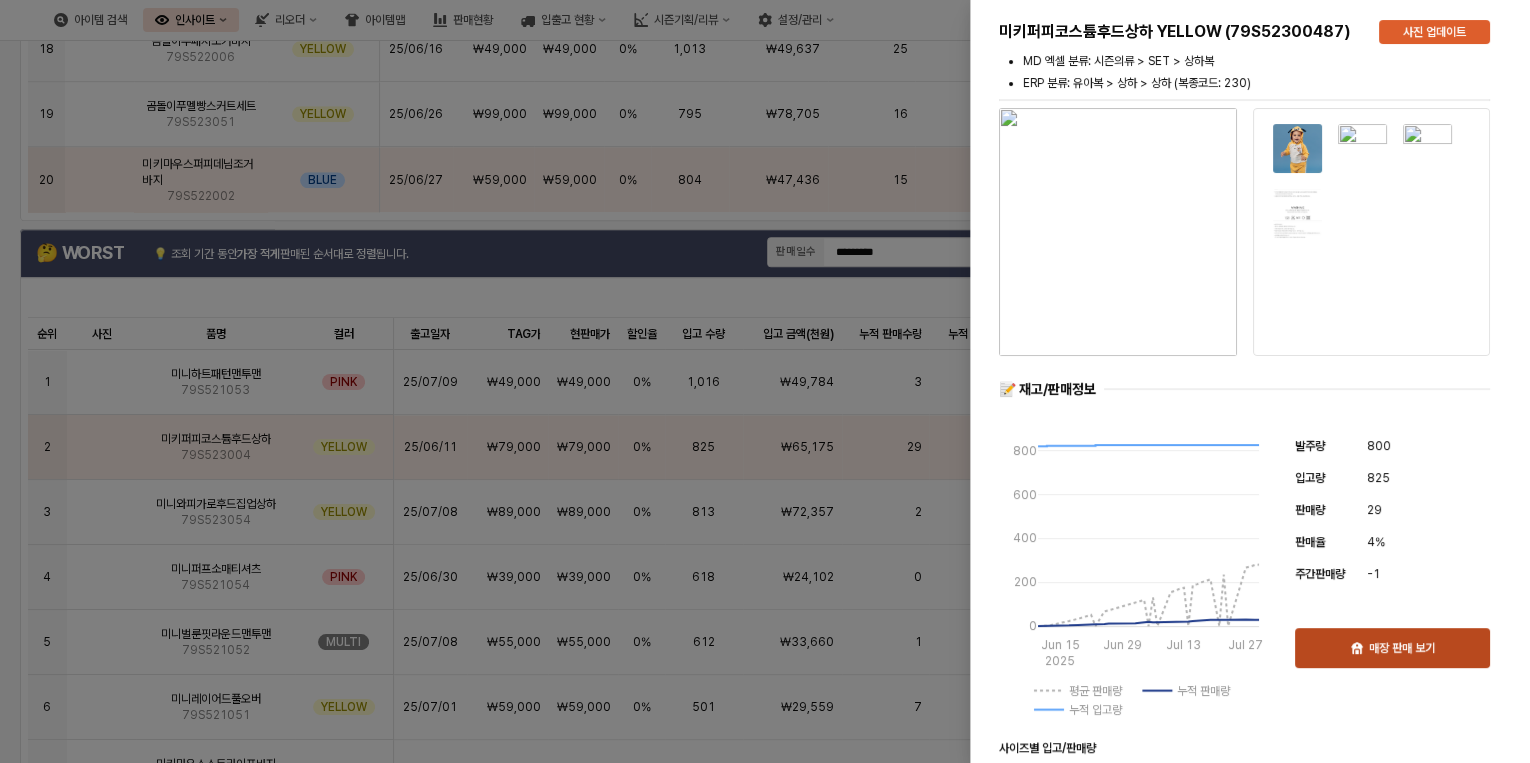 click on "매장 판매 보기" at bounding box center [1402, 648] 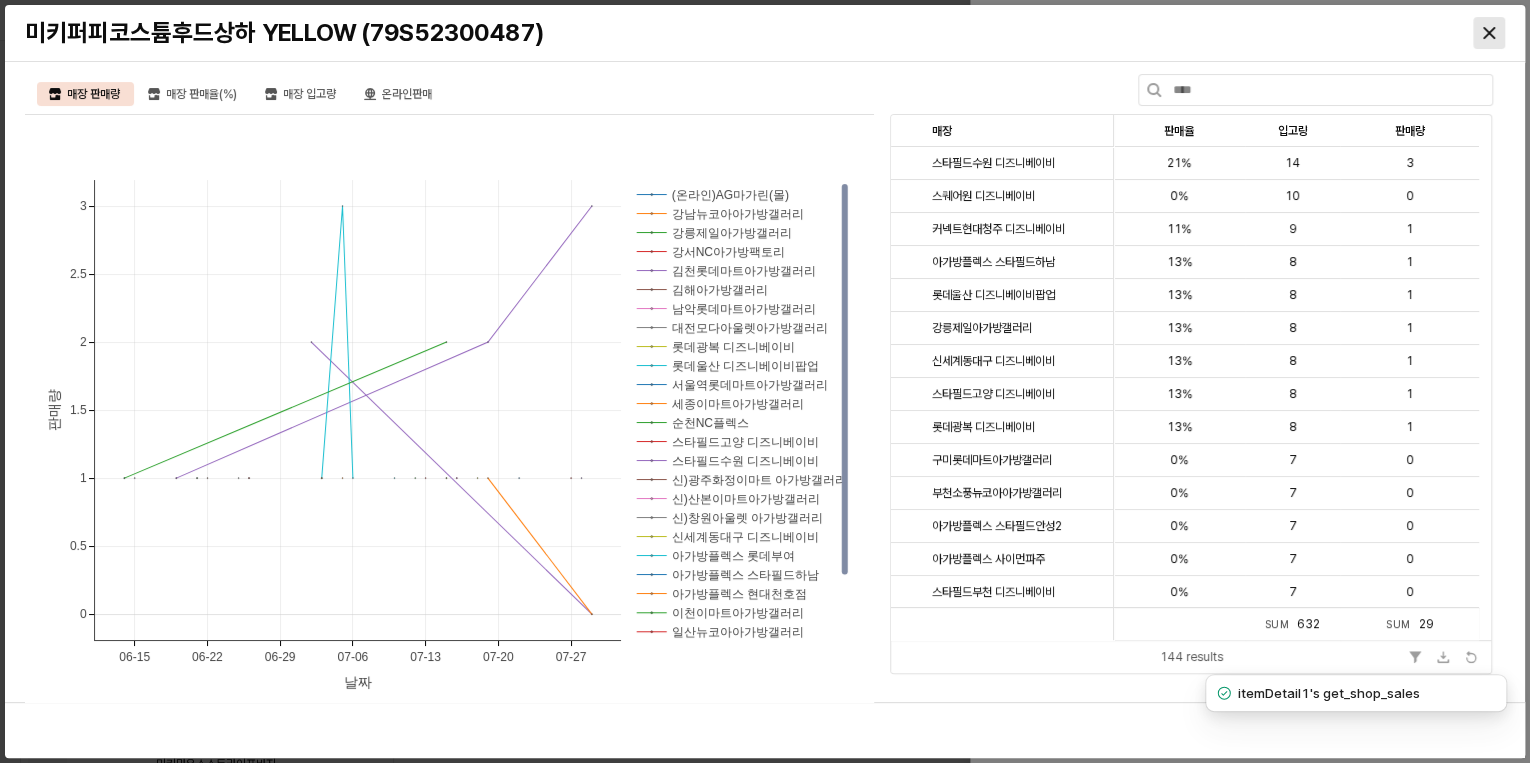 click 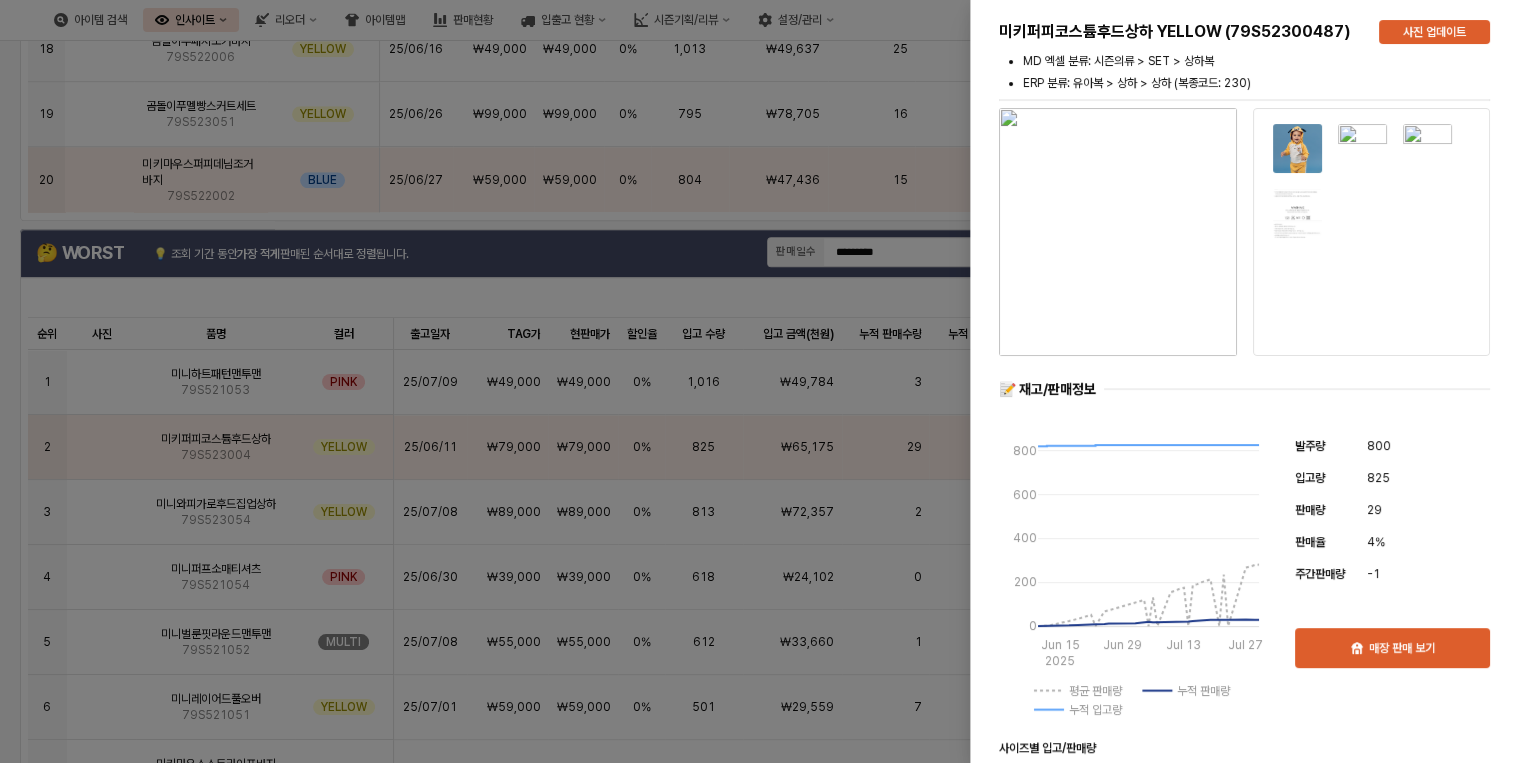 click at bounding box center [765, 381] 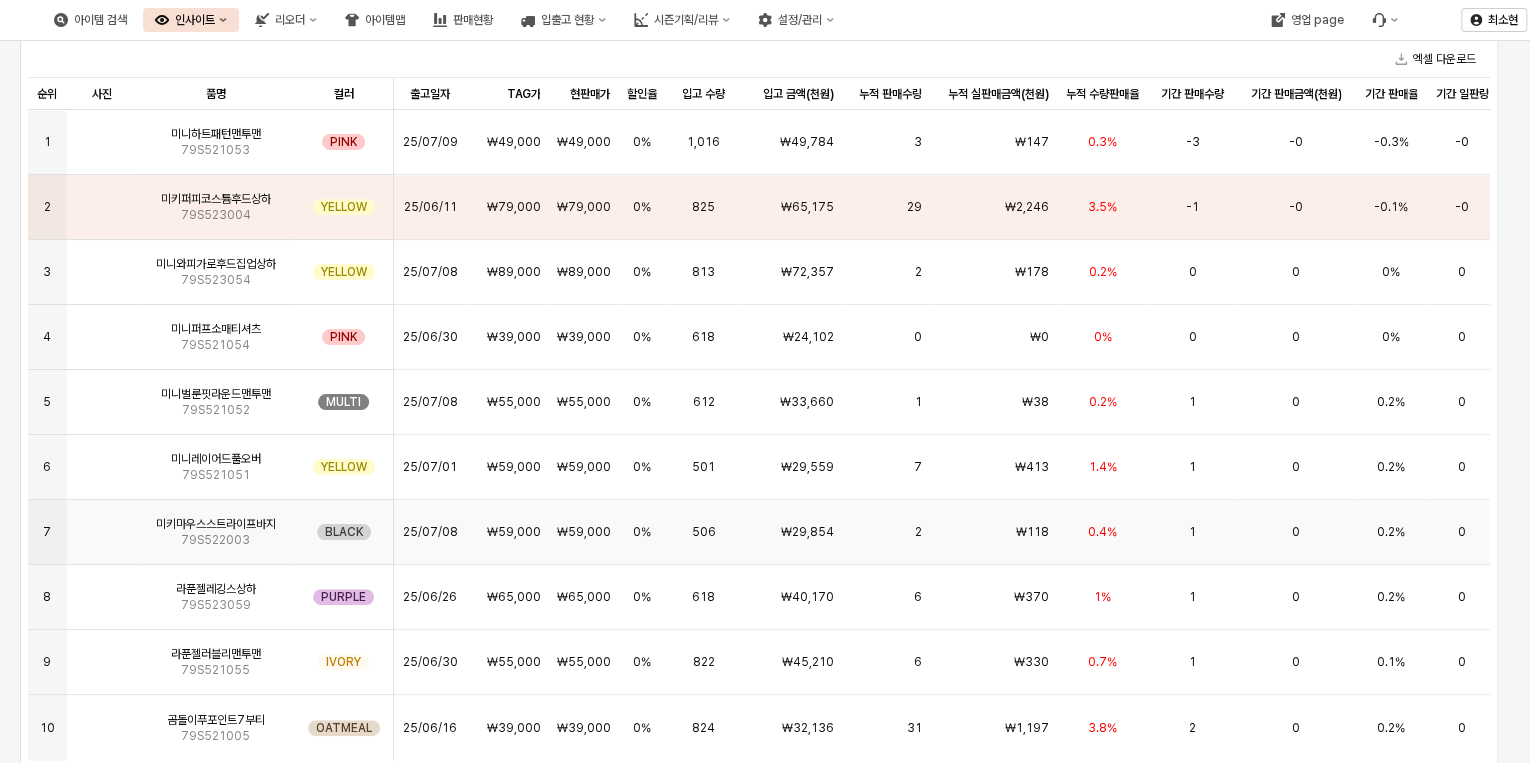 scroll, scrollTop: 1120, scrollLeft: 0, axis: vertical 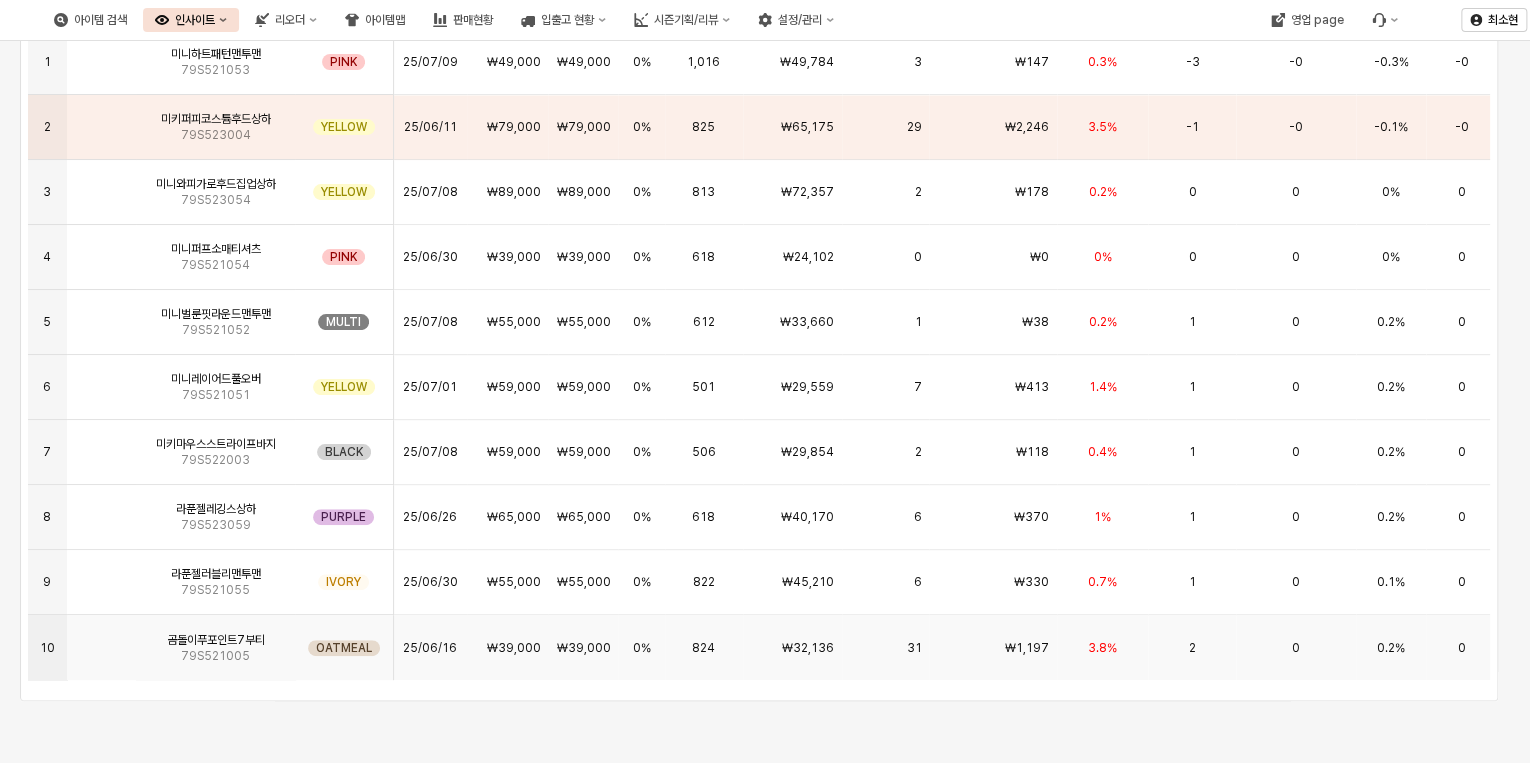 click on "₩1,197" at bounding box center [993, 647] 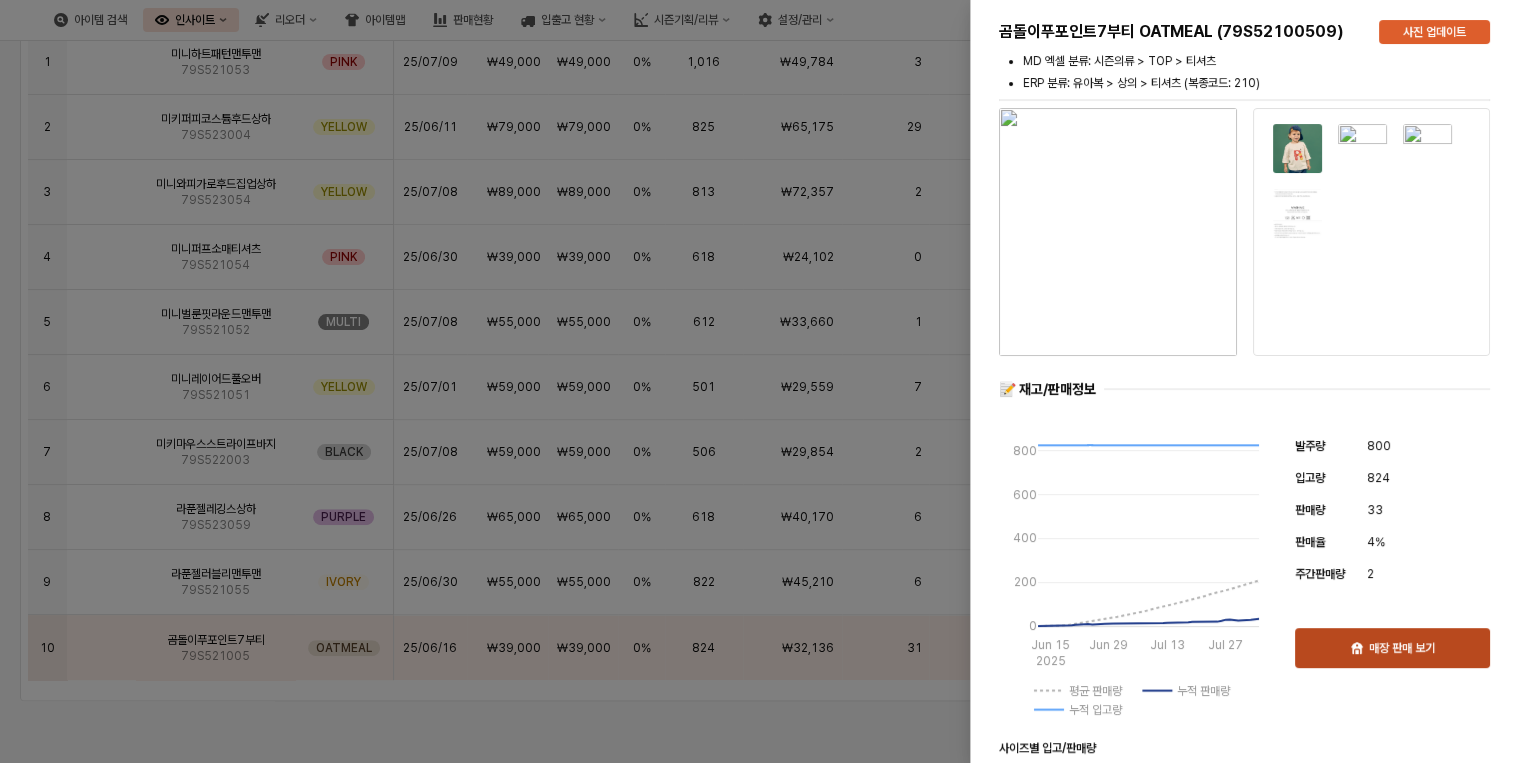 click on "매장 판매 보기" at bounding box center [1402, 648] 